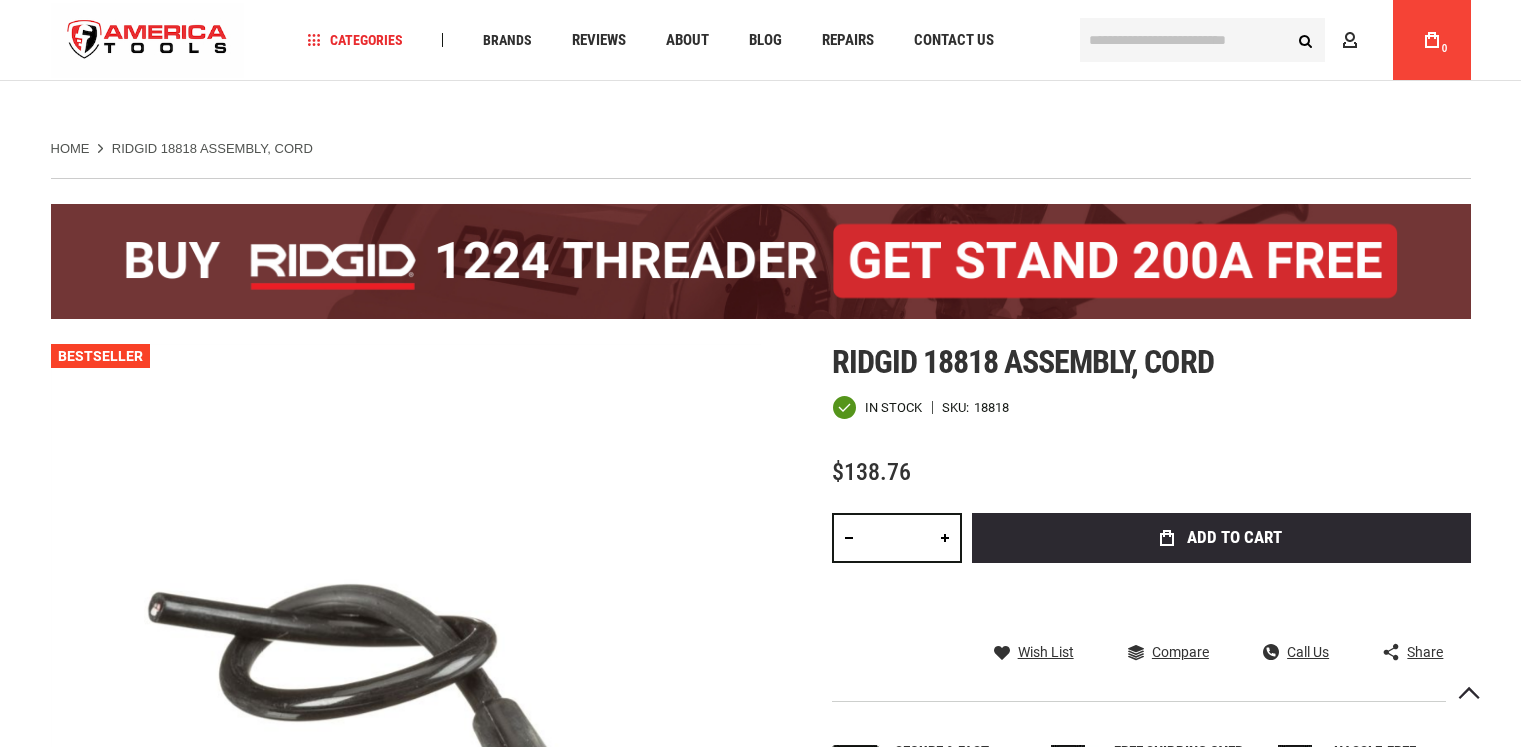 scroll, scrollTop: 300, scrollLeft: 0, axis: vertical 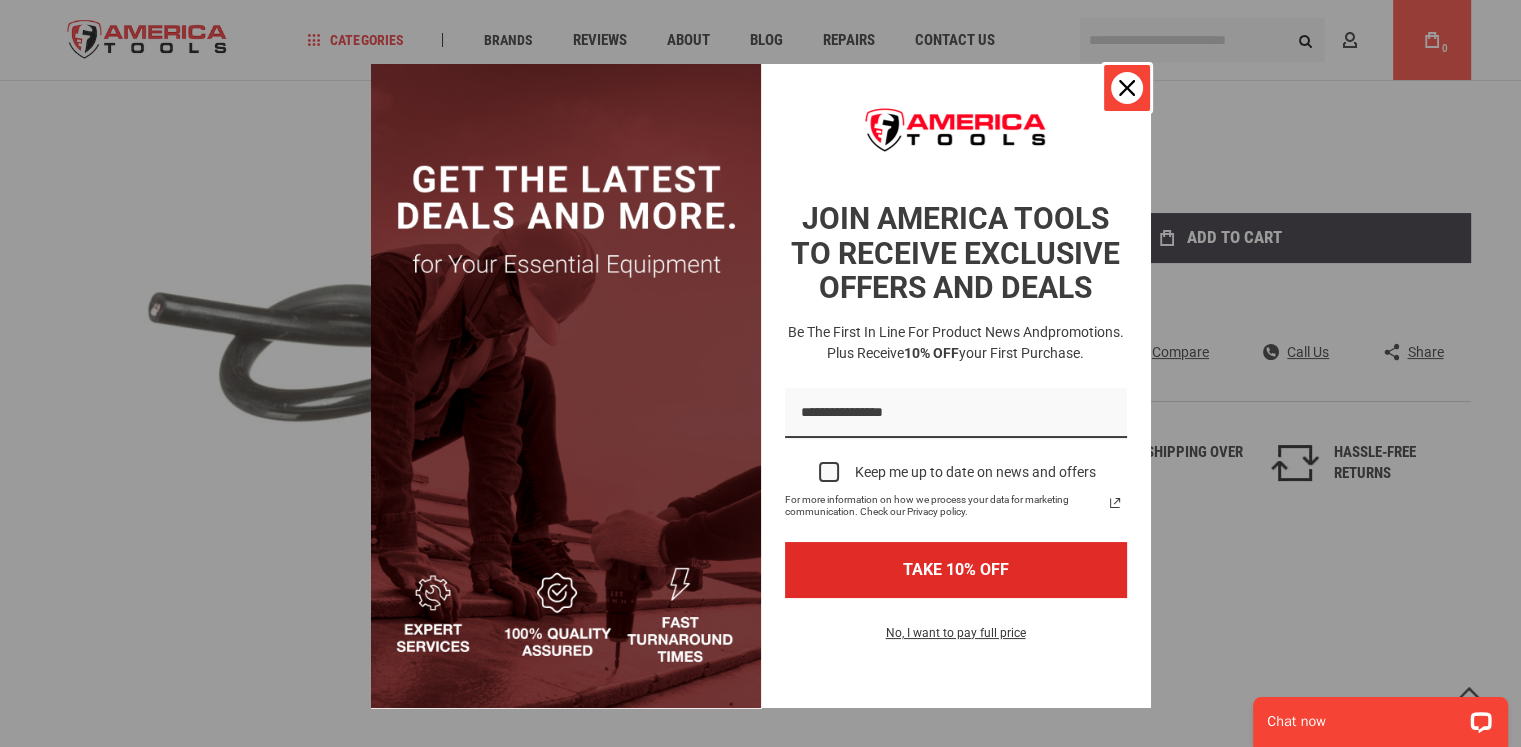 click 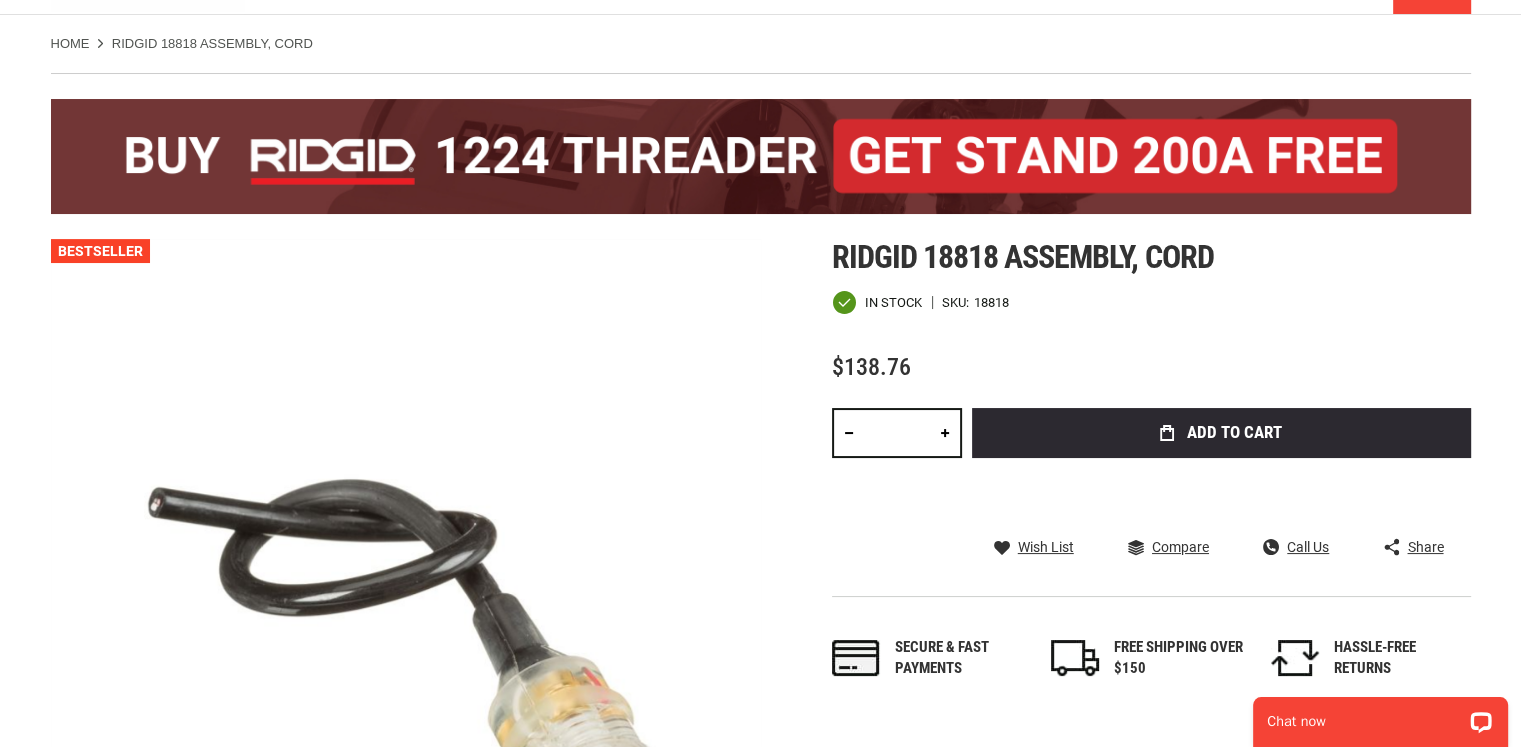 scroll, scrollTop: 0, scrollLeft: 0, axis: both 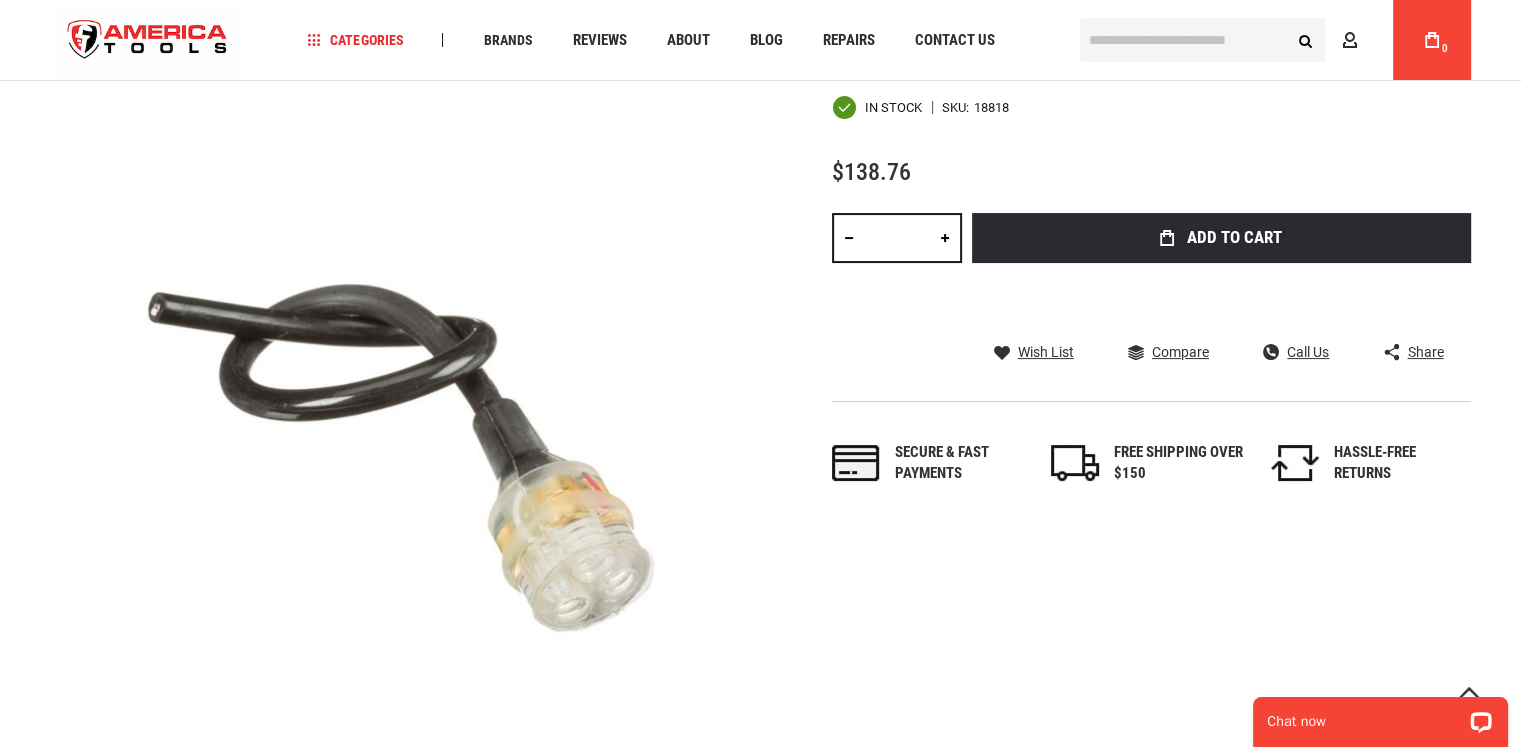 click on "Add to Cart" at bounding box center [1234, 237] 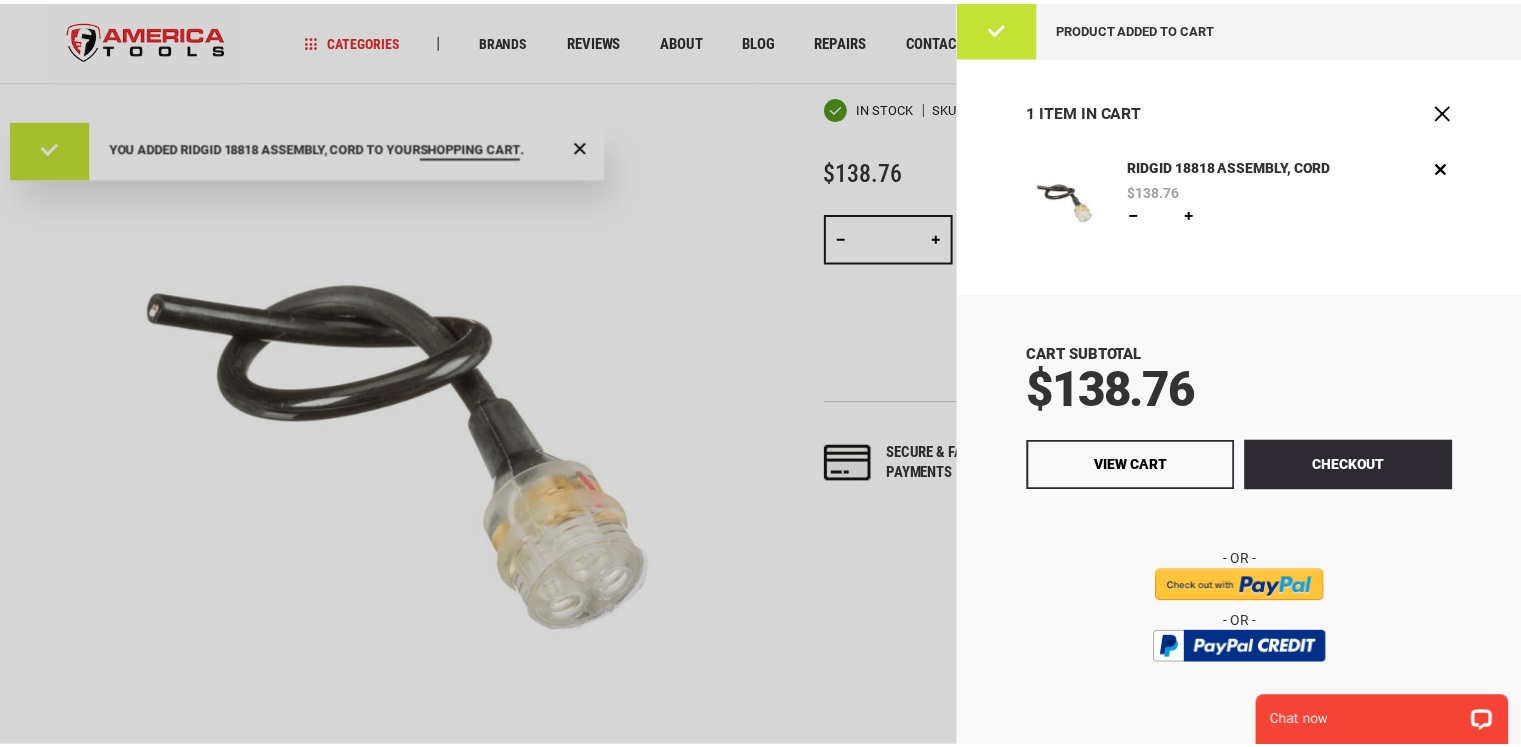 scroll, scrollTop: 0, scrollLeft: 0, axis: both 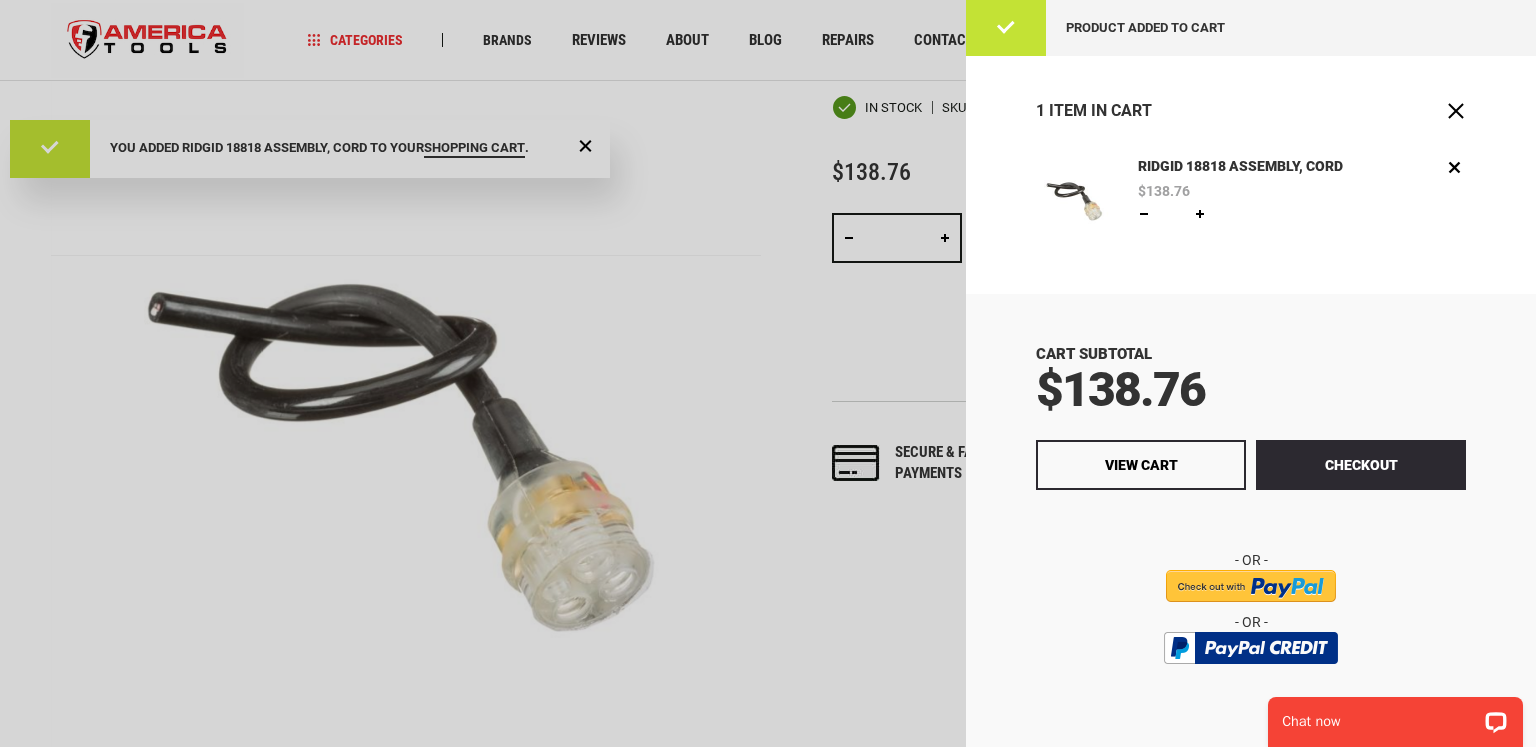click at bounding box center [768, 373] 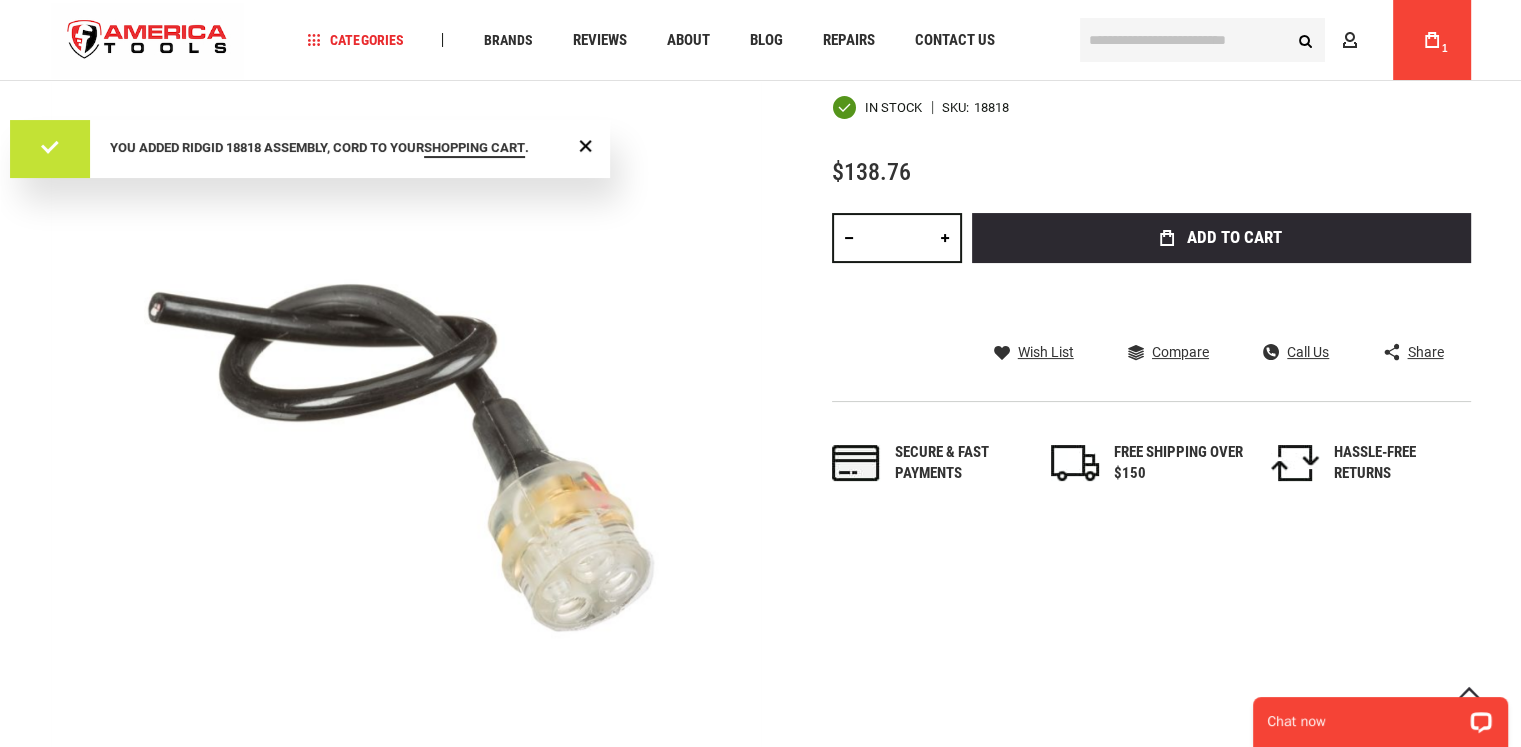 click at bounding box center [1202, 40] 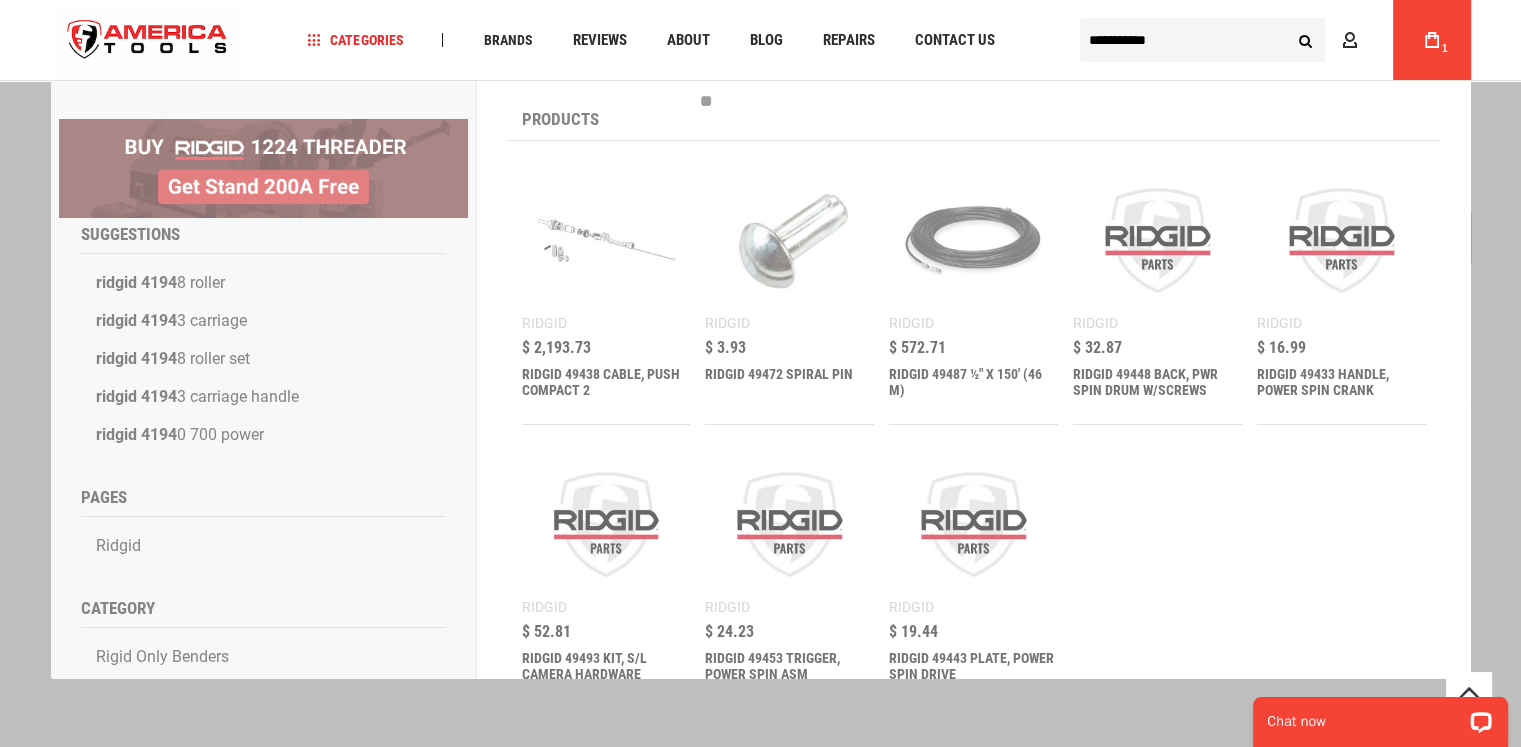 type on "**********" 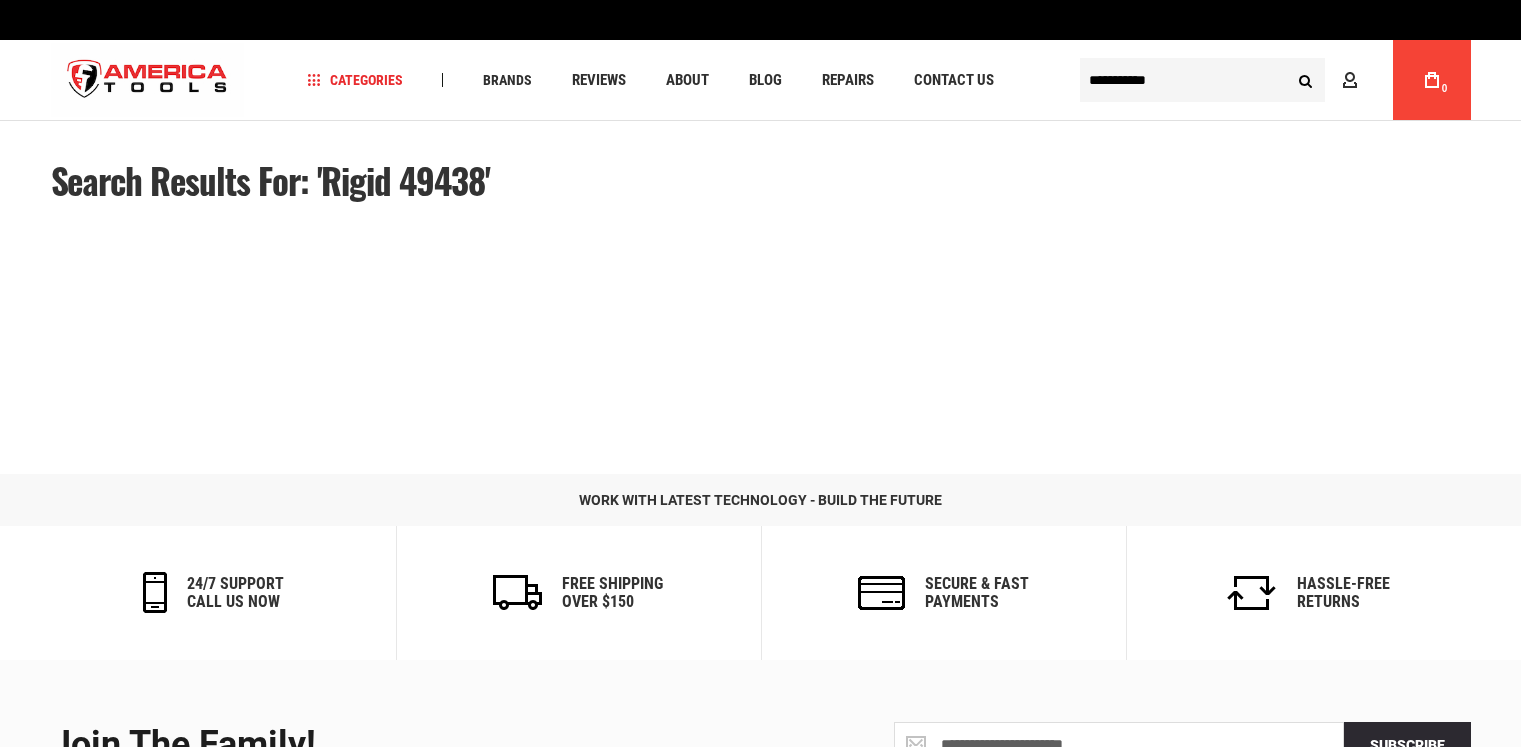 scroll, scrollTop: 0, scrollLeft: 0, axis: both 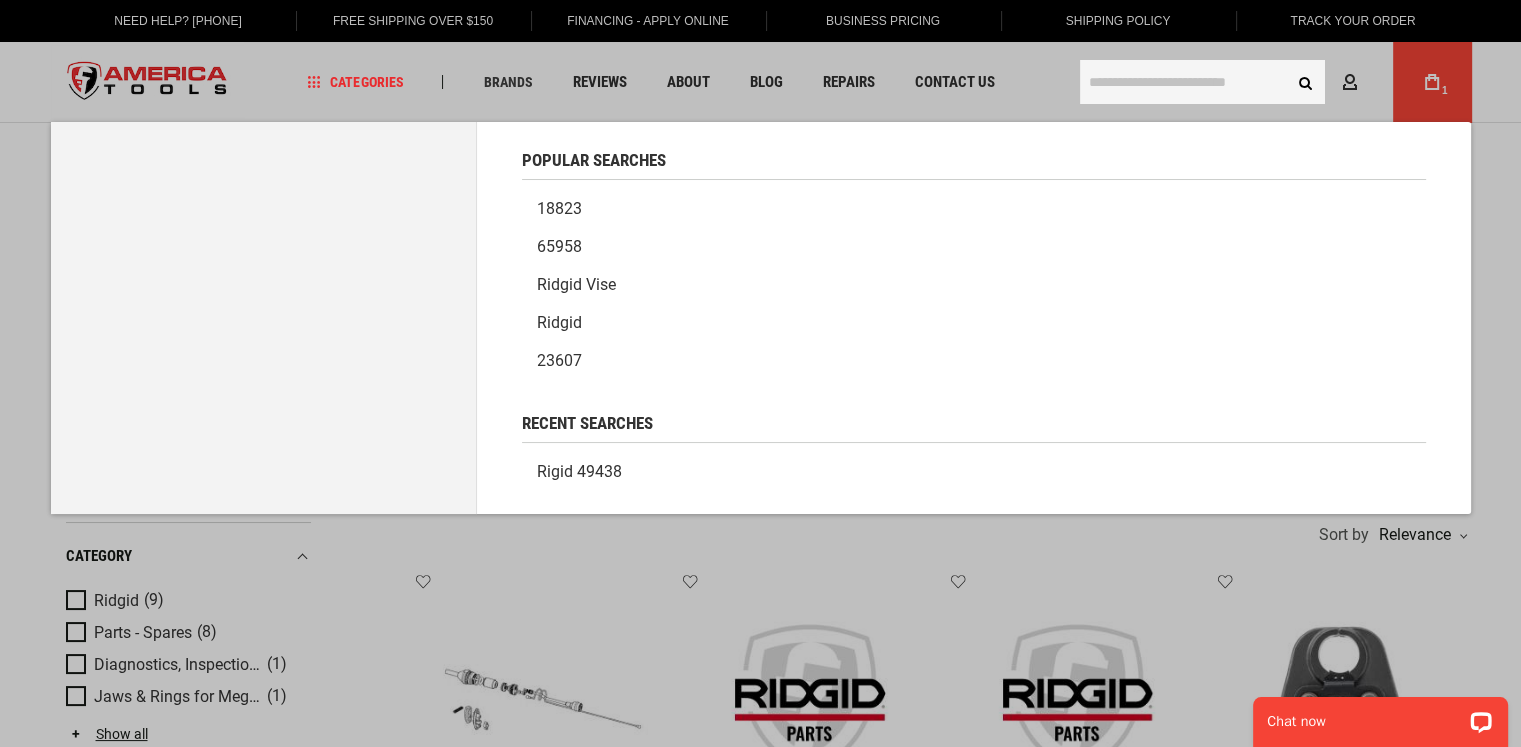 click at bounding box center (1202, 82) 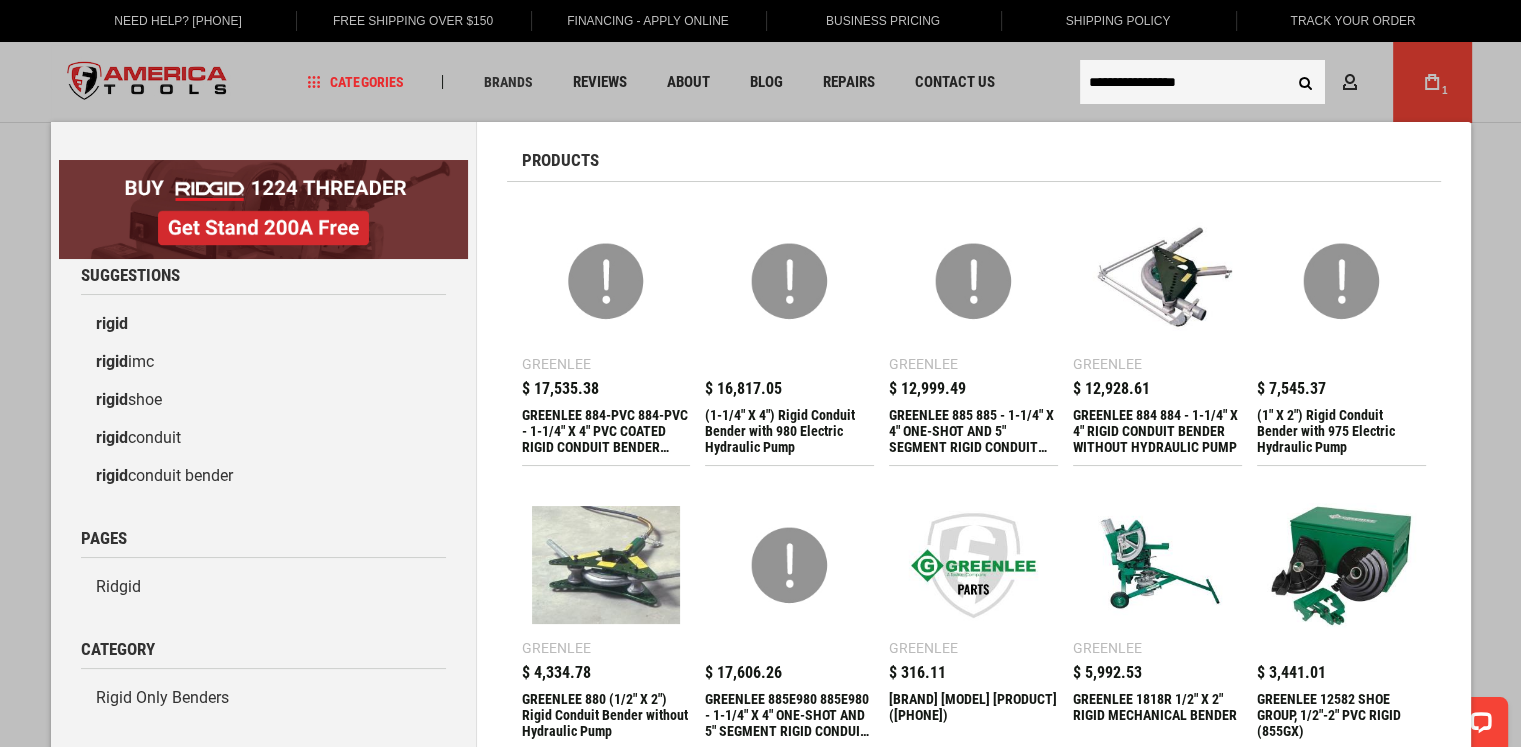 type on "**********" 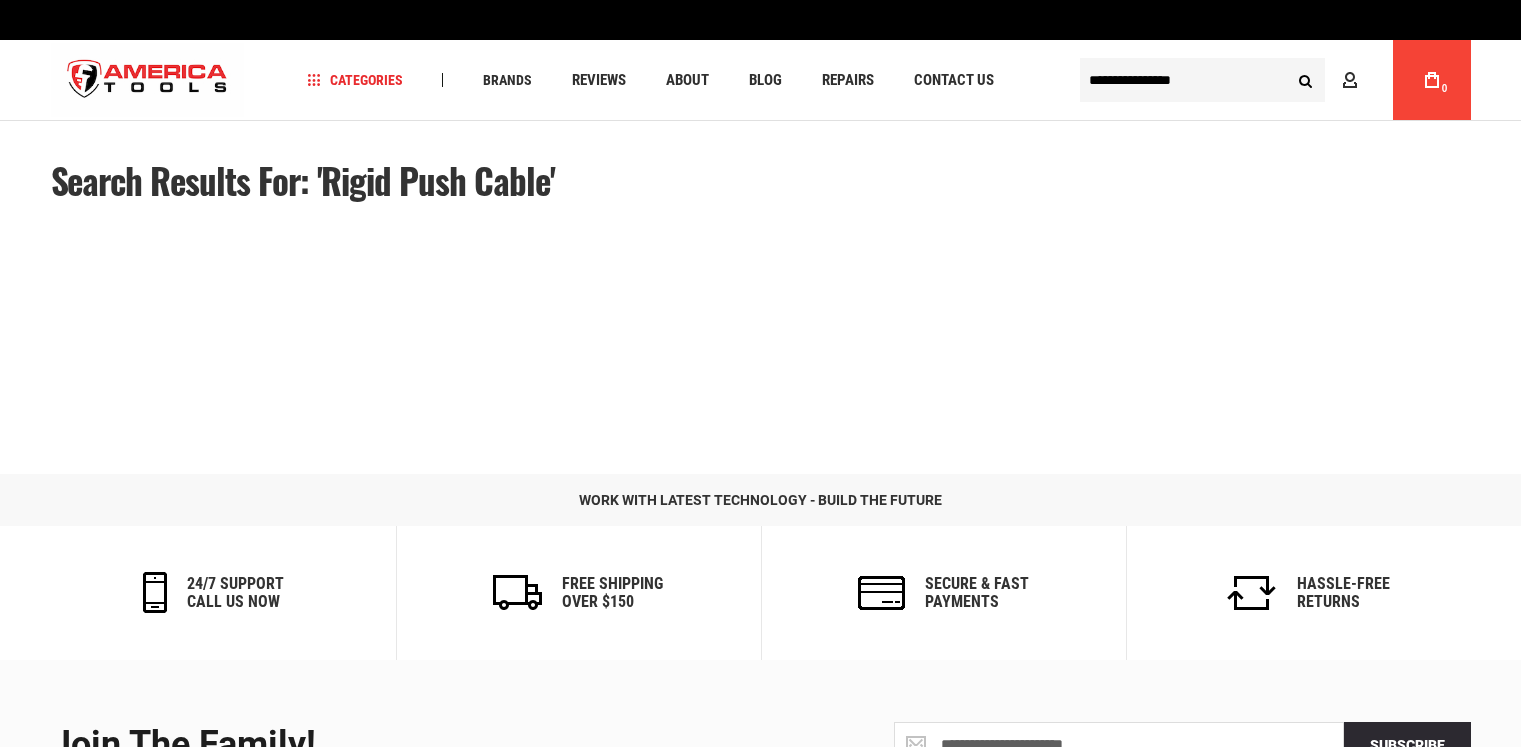 scroll, scrollTop: 0, scrollLeft: 0, axis: both 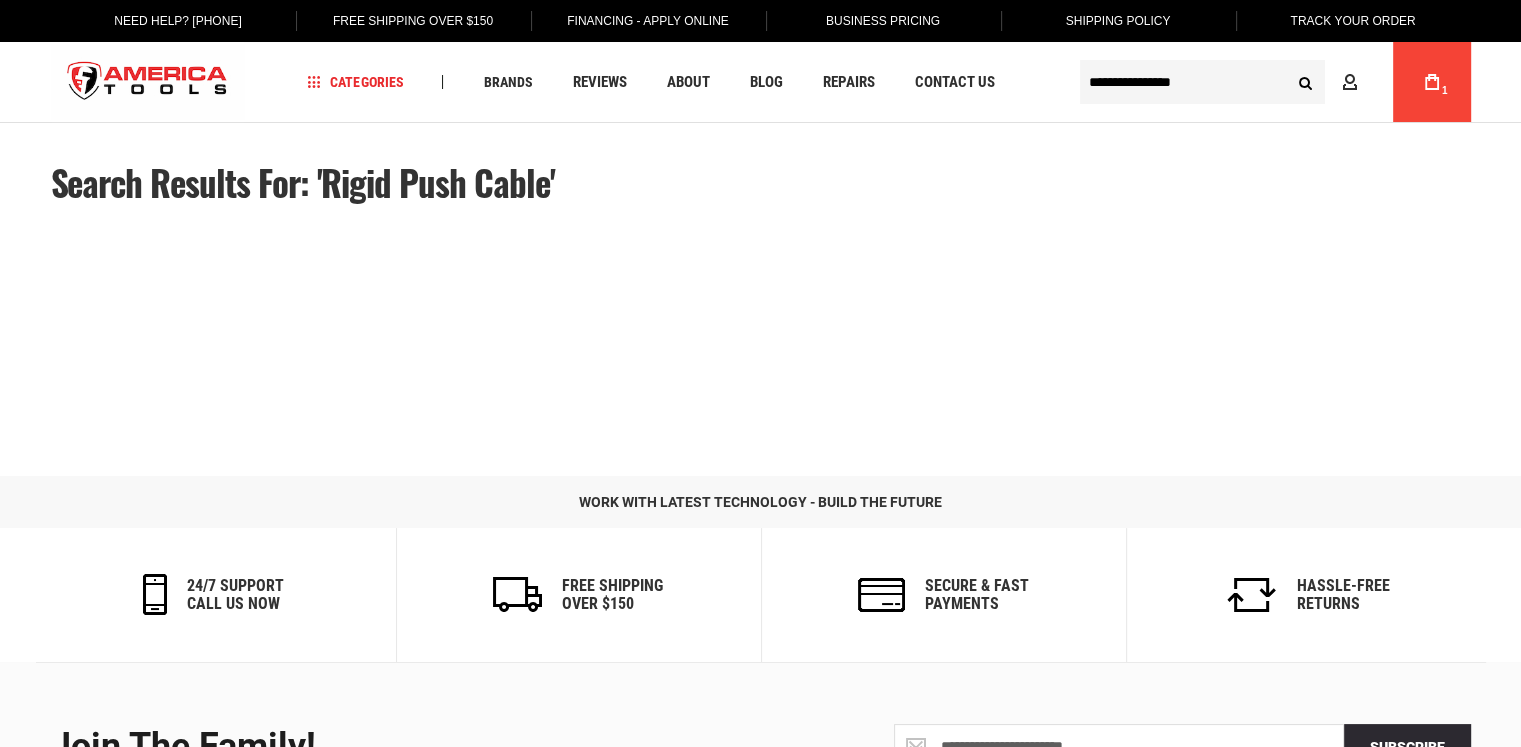 type 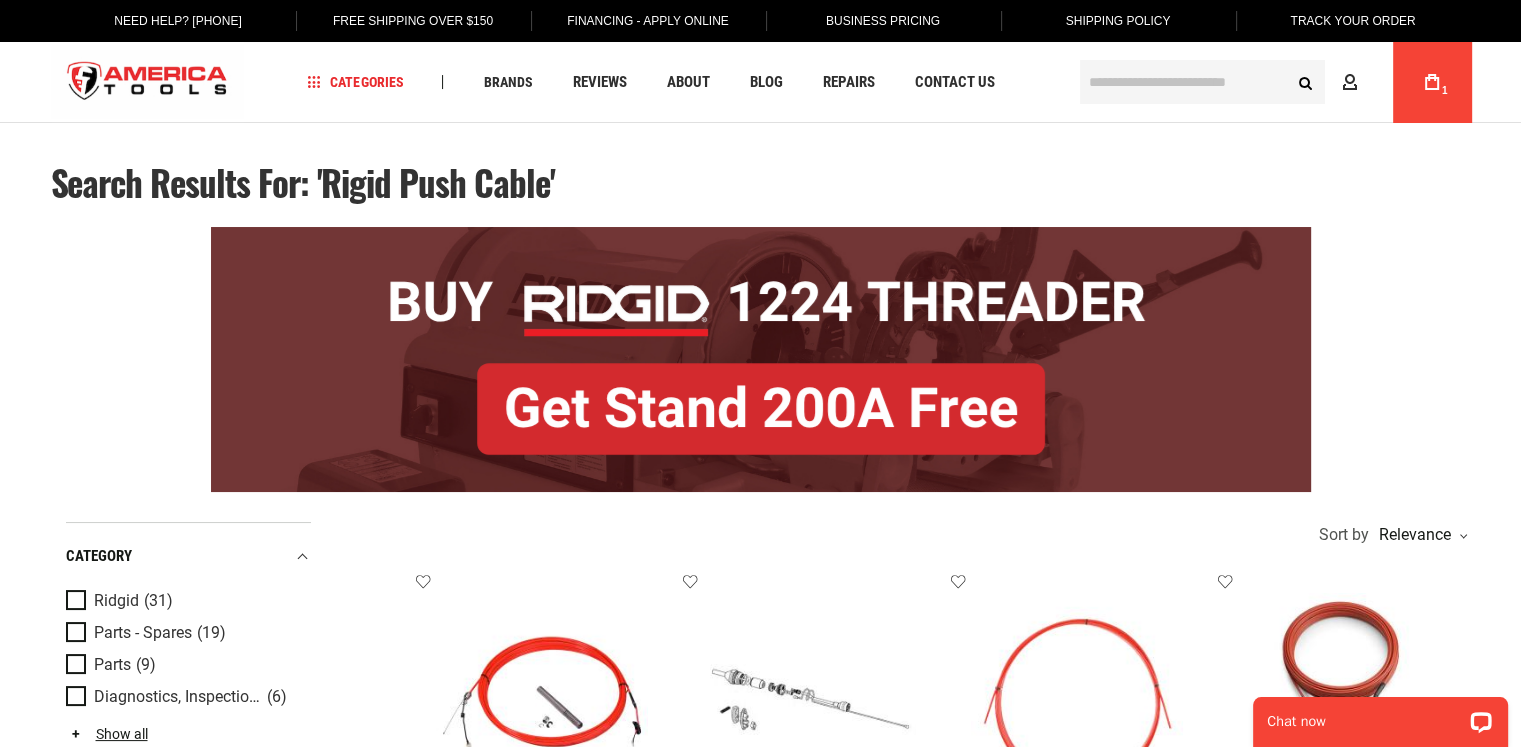 scroll, scrollTop: 0, scrollLeft: 0, axis: both 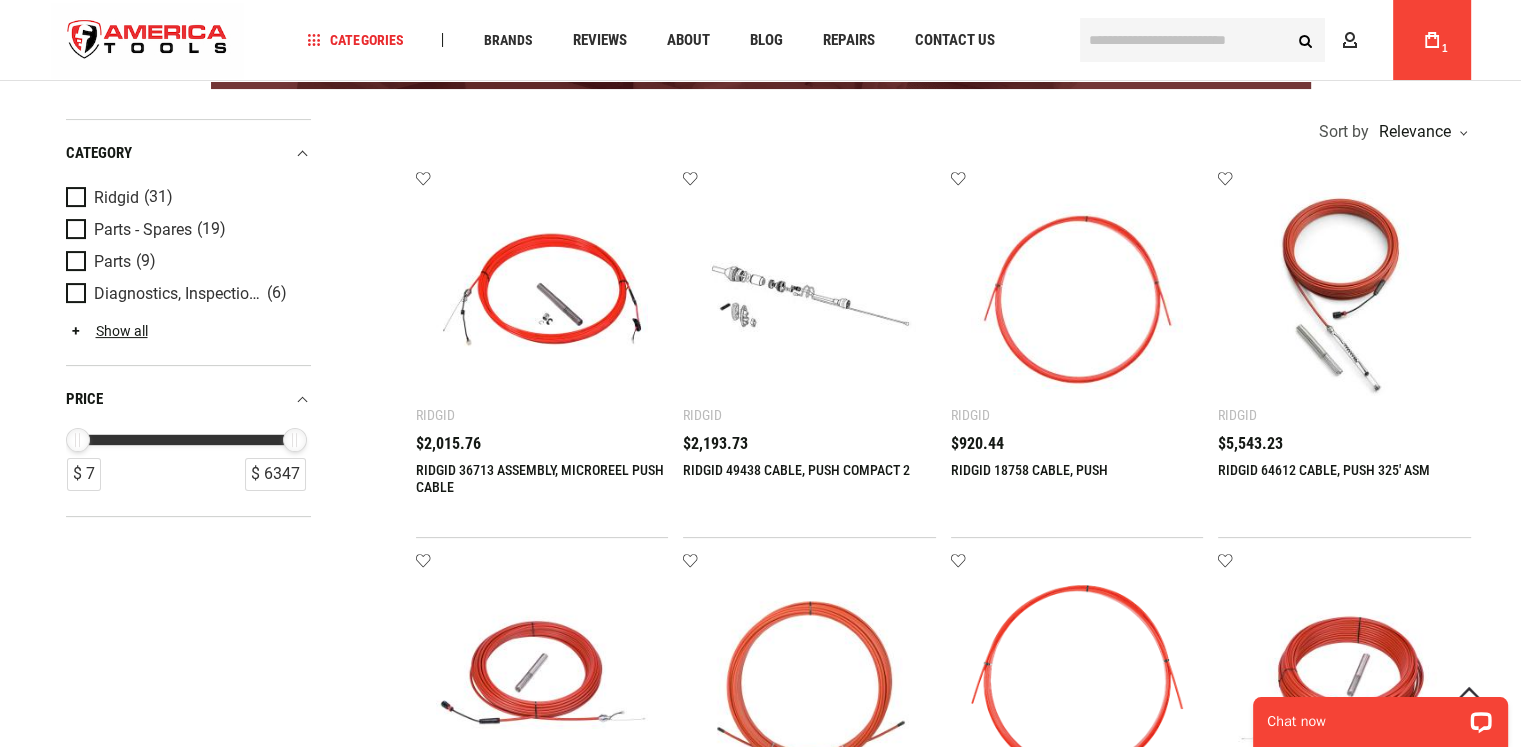 click at bounding box center (542, 296) 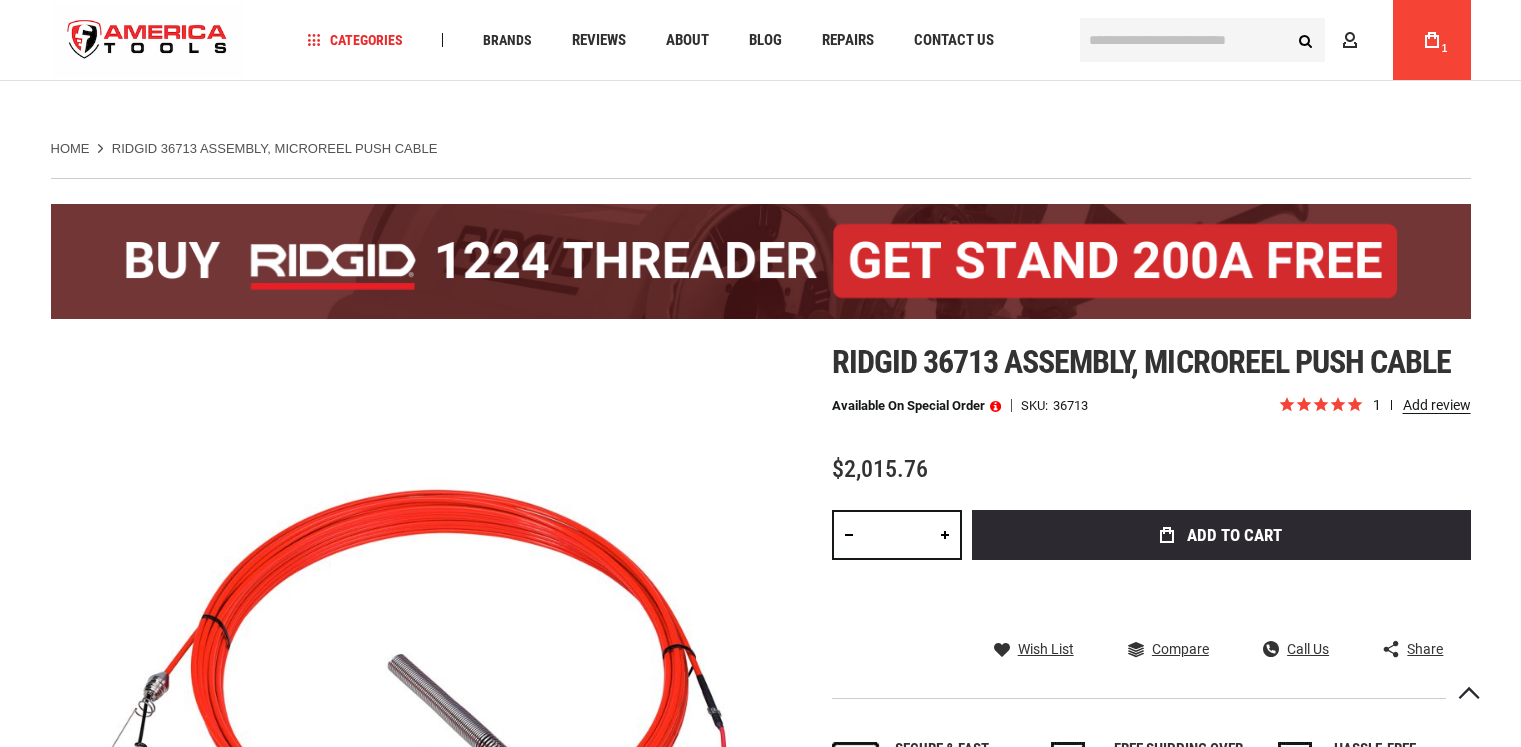 scroll, scrollTop: 200, scrollLeft: 0, axis: vertical 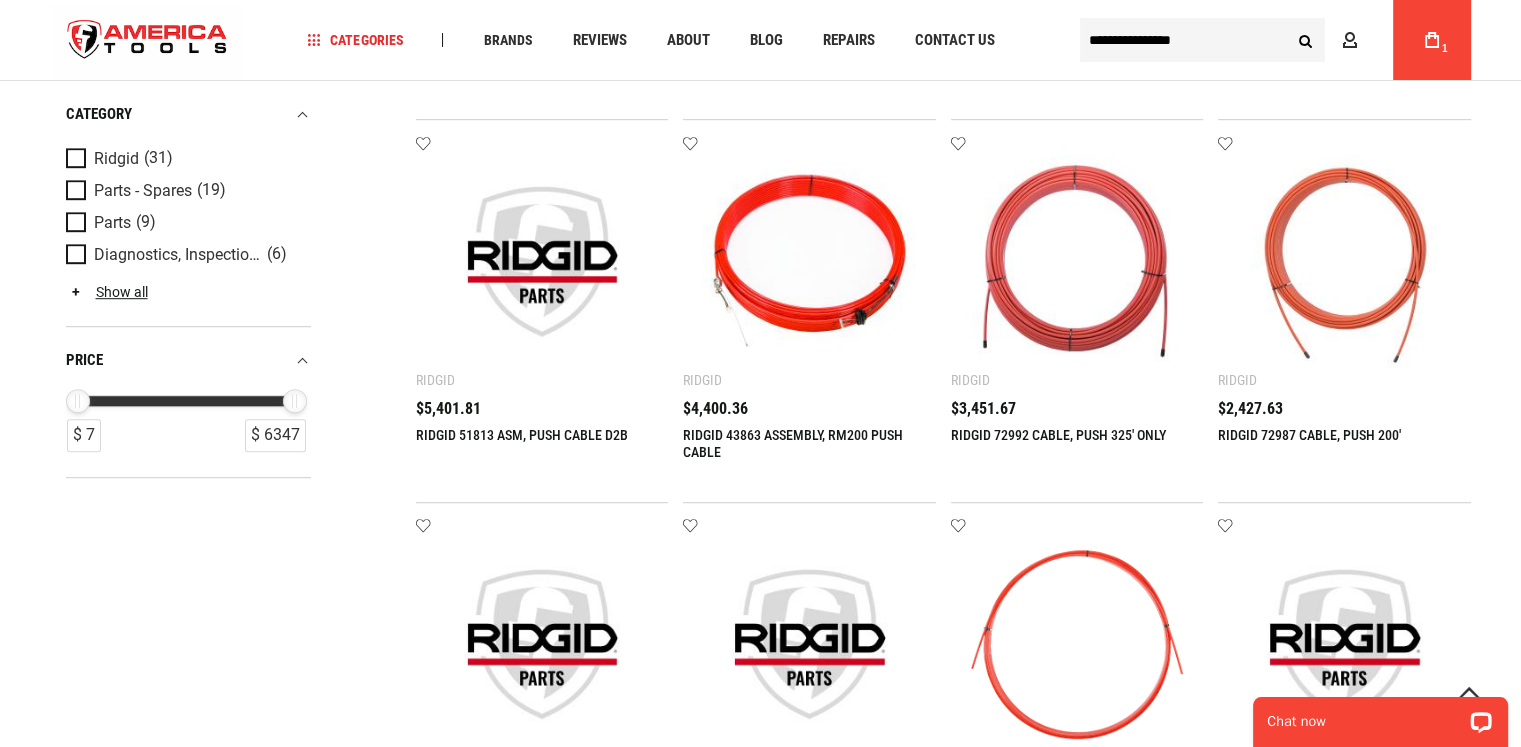 click at bounding box center [809, 261] 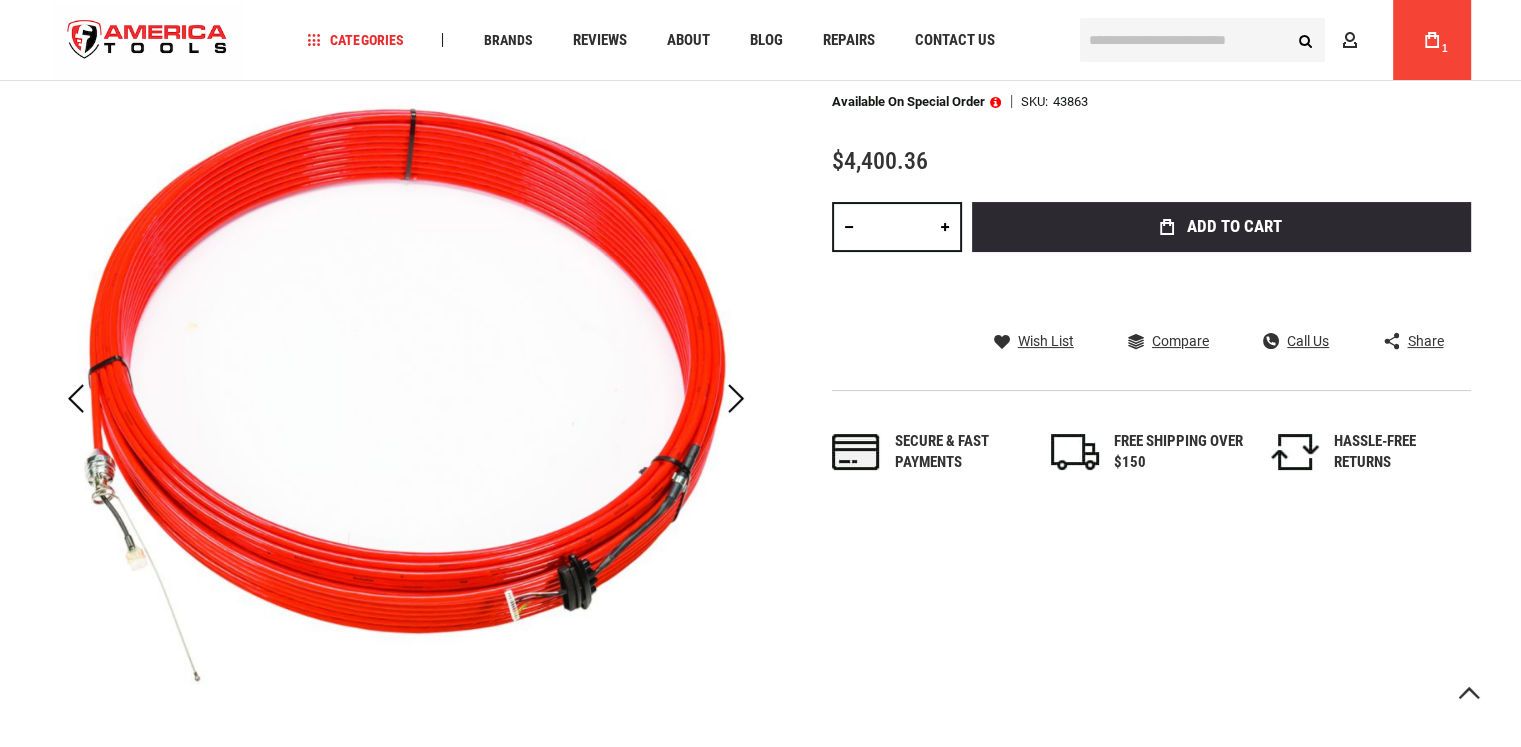scroll, scrollTop: 300, scrollLeft: 0, axis: vertical 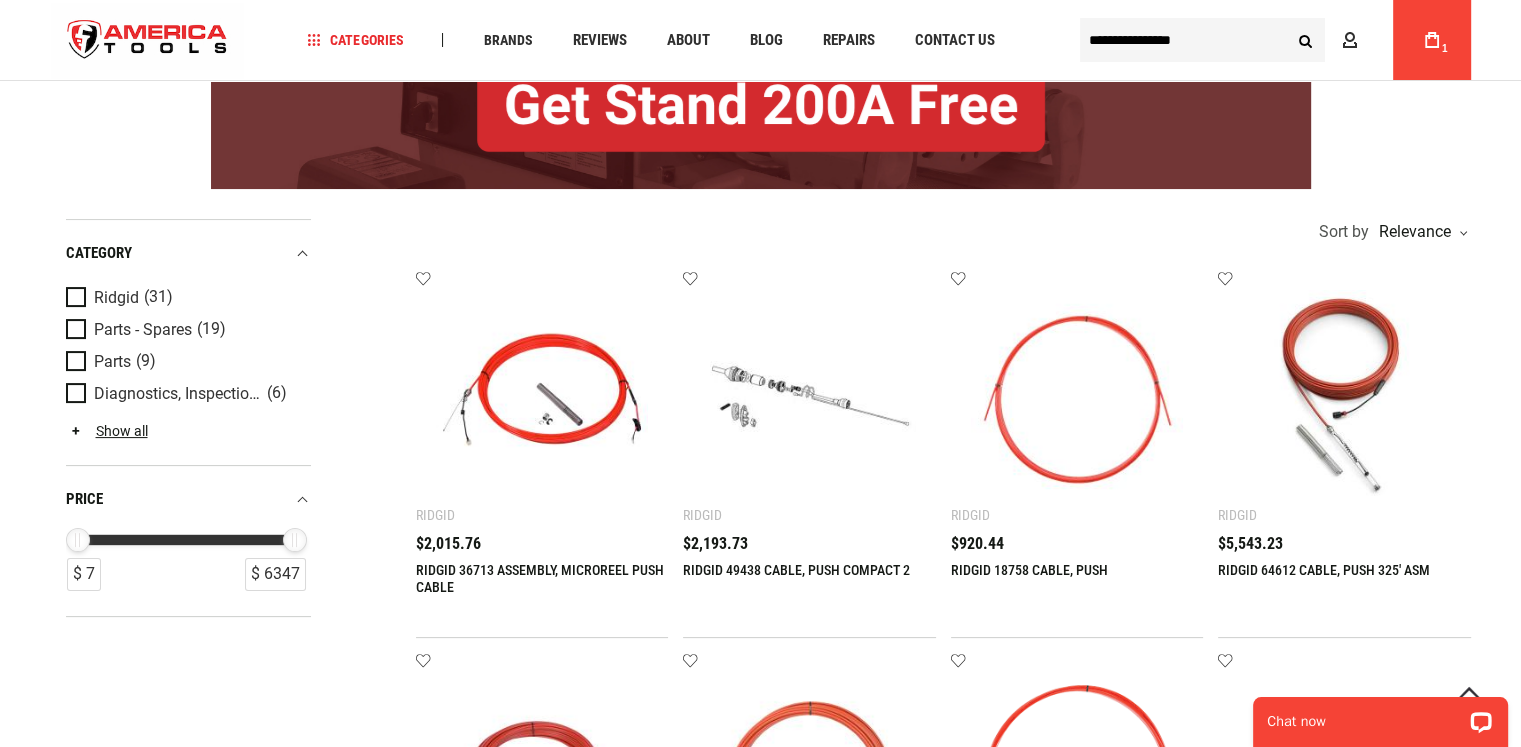 click at bounding box center [809, 396] 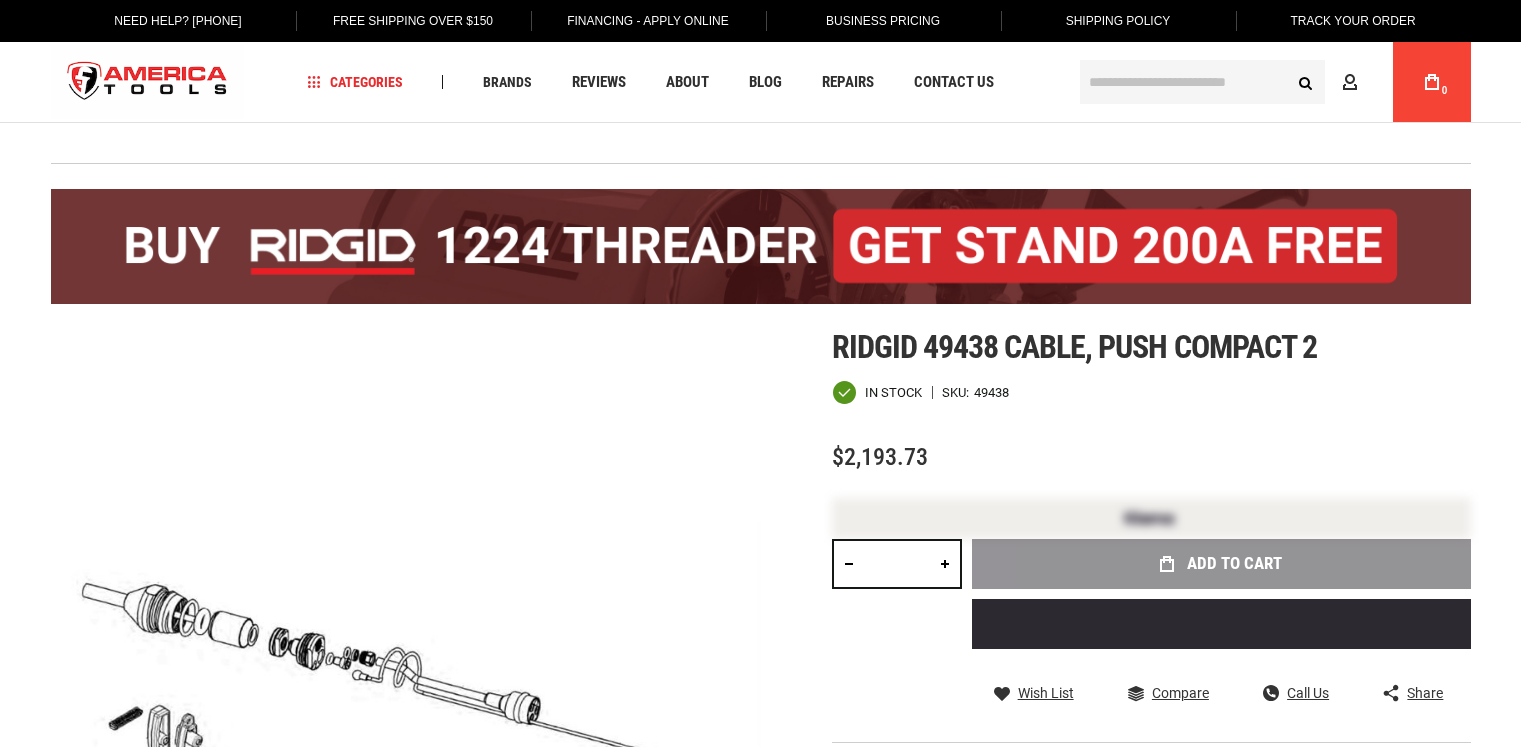scroll, scrollTop: 0, scrollLeft: 0, axis: both 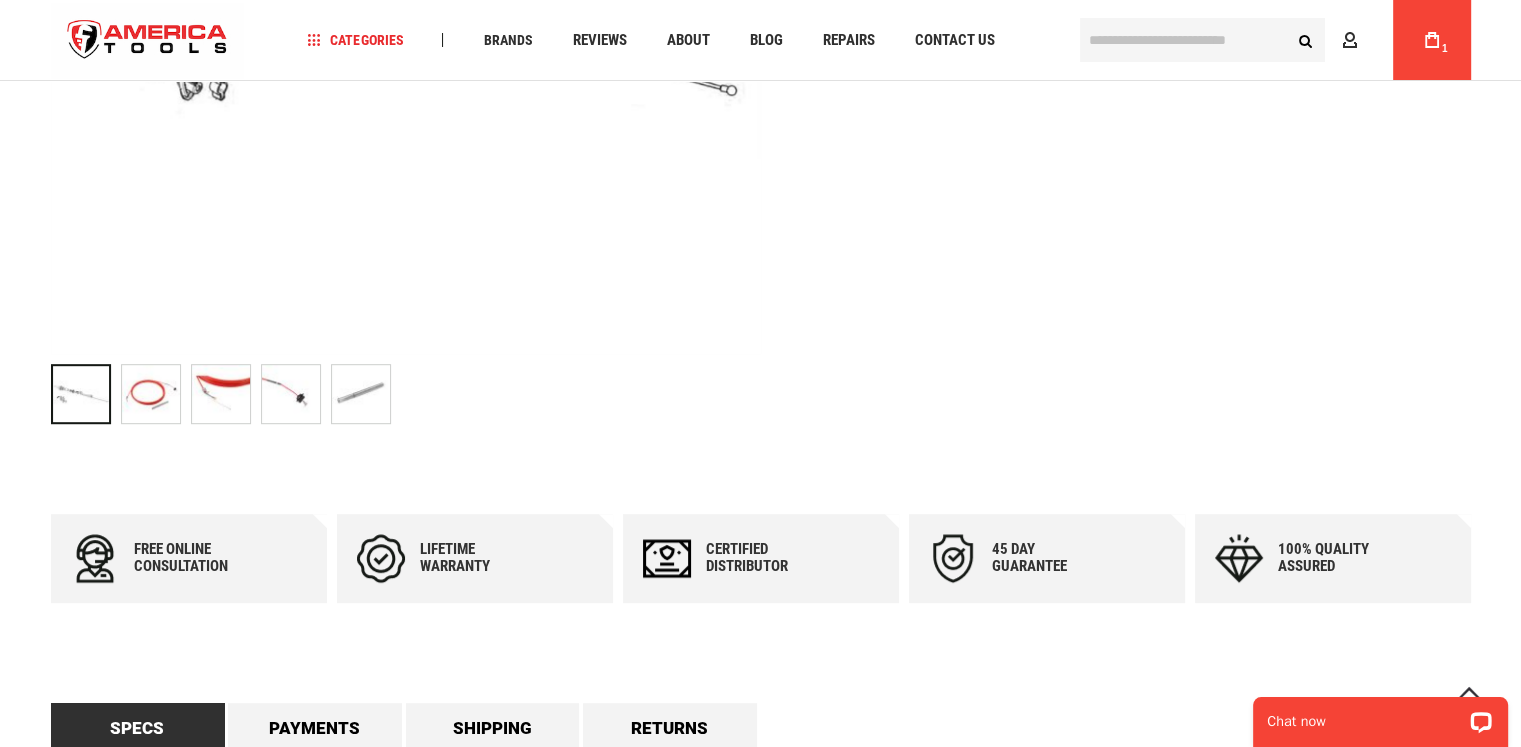click at bounding box center [151, 394] 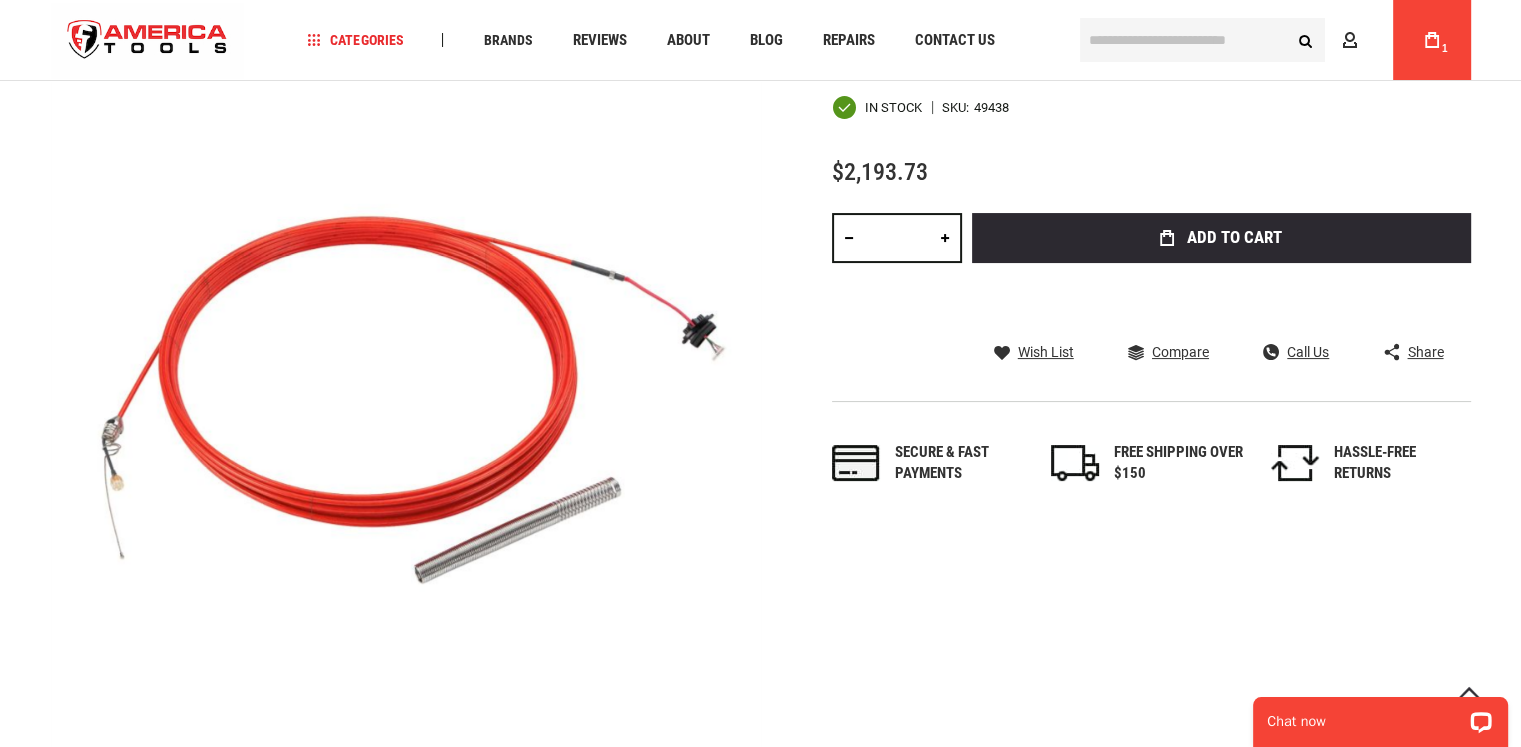 scroll, scrollTop: 700, scrollLeft: 0, axis: vertical 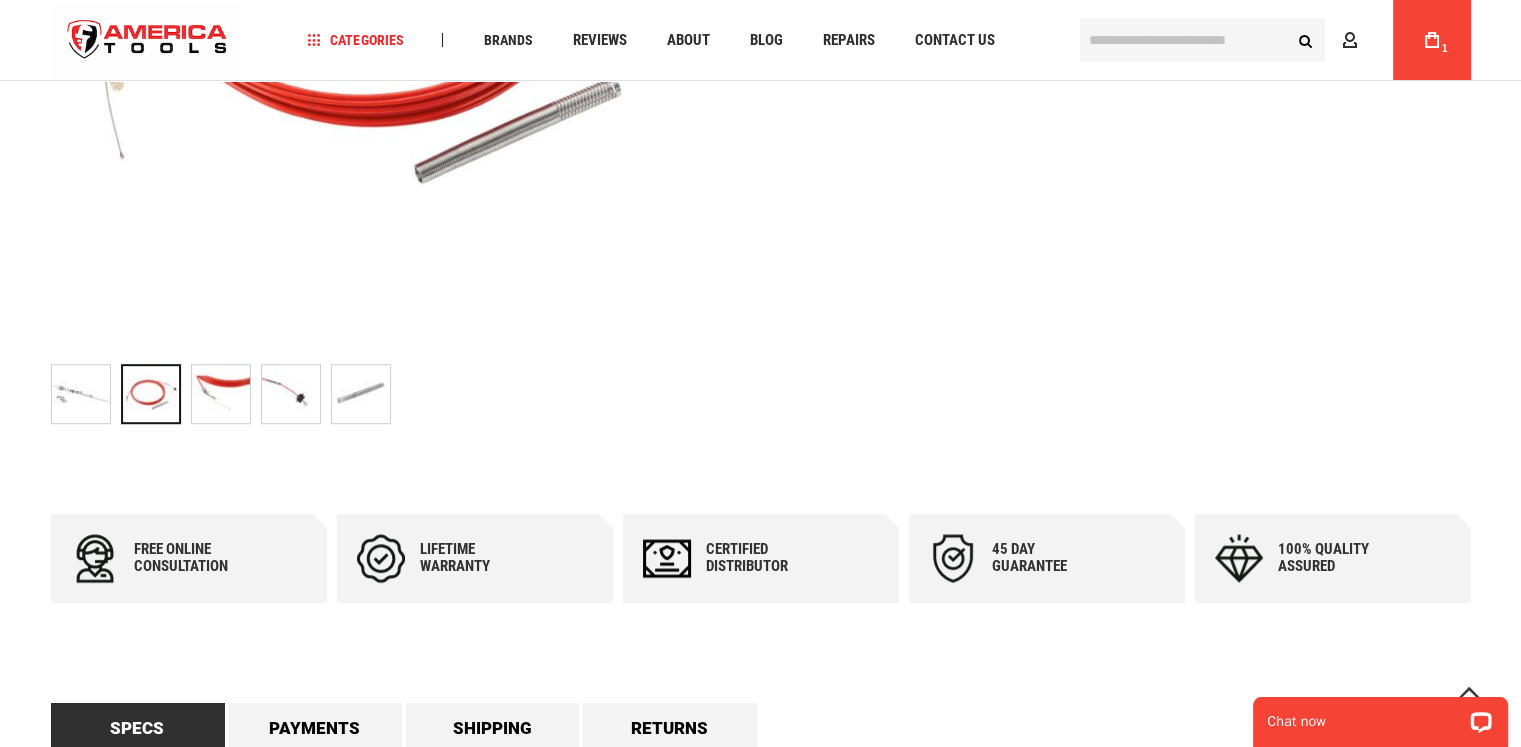 click at bounding box center [221, 394] 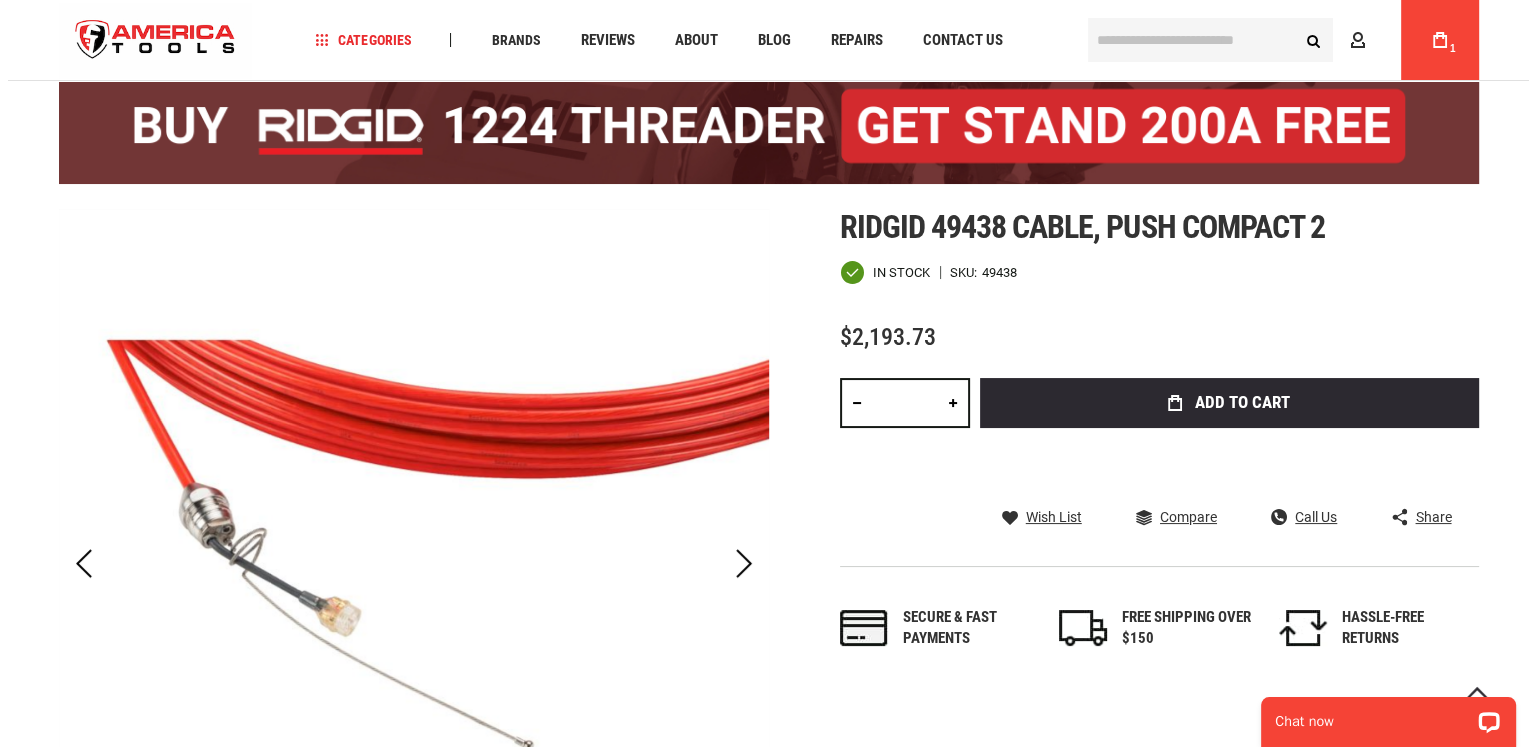 scroll, scrollTop: 100, scrollLeft: 0, axis: vertical 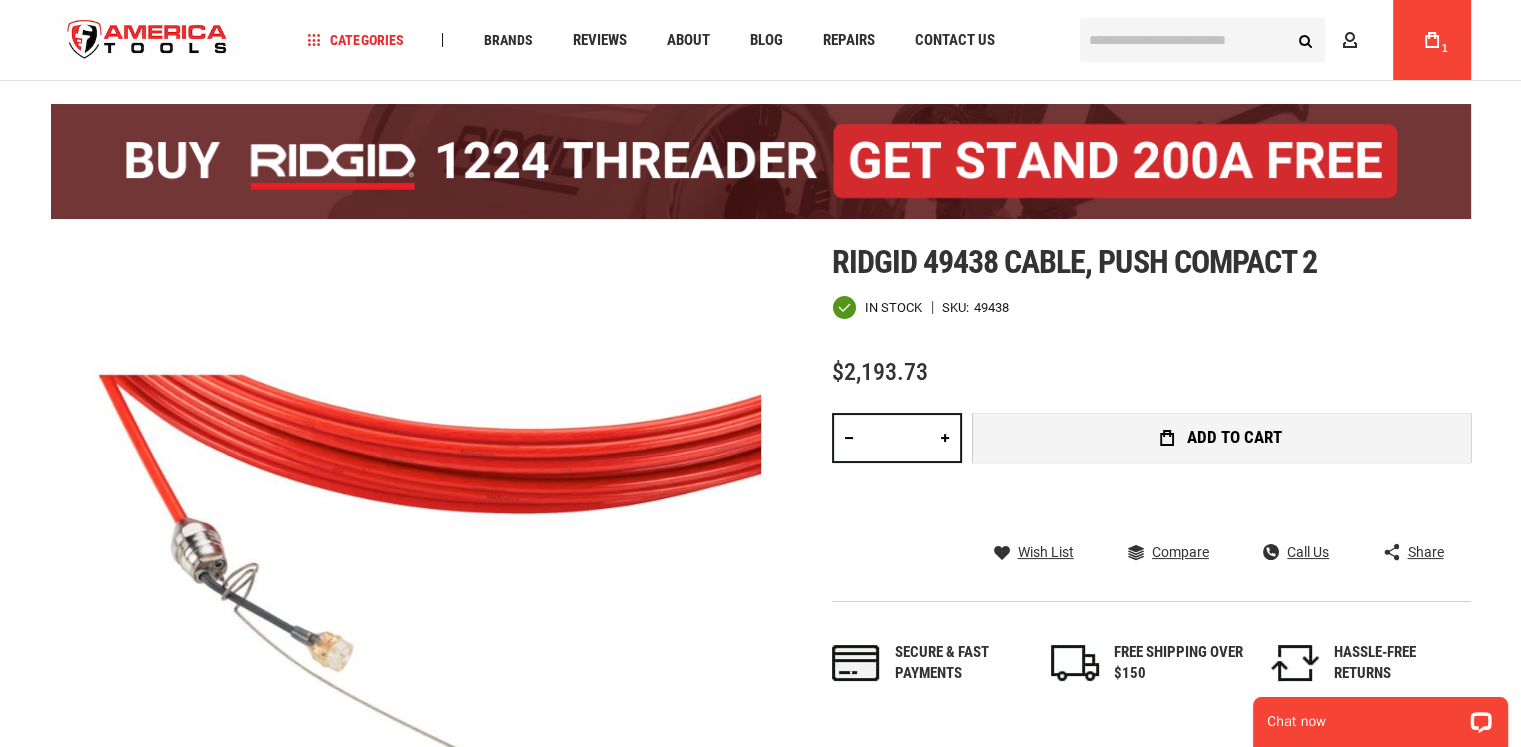 click on "Add to Cart" at bounding box center (1234, 437) 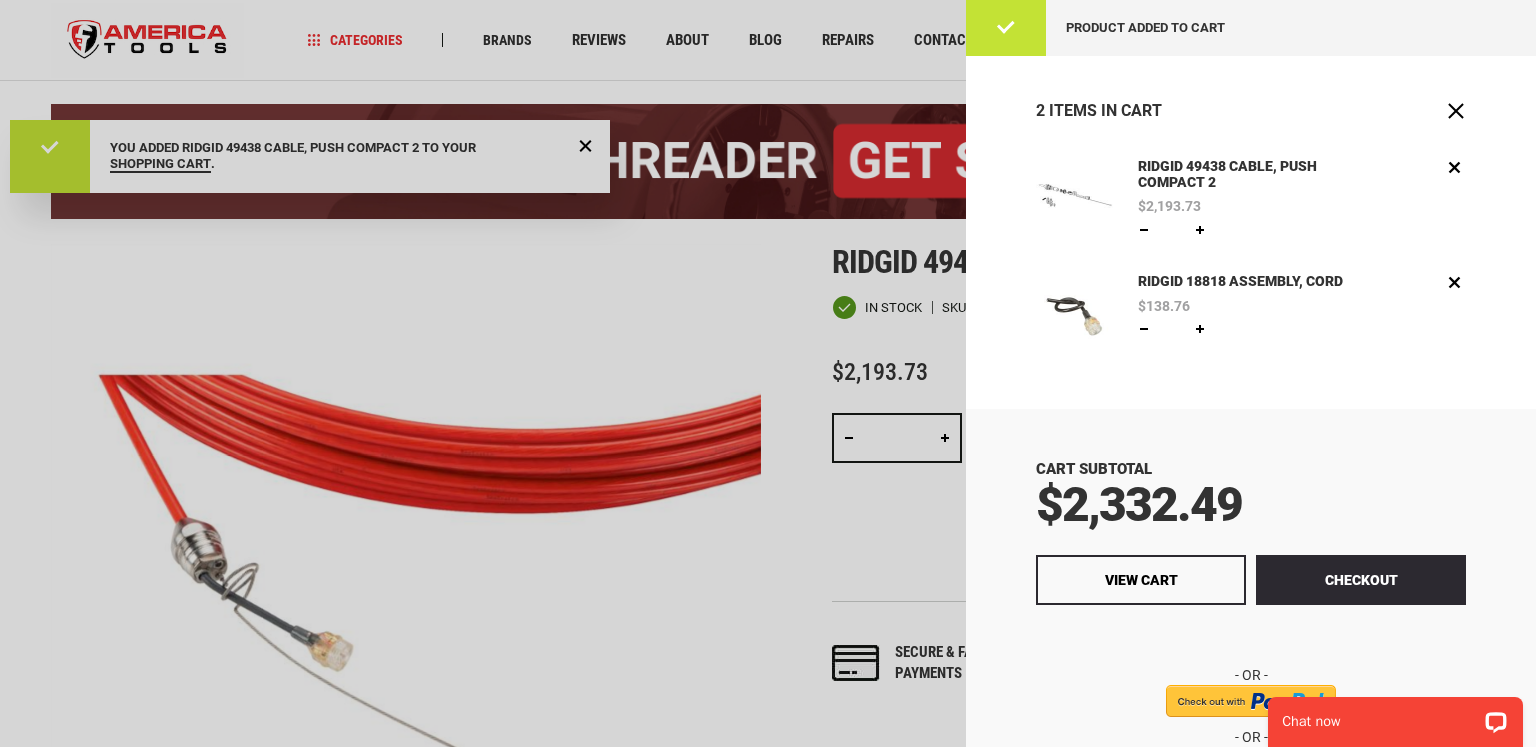 click at bounding box center (768, 373) 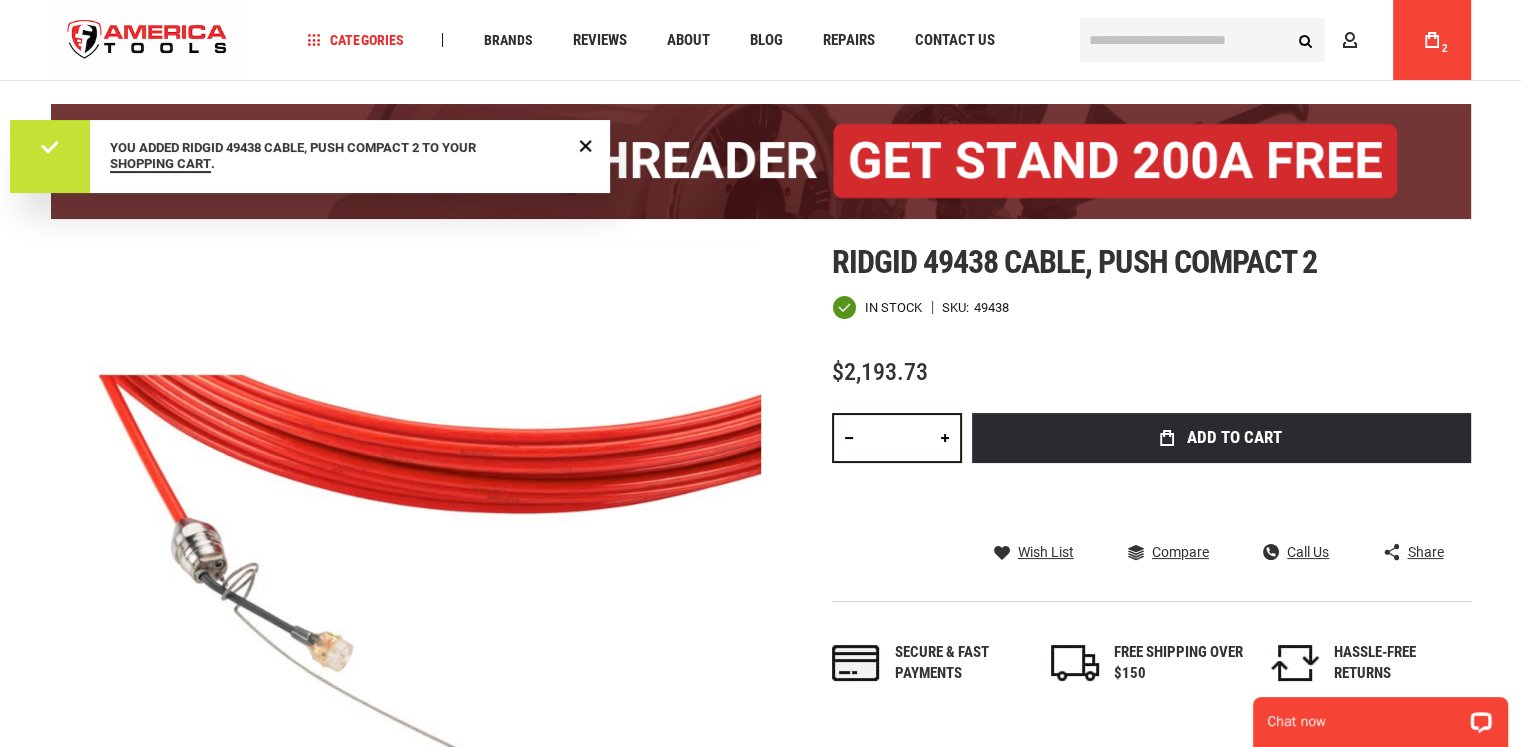 click at bounding box center (1202, 40) 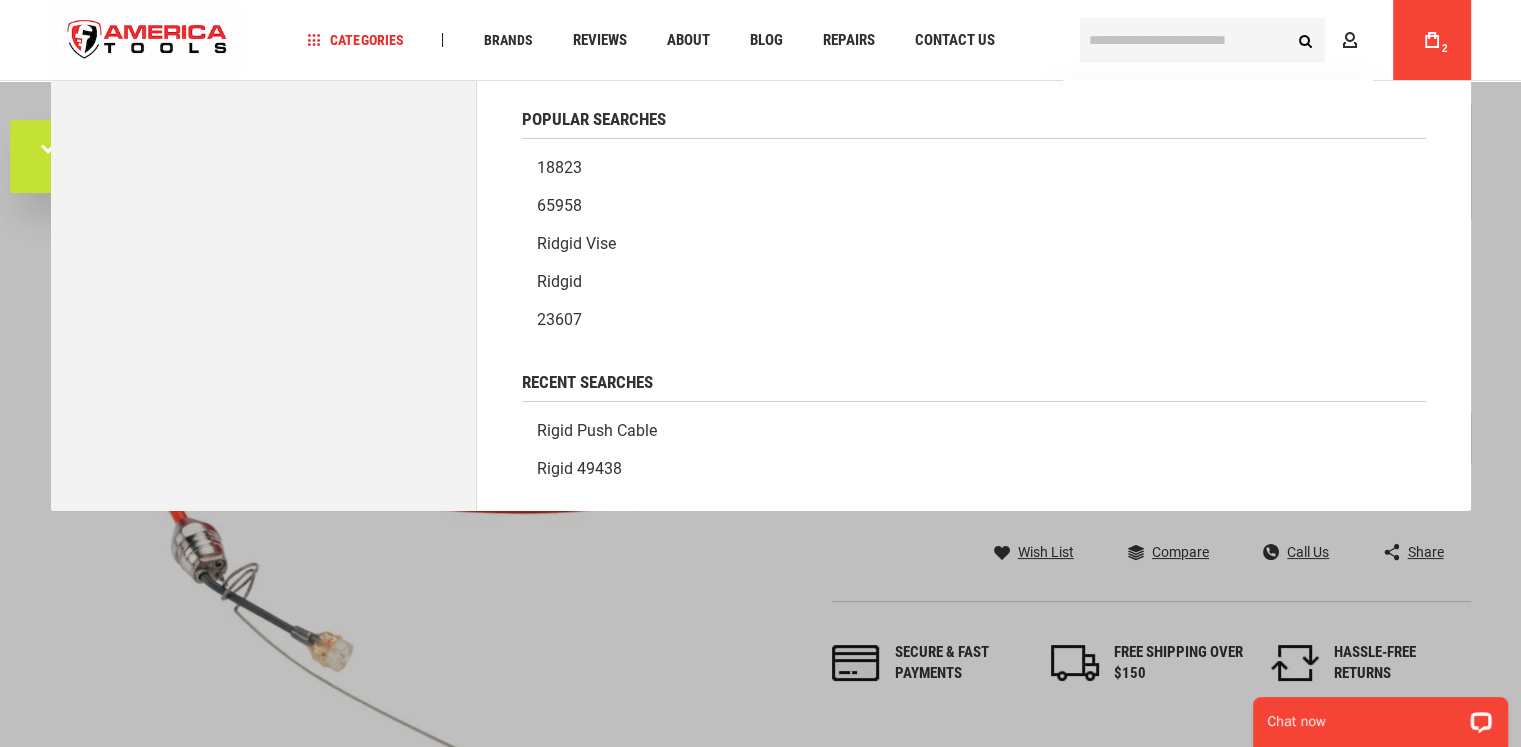 click on "My Cart
2" at bounding box center [1432, 40] 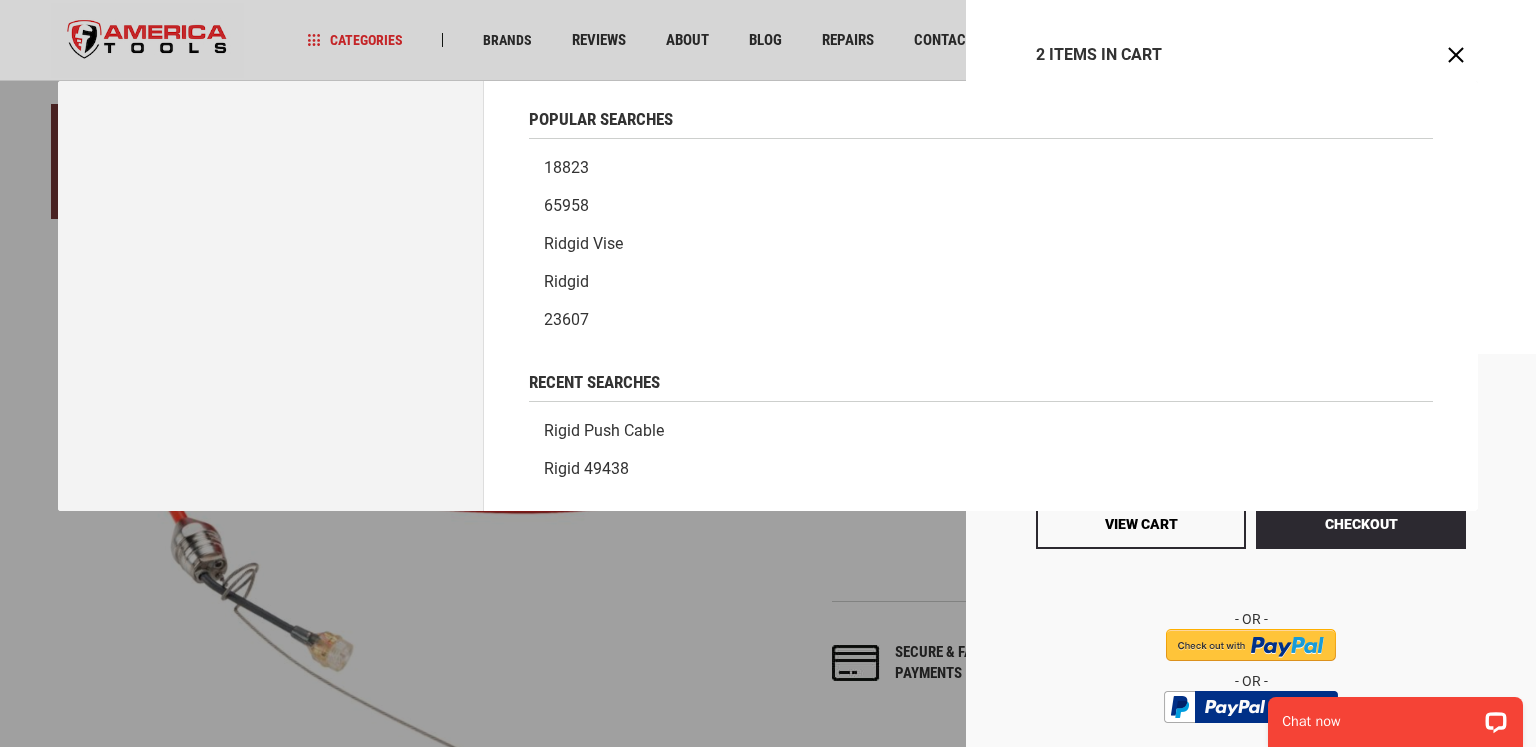 click at bounding box center (1251, 654) 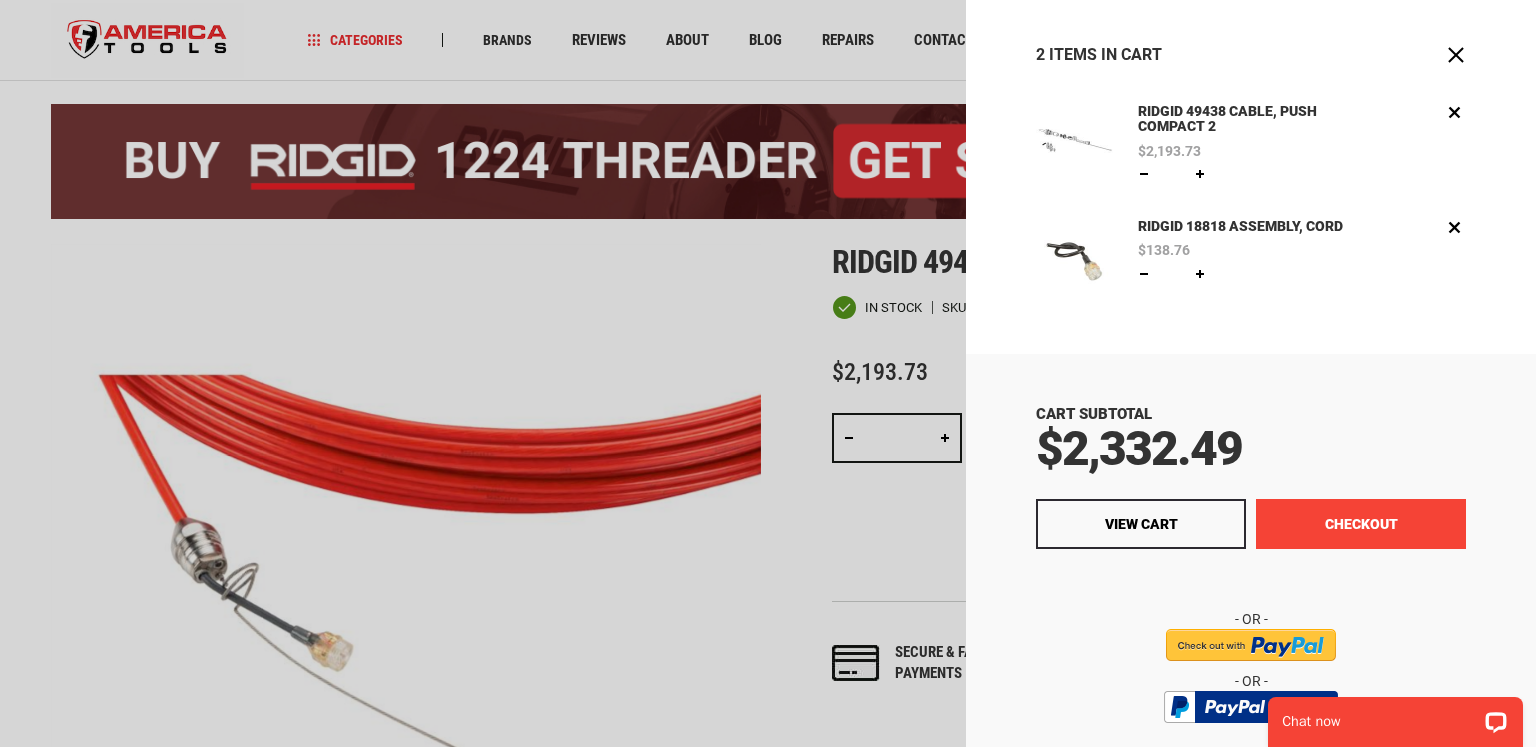 click on "Checkout" at bounding box center (1361, 524) 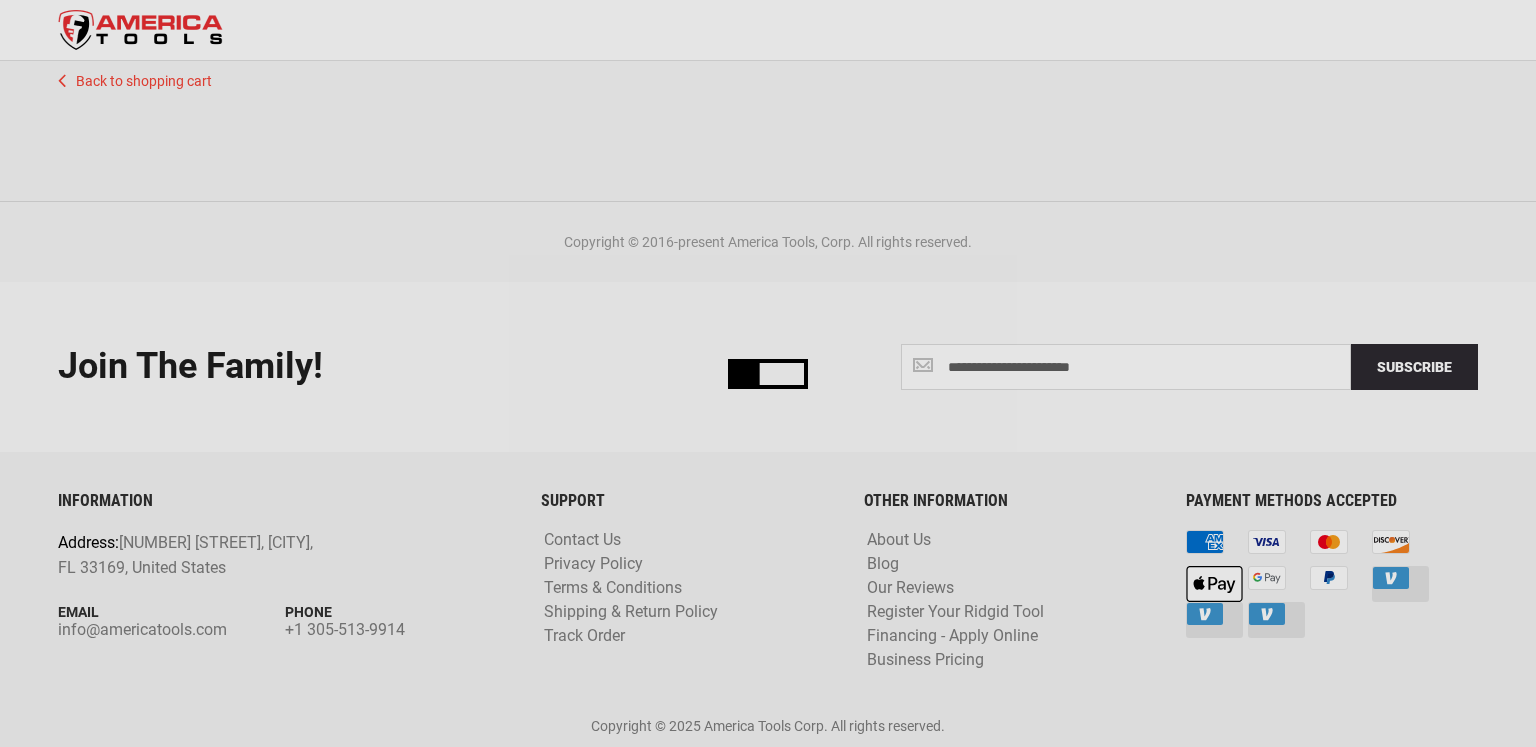 scroll, scrollTop: 0, scrollLeft: 0, axis: both 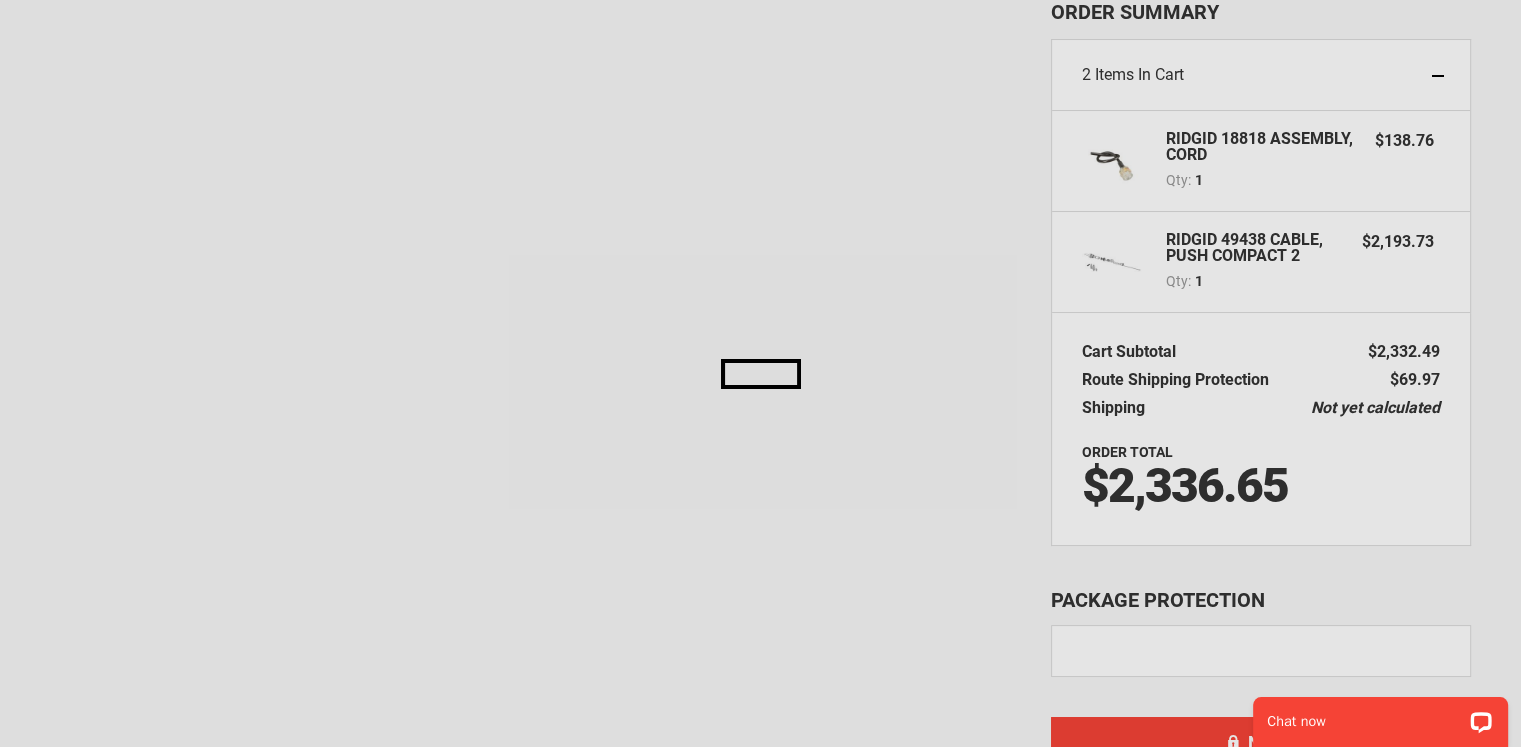 select on "**" 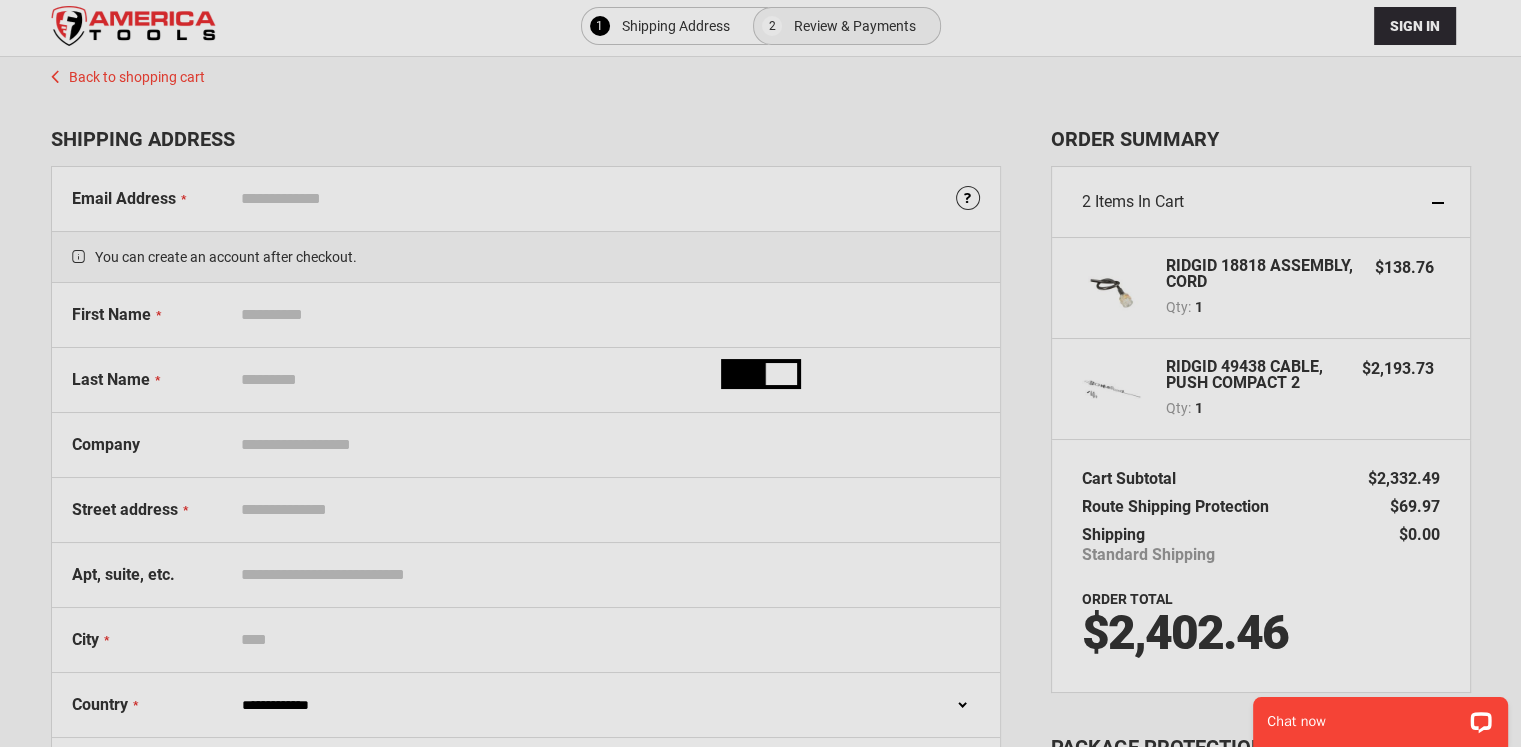 scroll, scrollTop: 0, scrollLeft: 0, axis: both 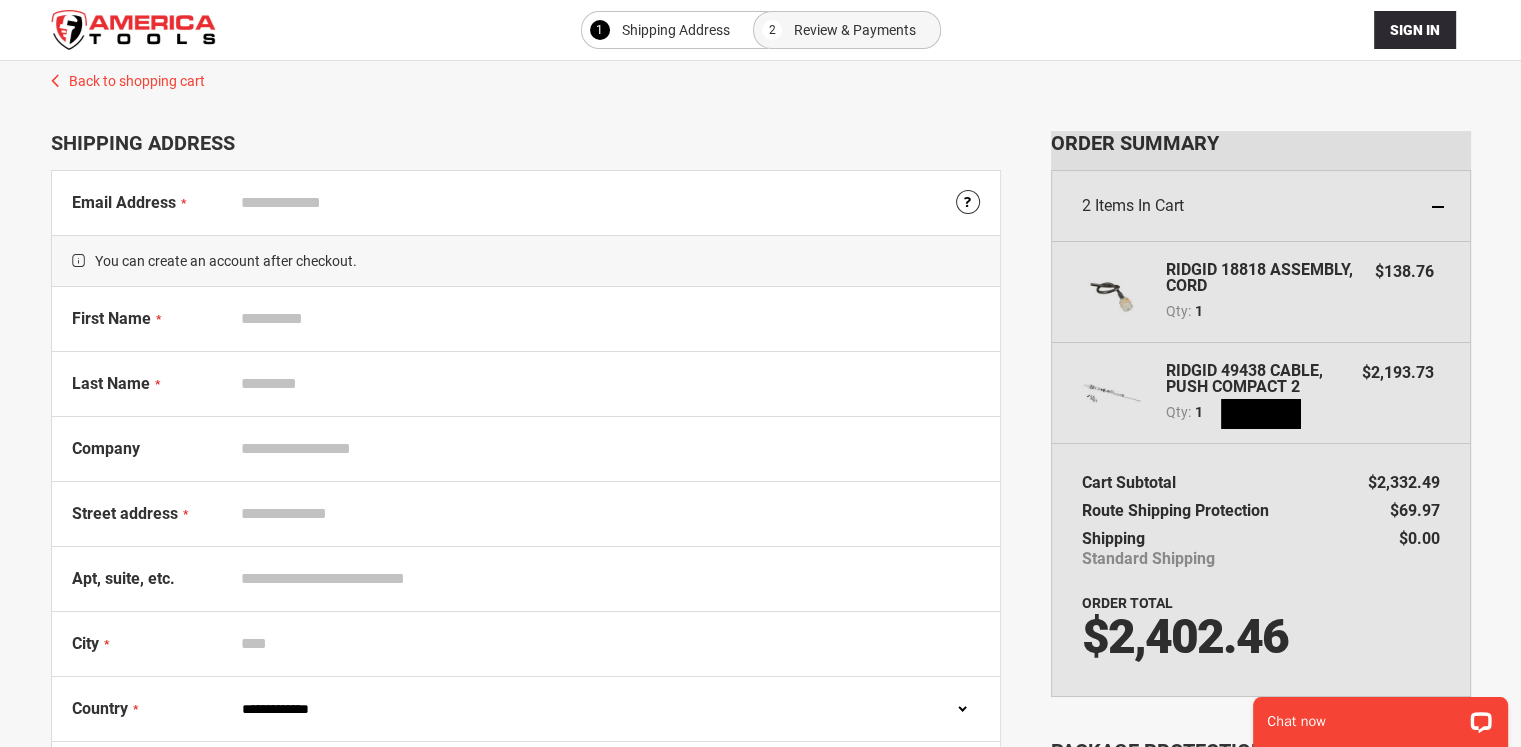 drag, startPoint x: 346, startPoint y: 229, endPoint x: 348, endPoint y: 205, distance: 24.083189 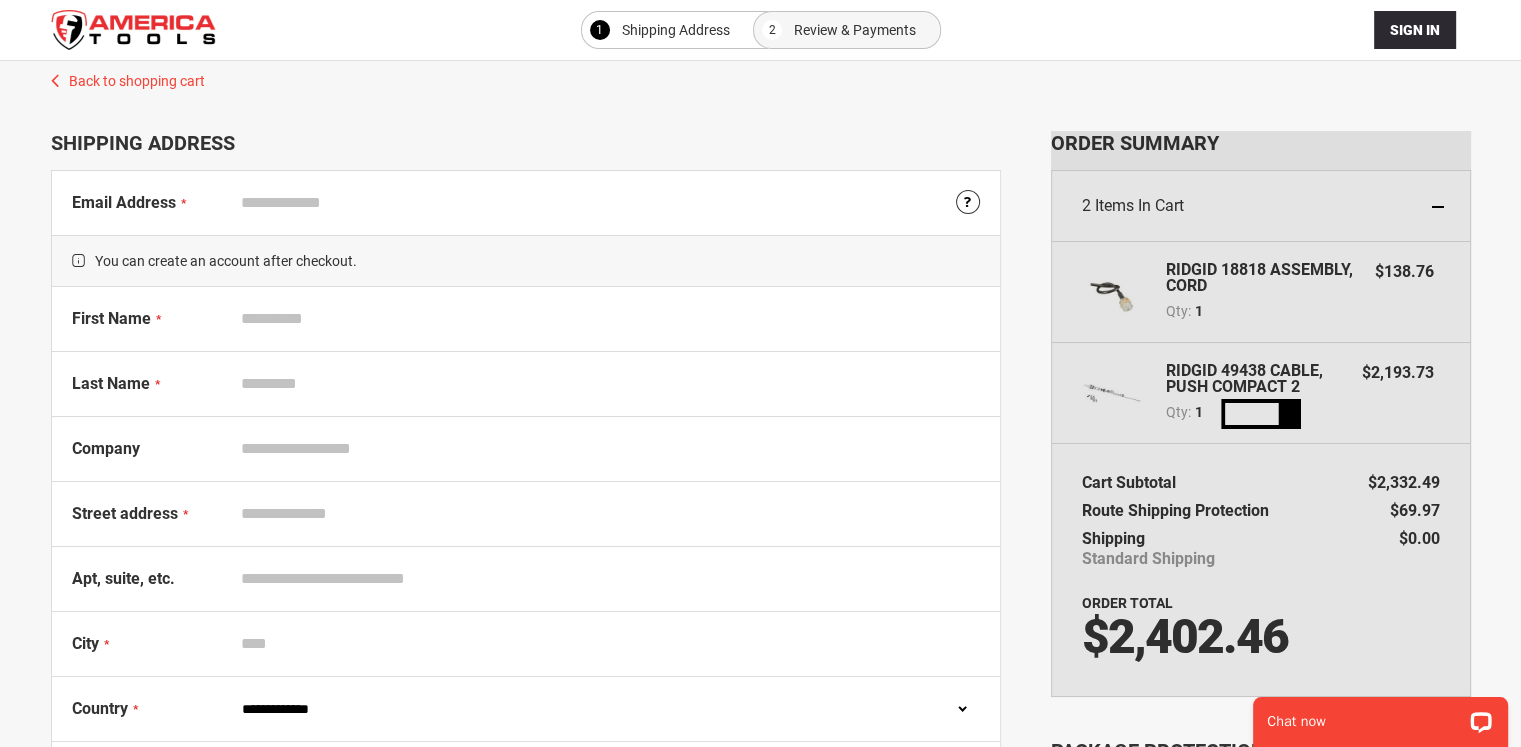 click on "Email Address
Tooltip
We'll send your order confirmation here." at bounding box center [526, 203] 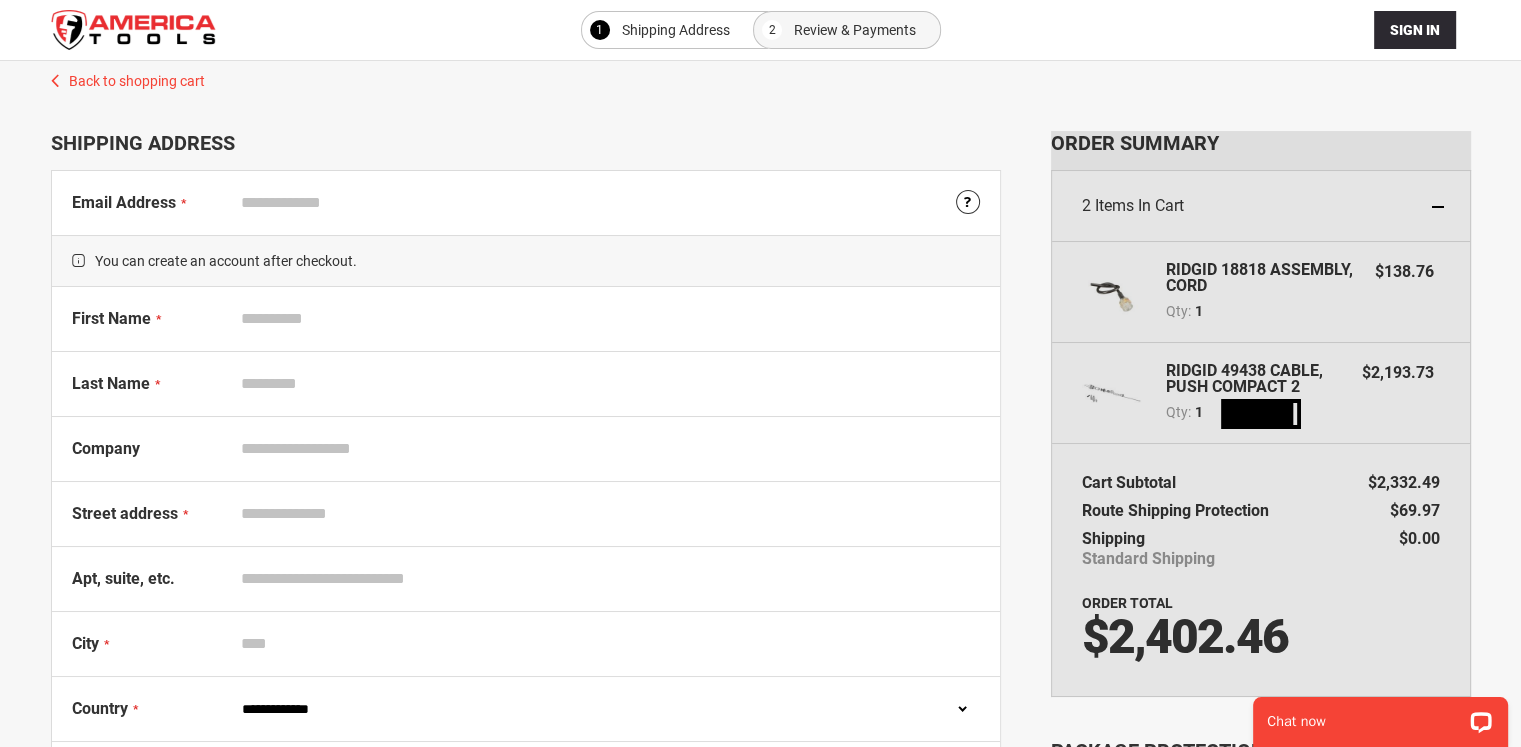 click on "Email Address" at bounding box center (606, 203) 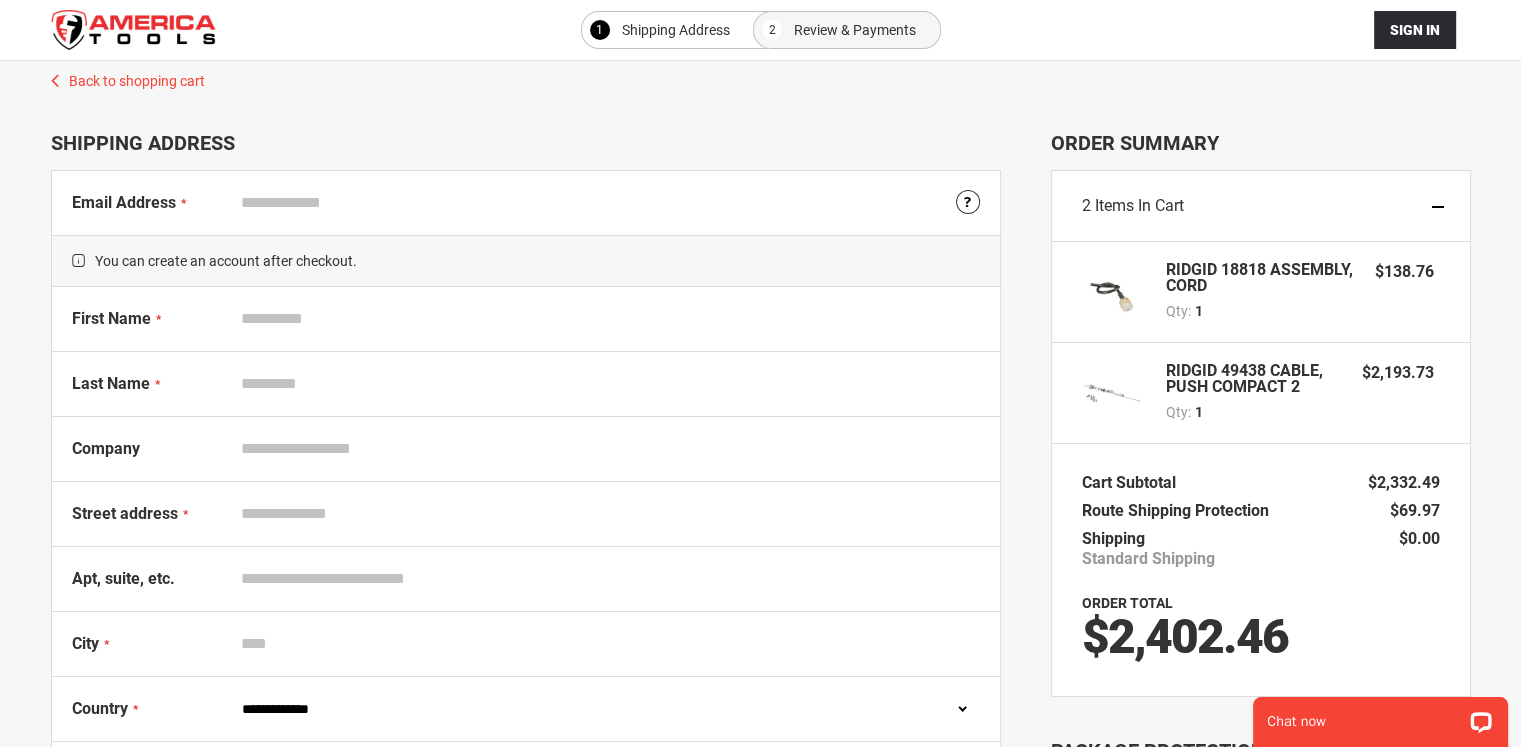 type on "**********" 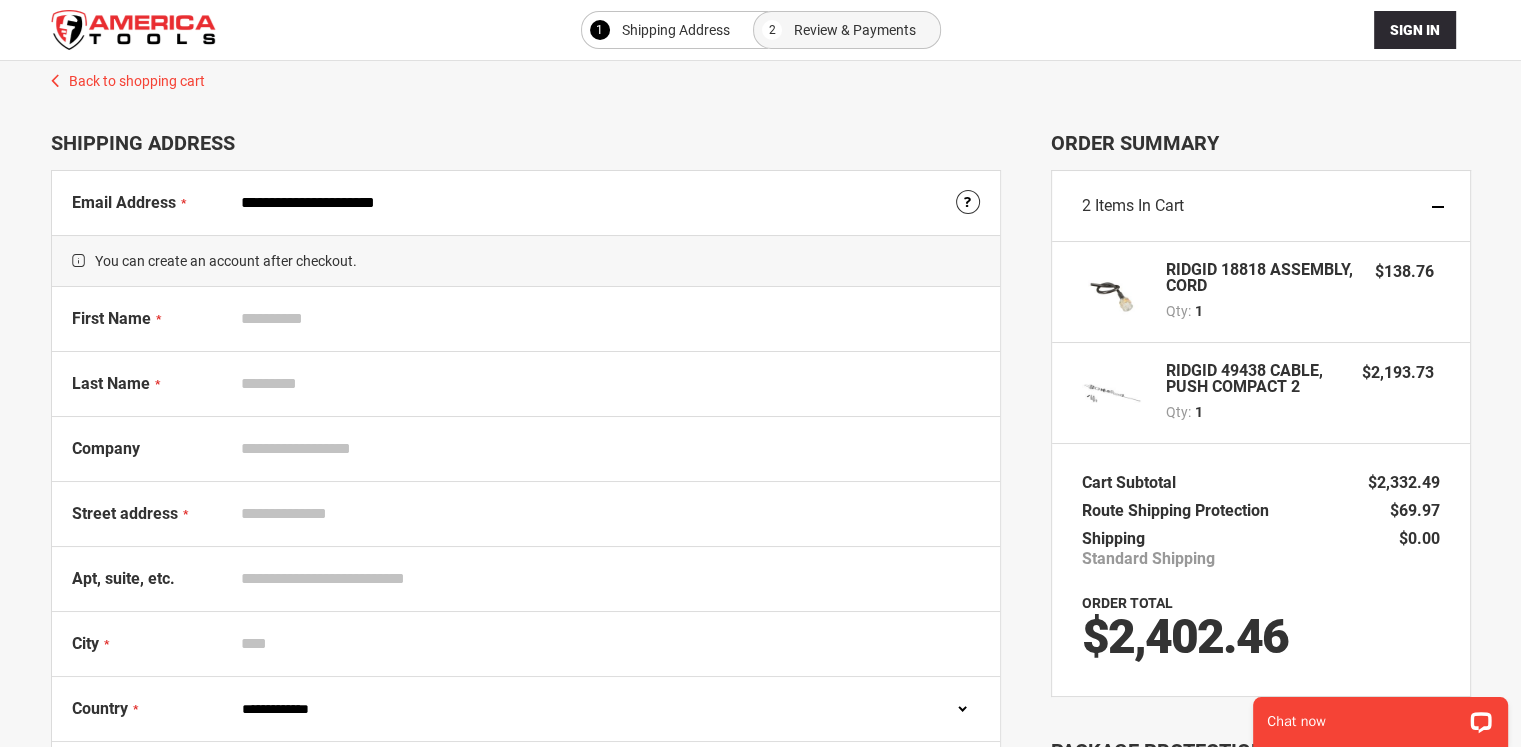 click on "First Name" at bounding box center [526, 319] 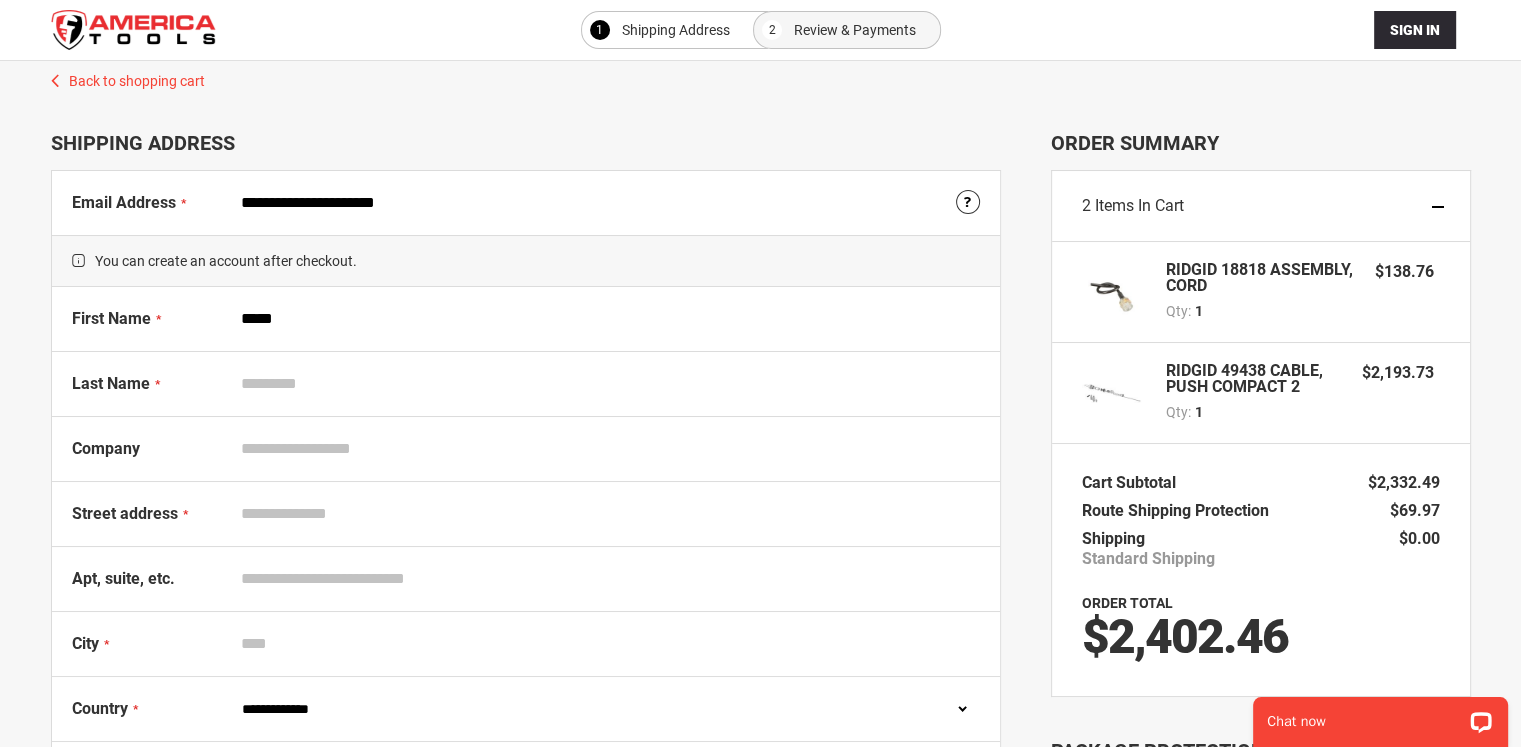 type on "*******" 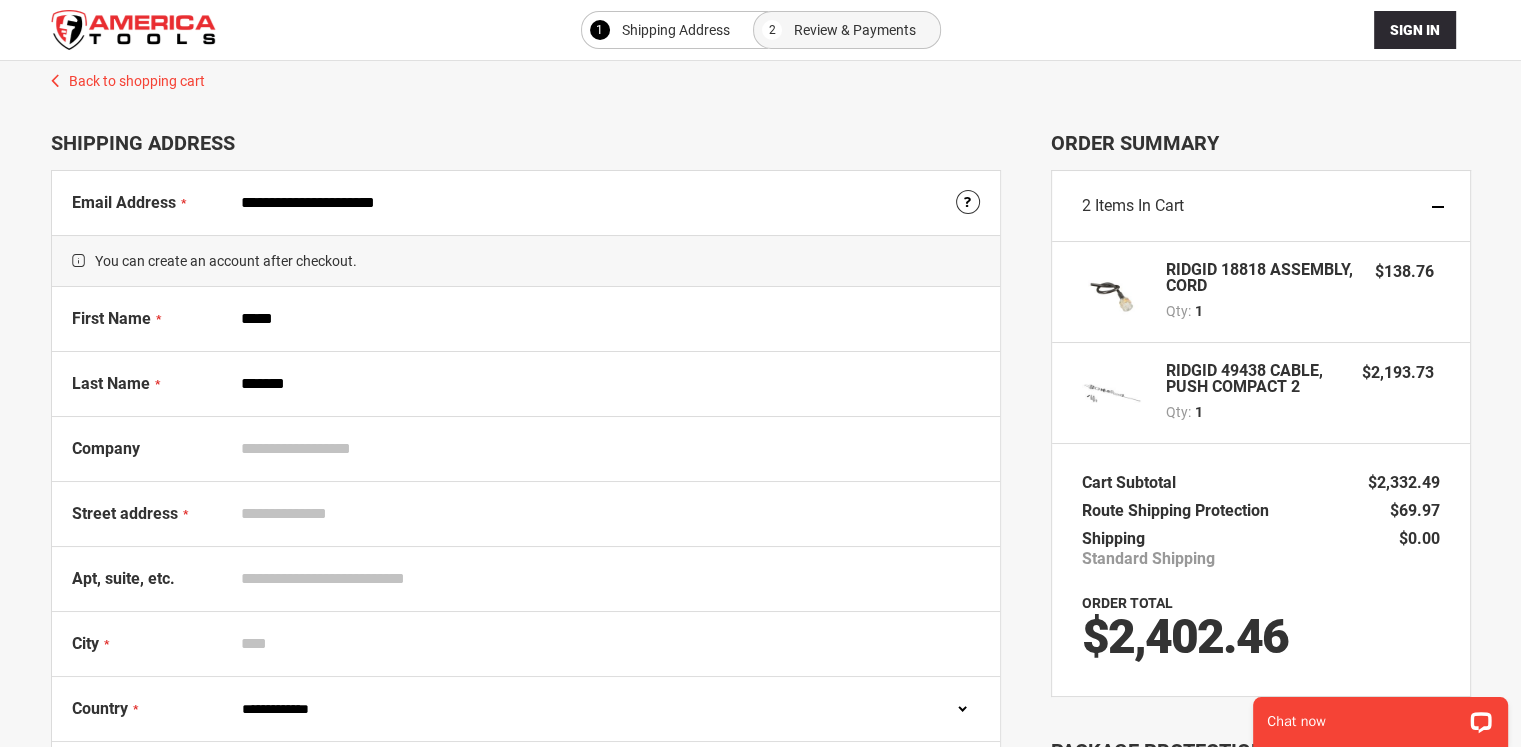 type on "**********" 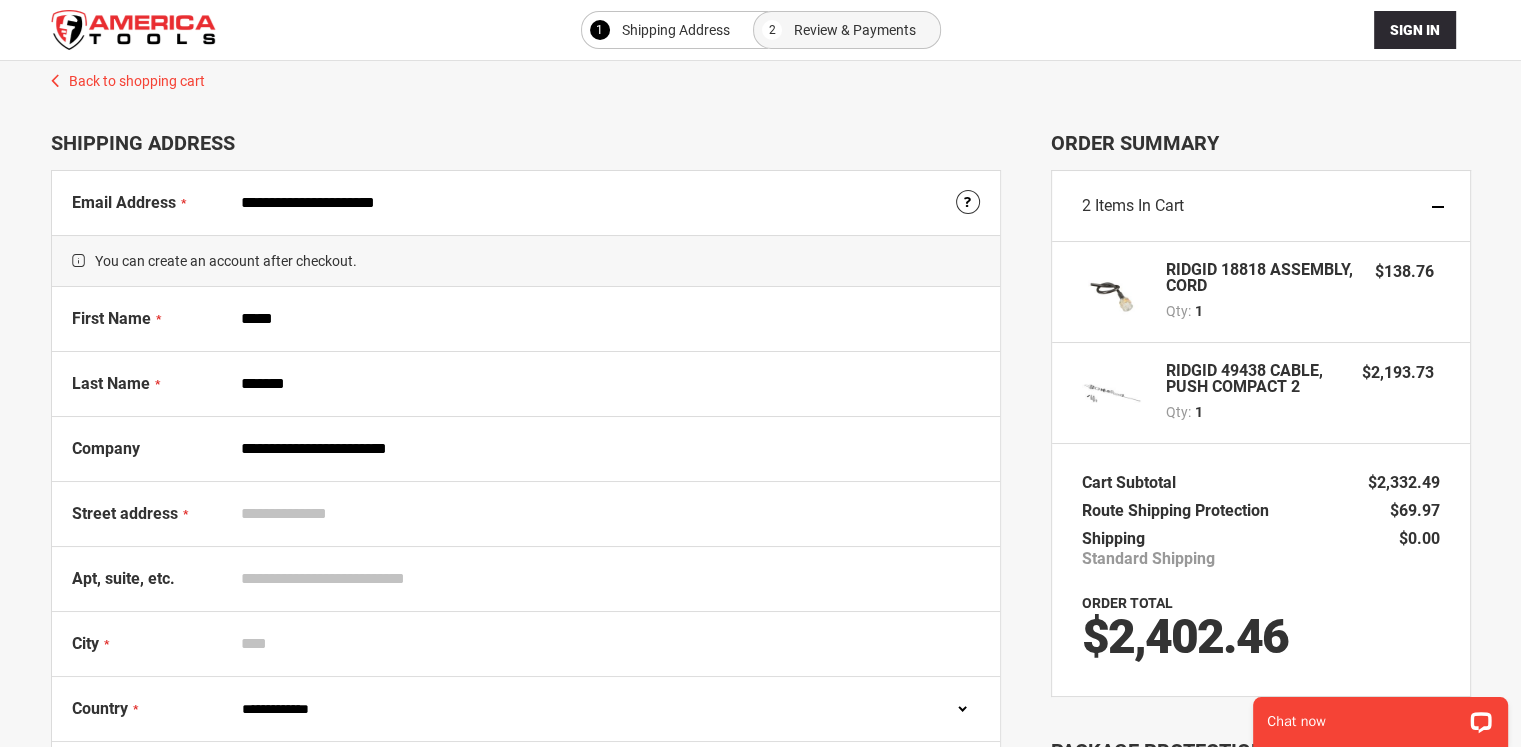 type on "**********" 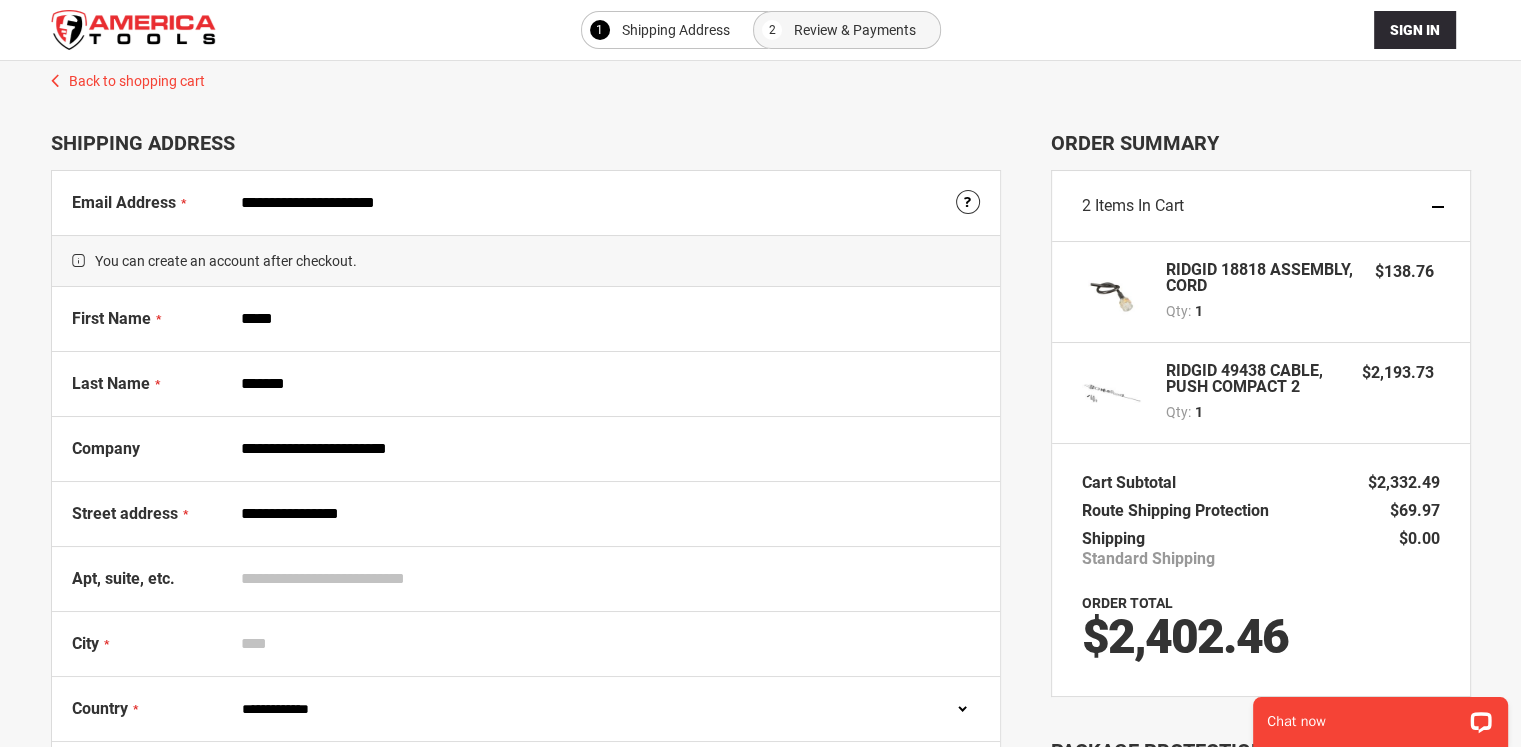 type on "**********" 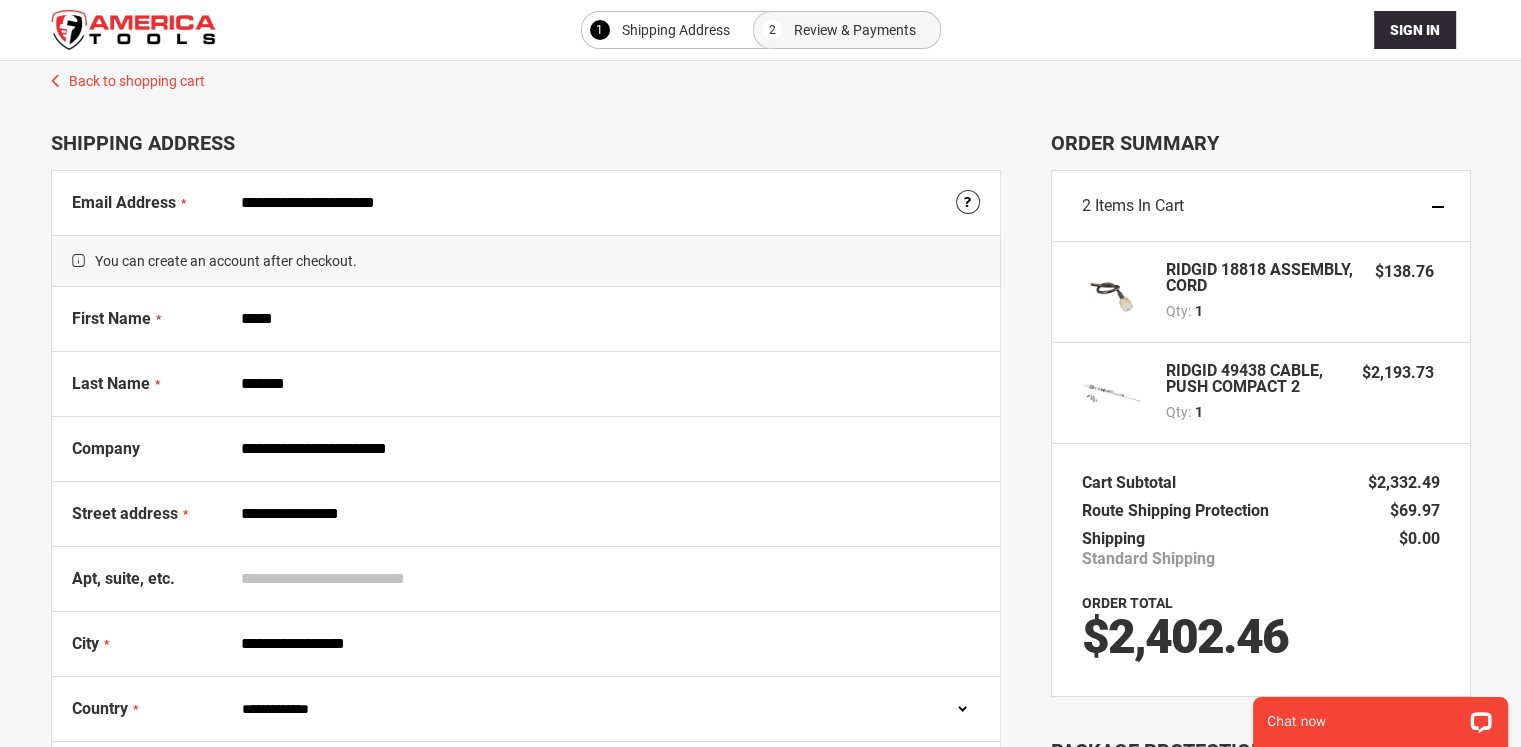 select on "**" 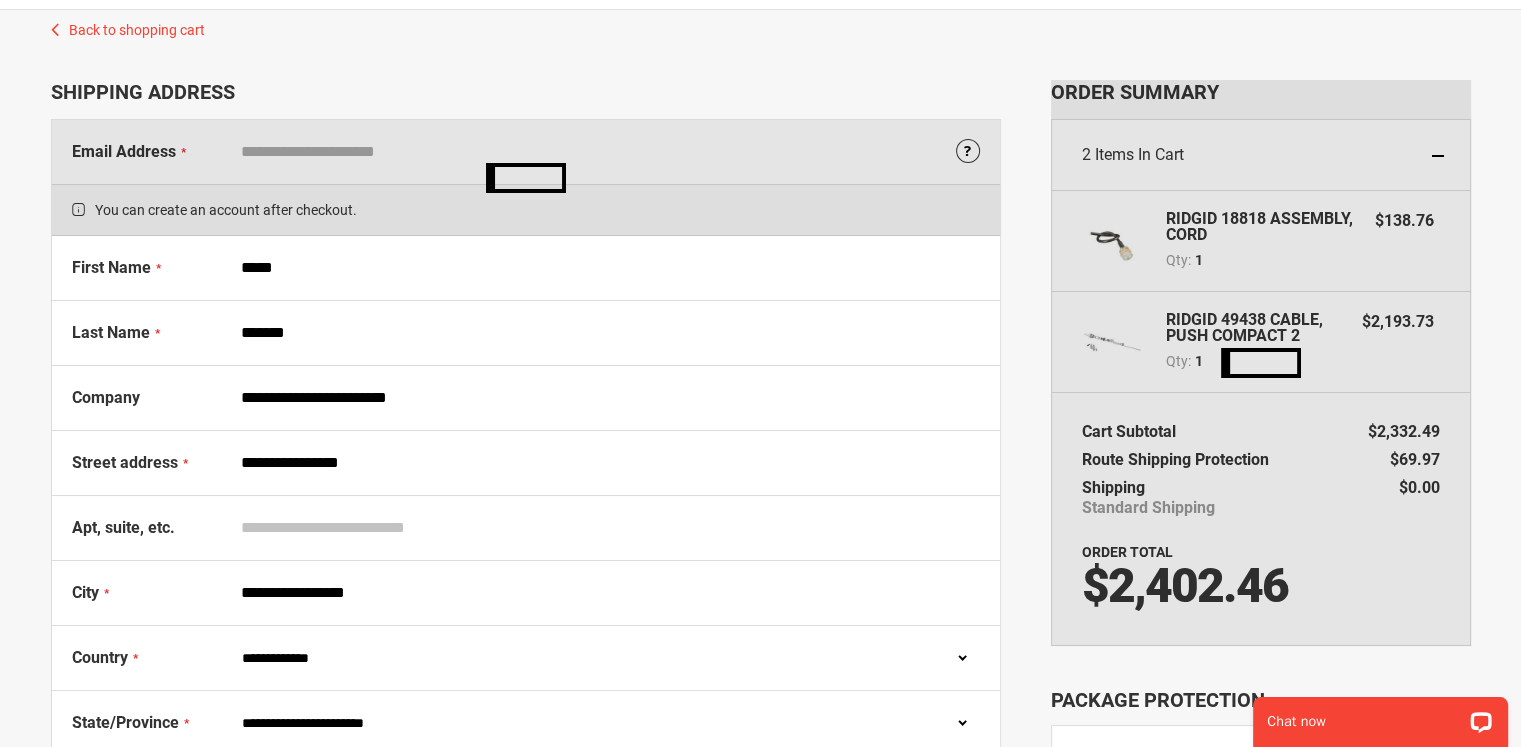 scroll, scrollTop: 100, scrollLeft: 0, axis: vertical 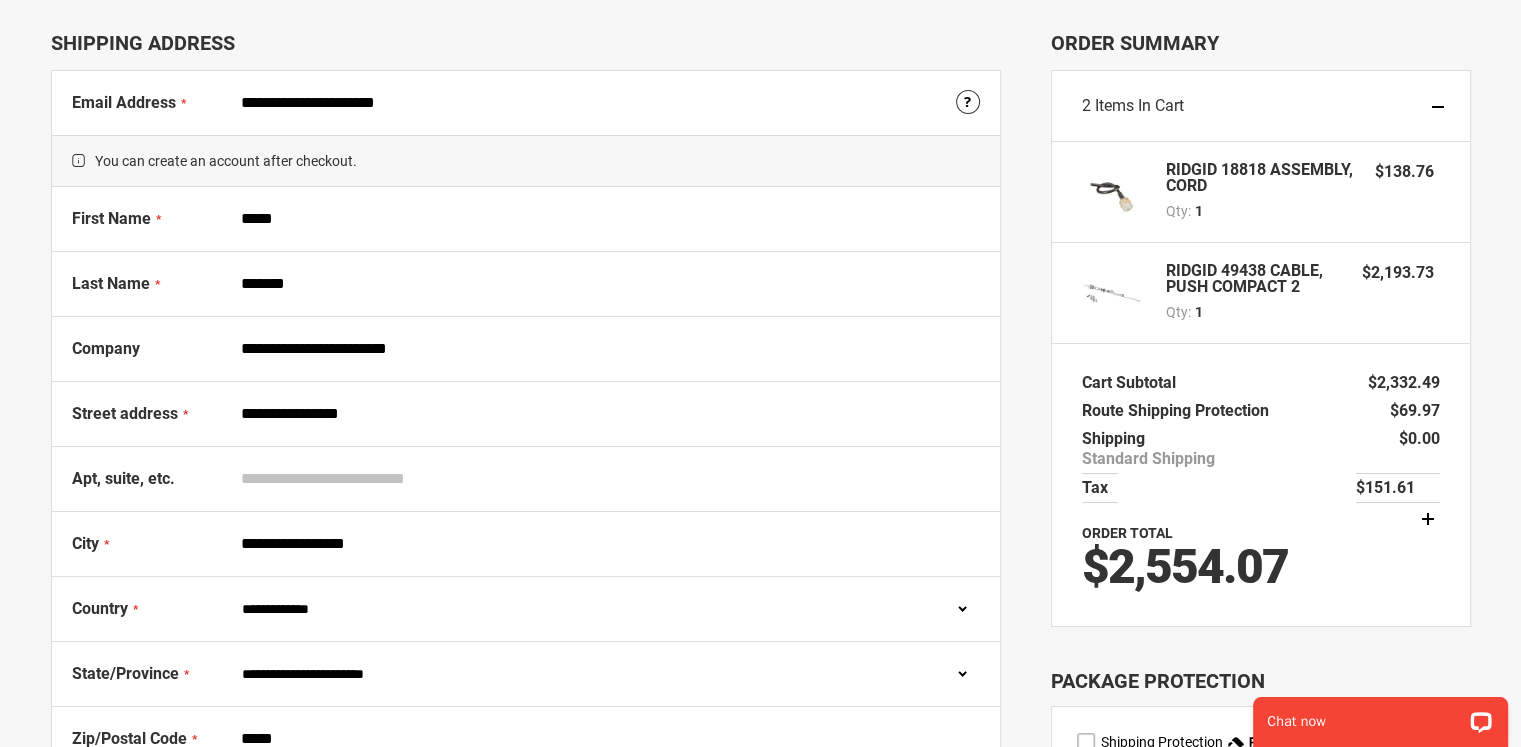 click on "**********" at bounding box center [606, 414] 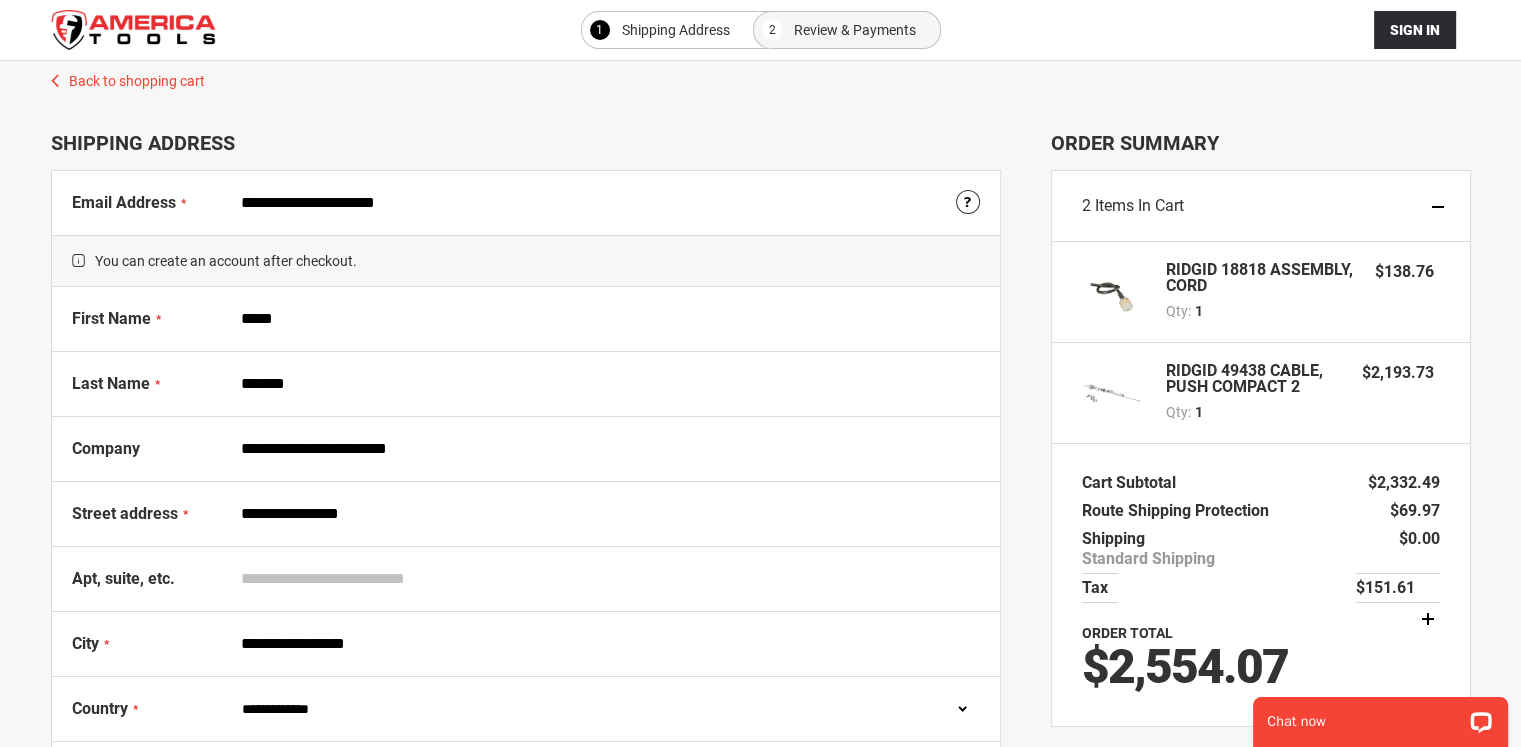 scroll, scrollTop: 0, scrollLeft: 0, axis: both 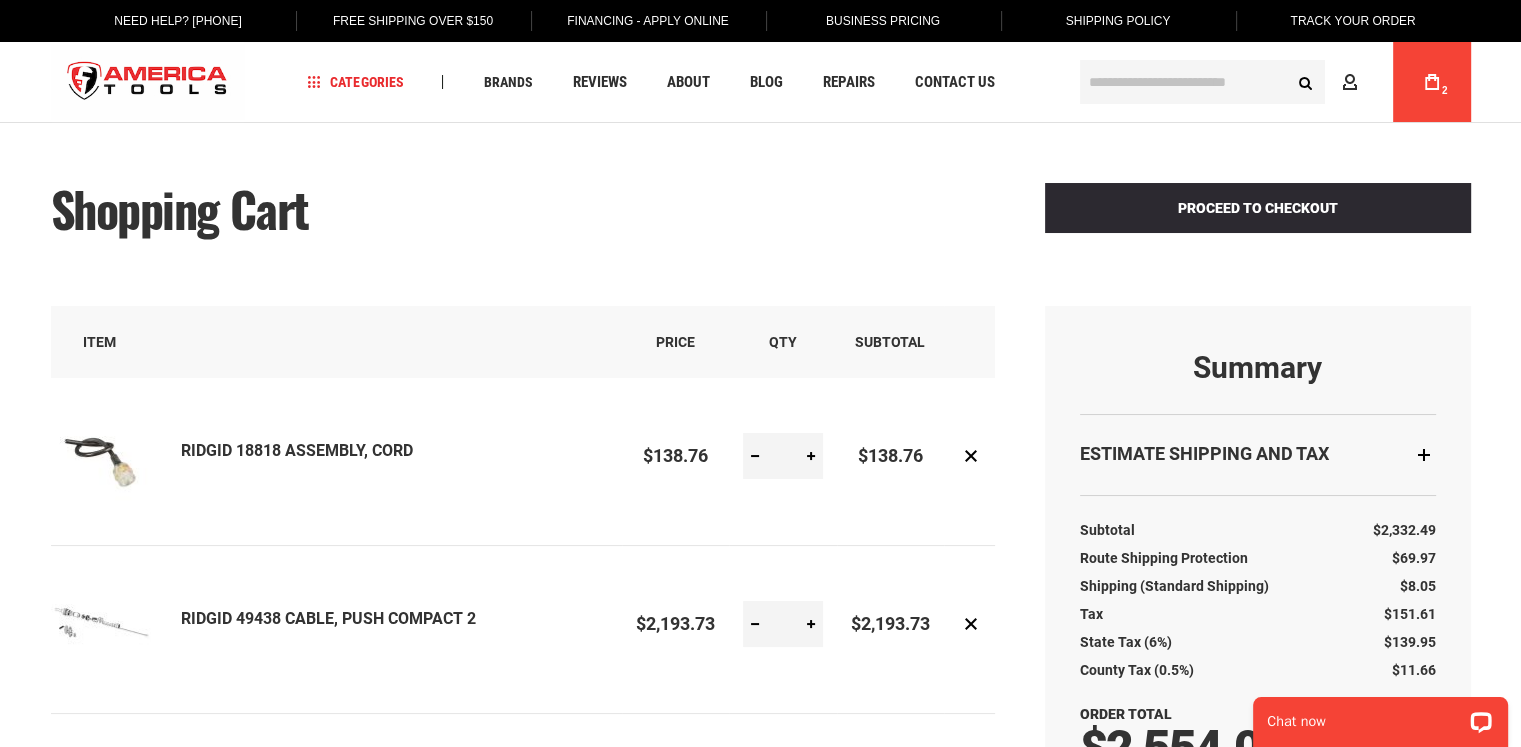 click at bounding box center [1202, 82] 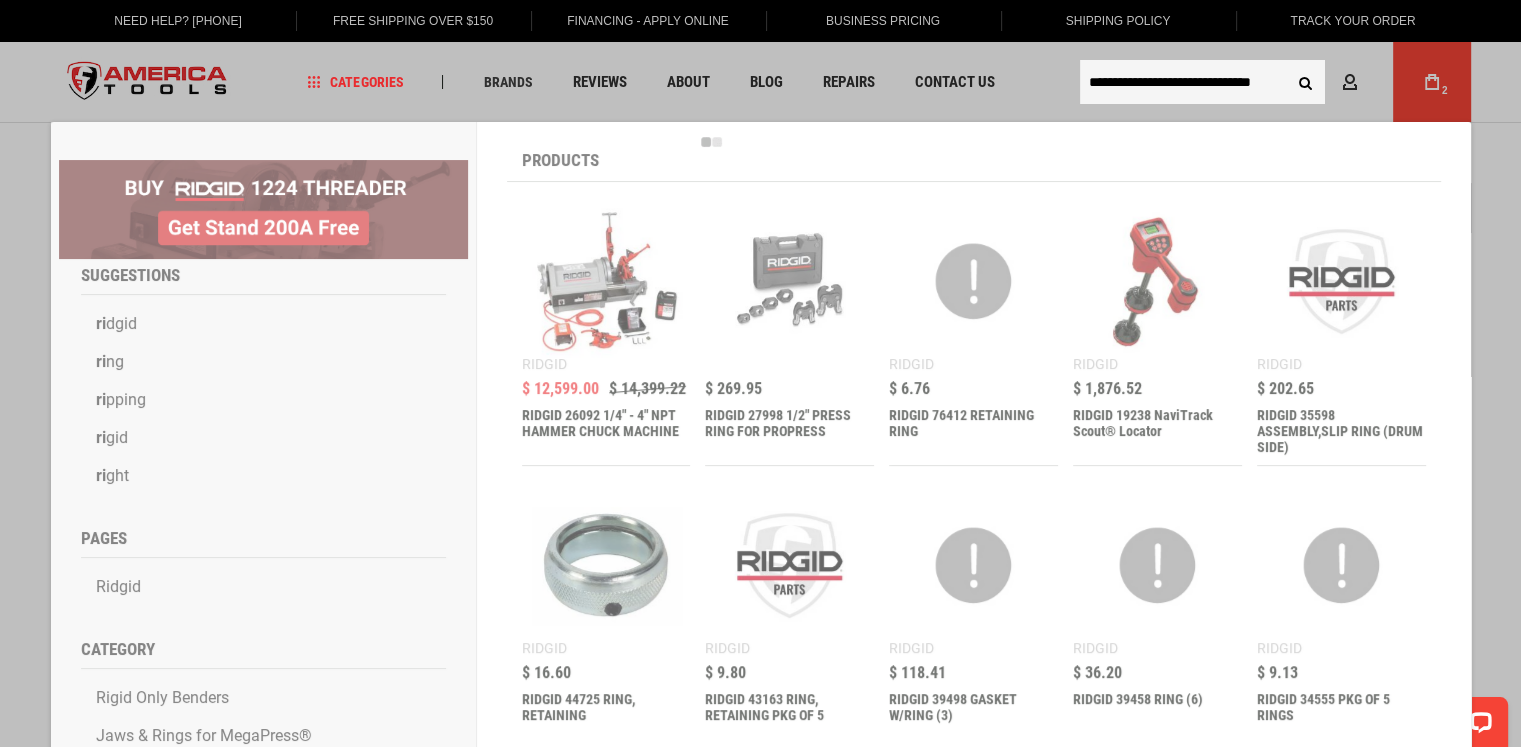 type on "**********" 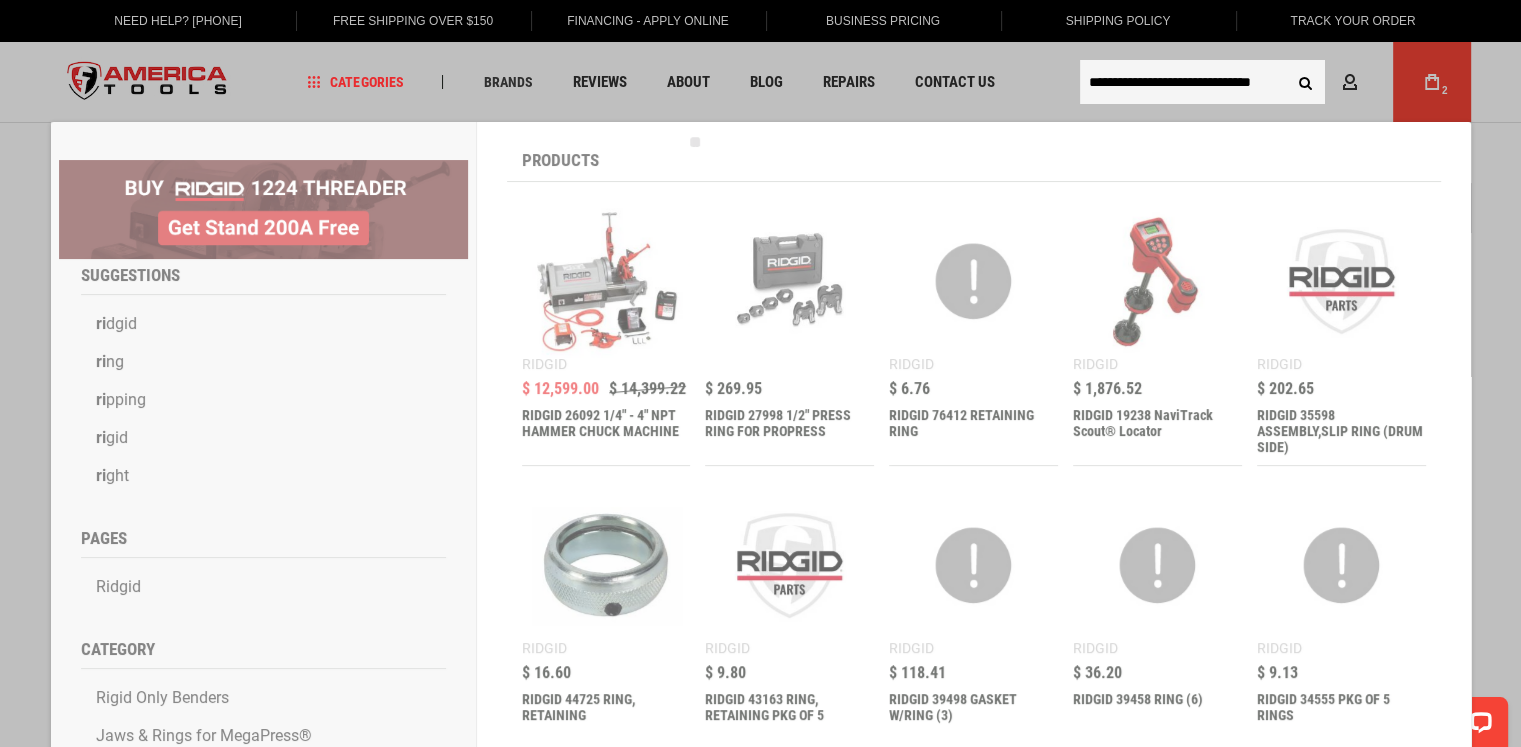 click on "Search" at bounding box center [1306, 82] 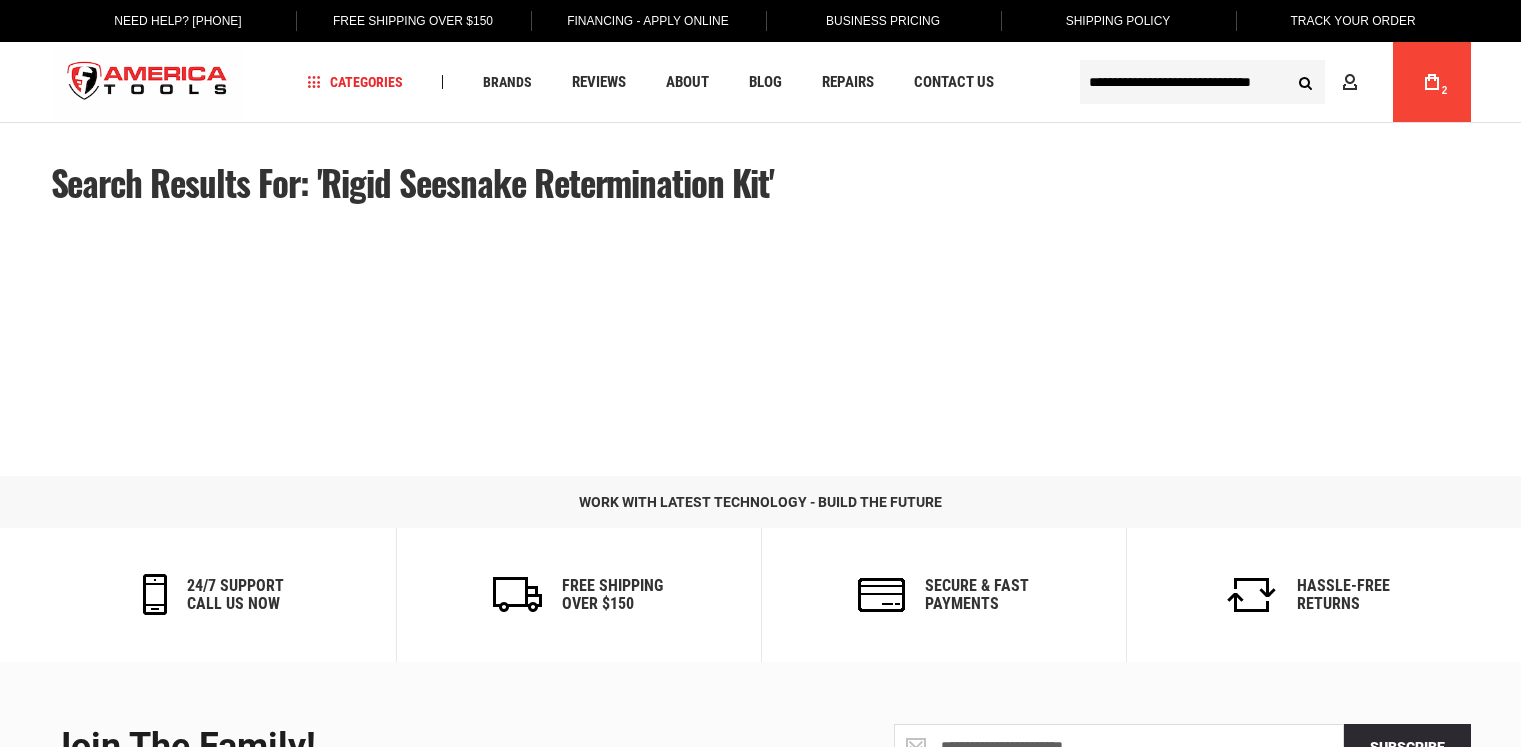 scroll, scrollTop: 0, scrollLeft: 0, axis: both 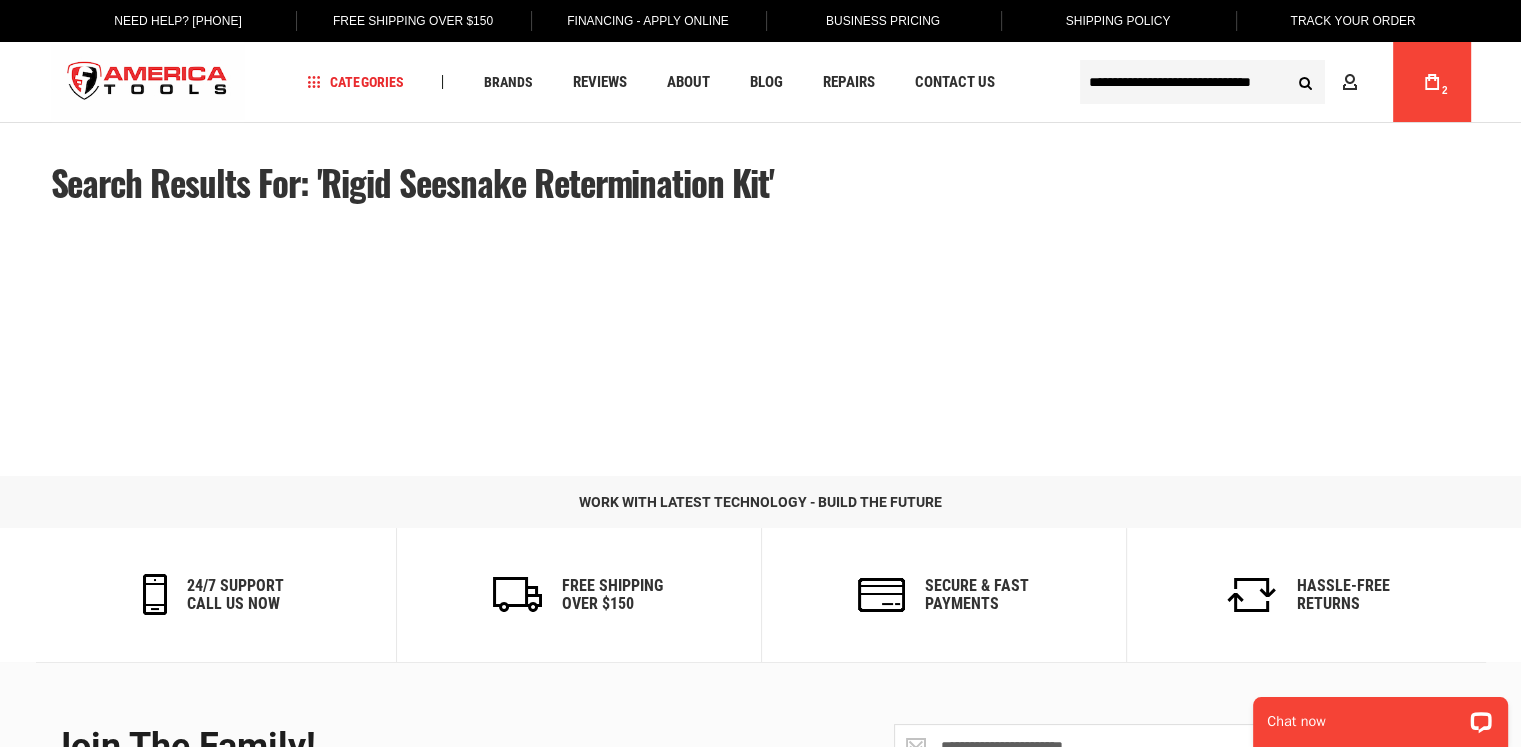 type 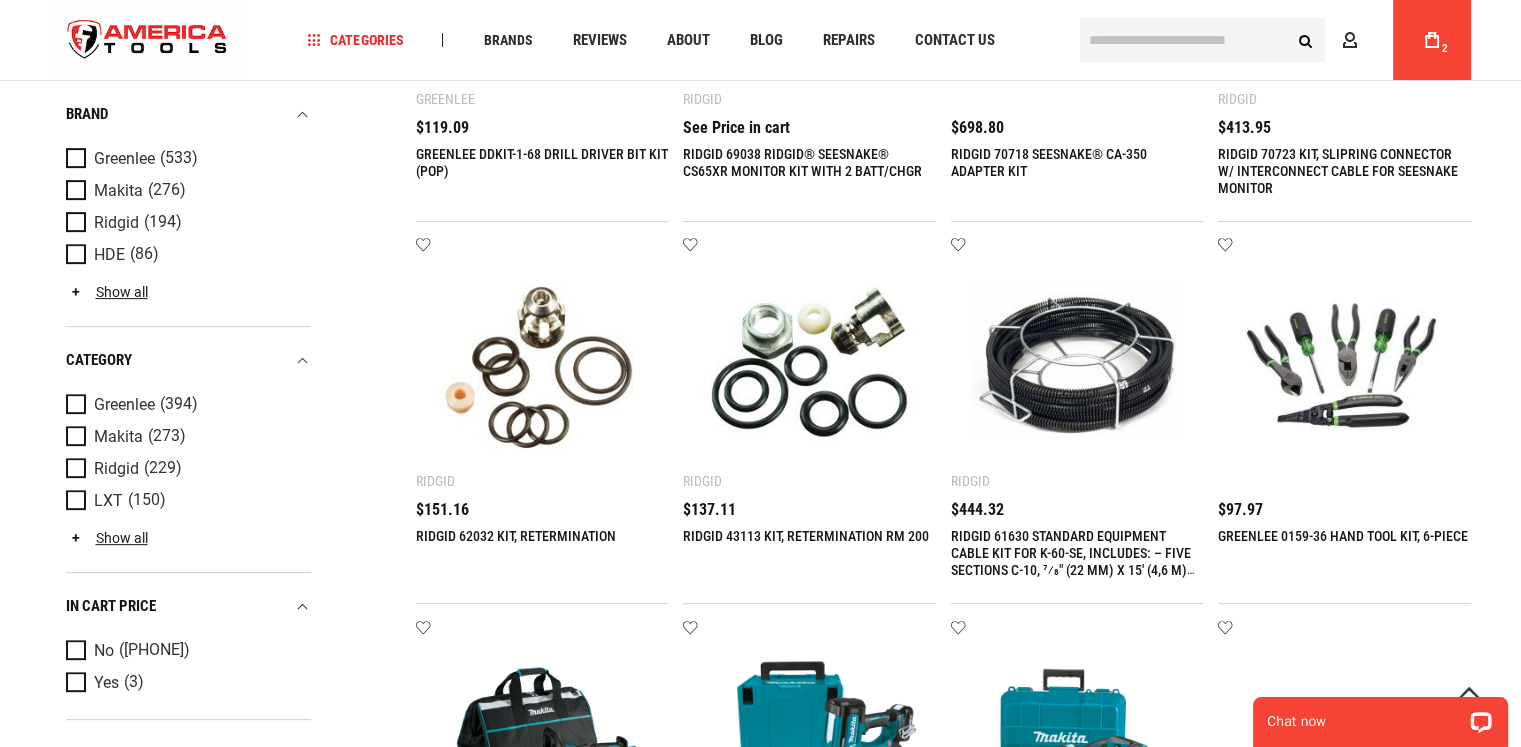 scroll, scrollTop: 700, scrollLeft: 0, axis: vertical 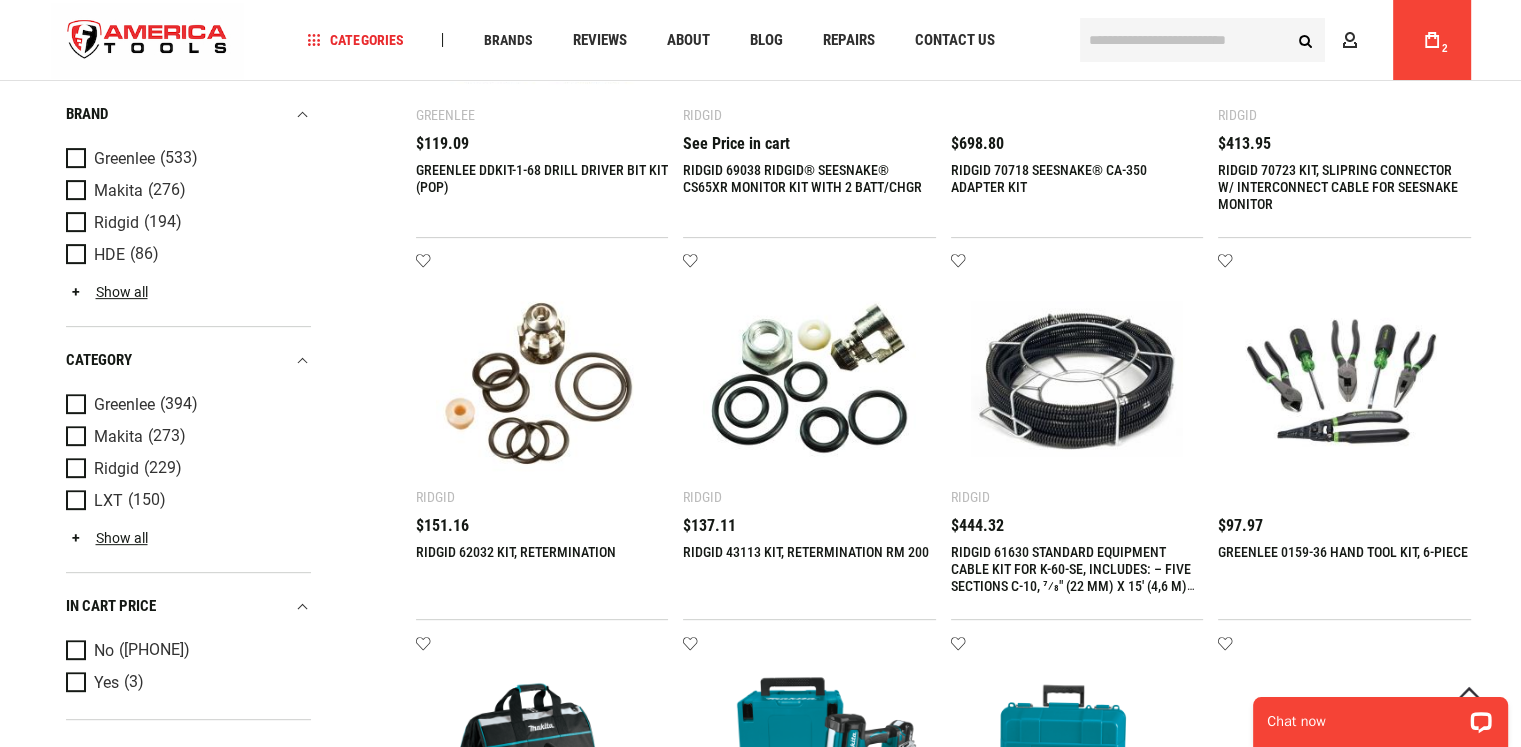 click at bounding box center (542, 379) 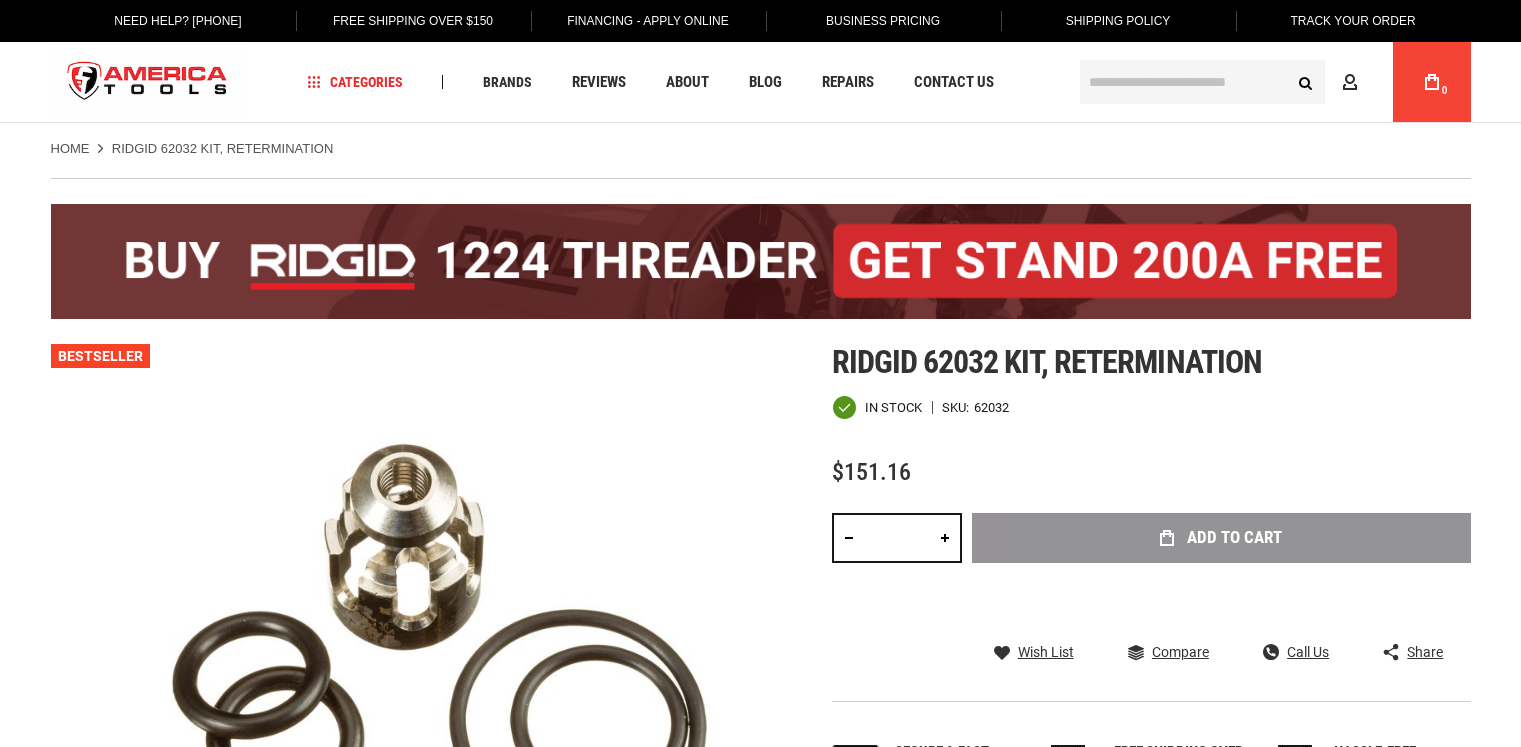 scroll, scrollTop: 100, scrollLeft: 0, axis: vertical 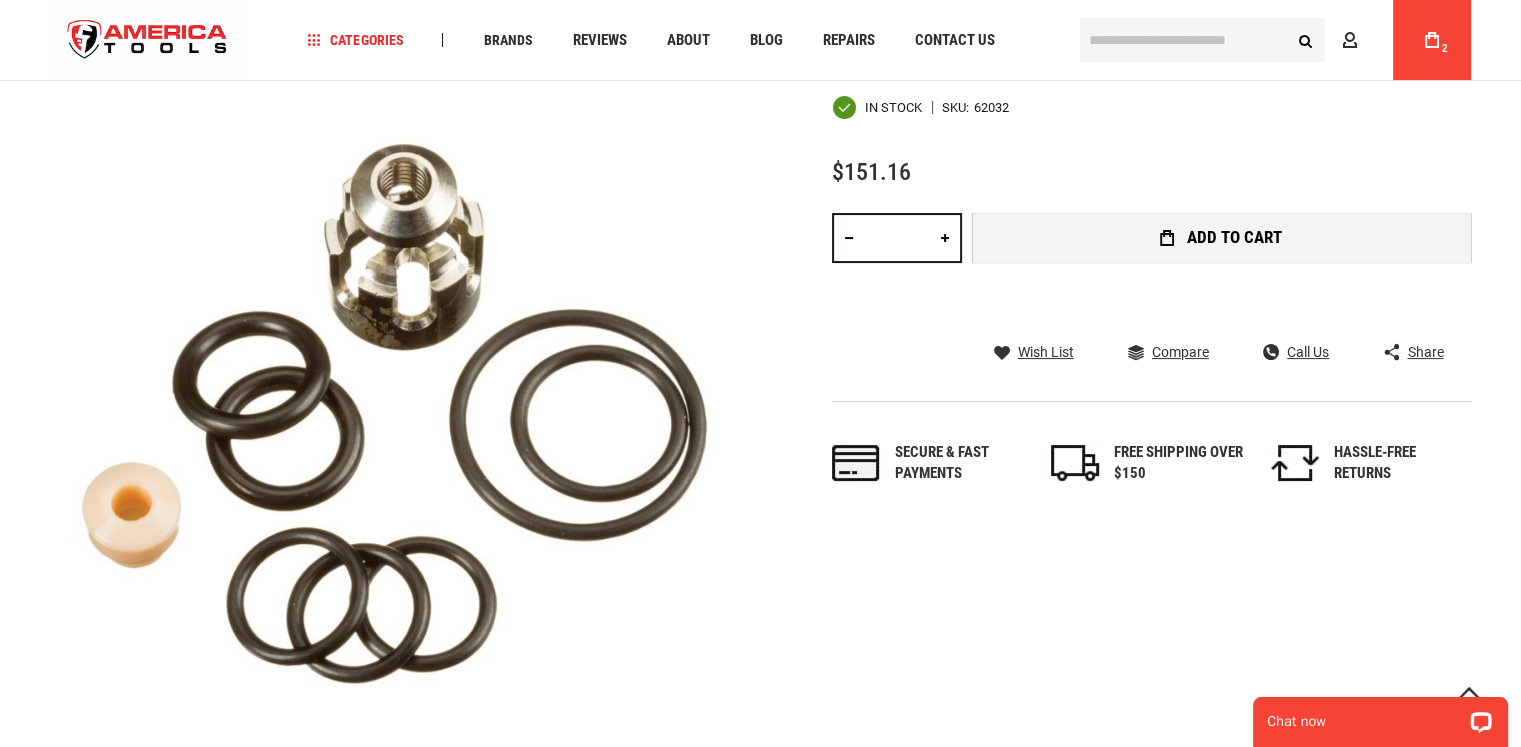 click on "Add to Cart" at bounding box center (1234, 237) 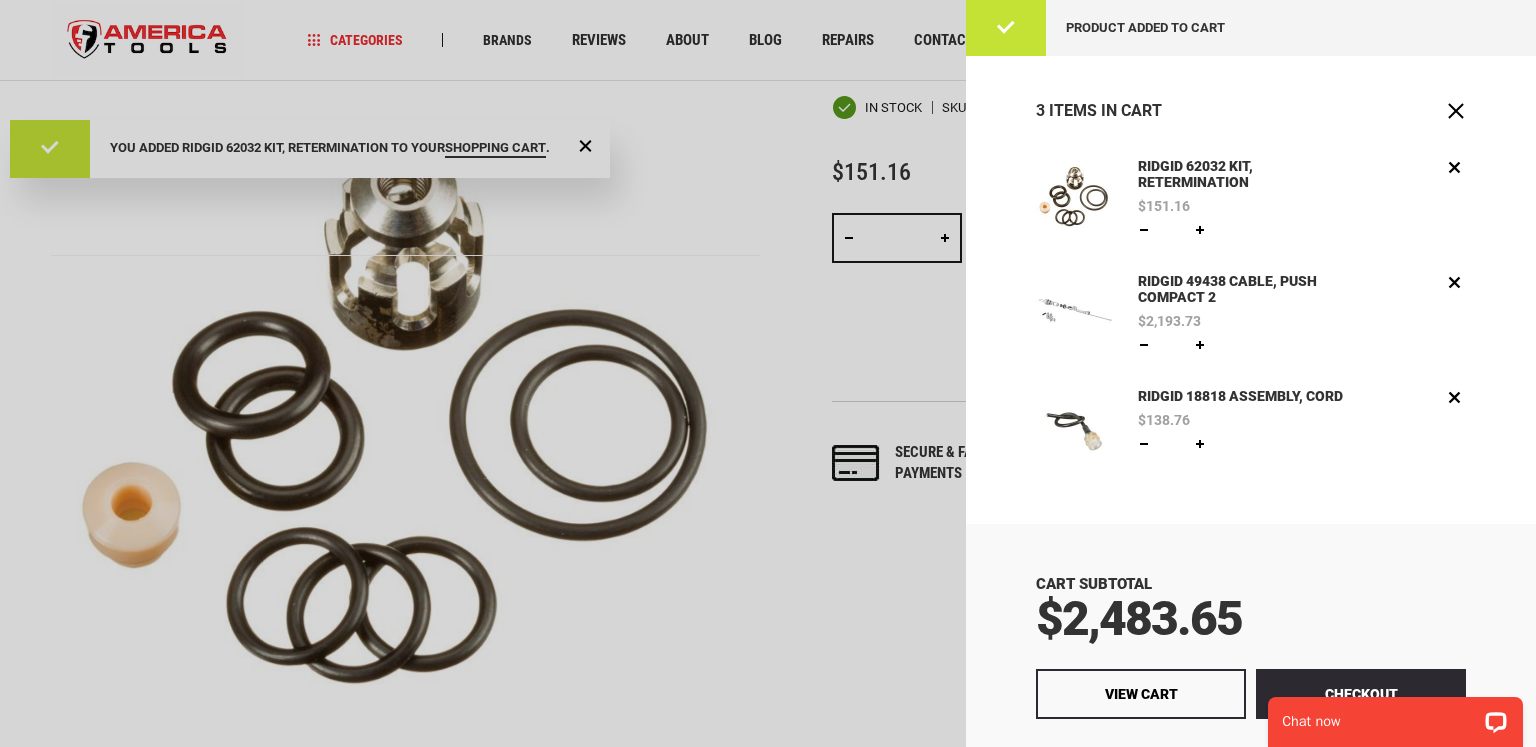 scroll, scrollTop: 100, scrollLeft: 0, axis: vertical 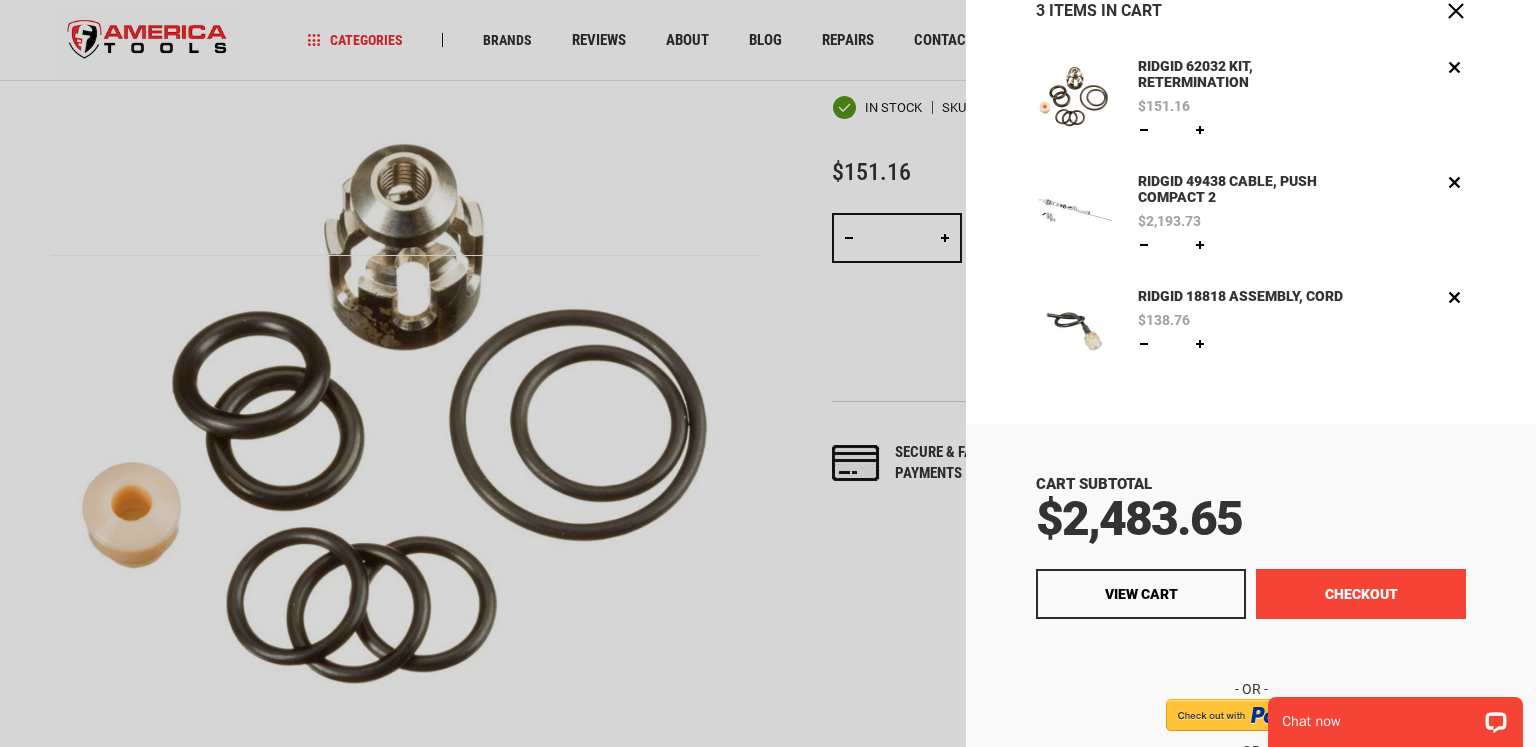 click on "Checkout" at bounding box center [1361, 594] 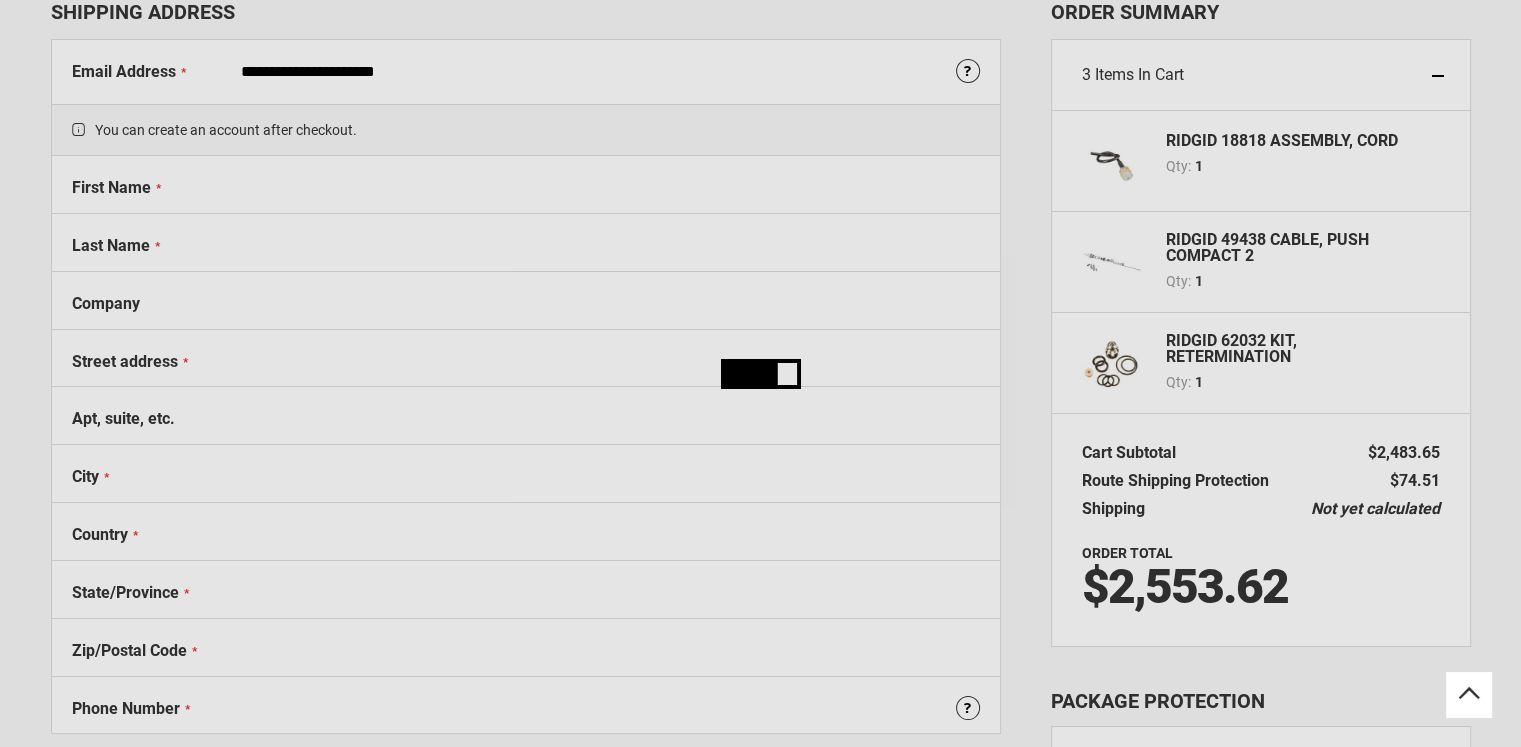 scroll, scrollTop: 131, scrollLeft: 0, axis: vertical 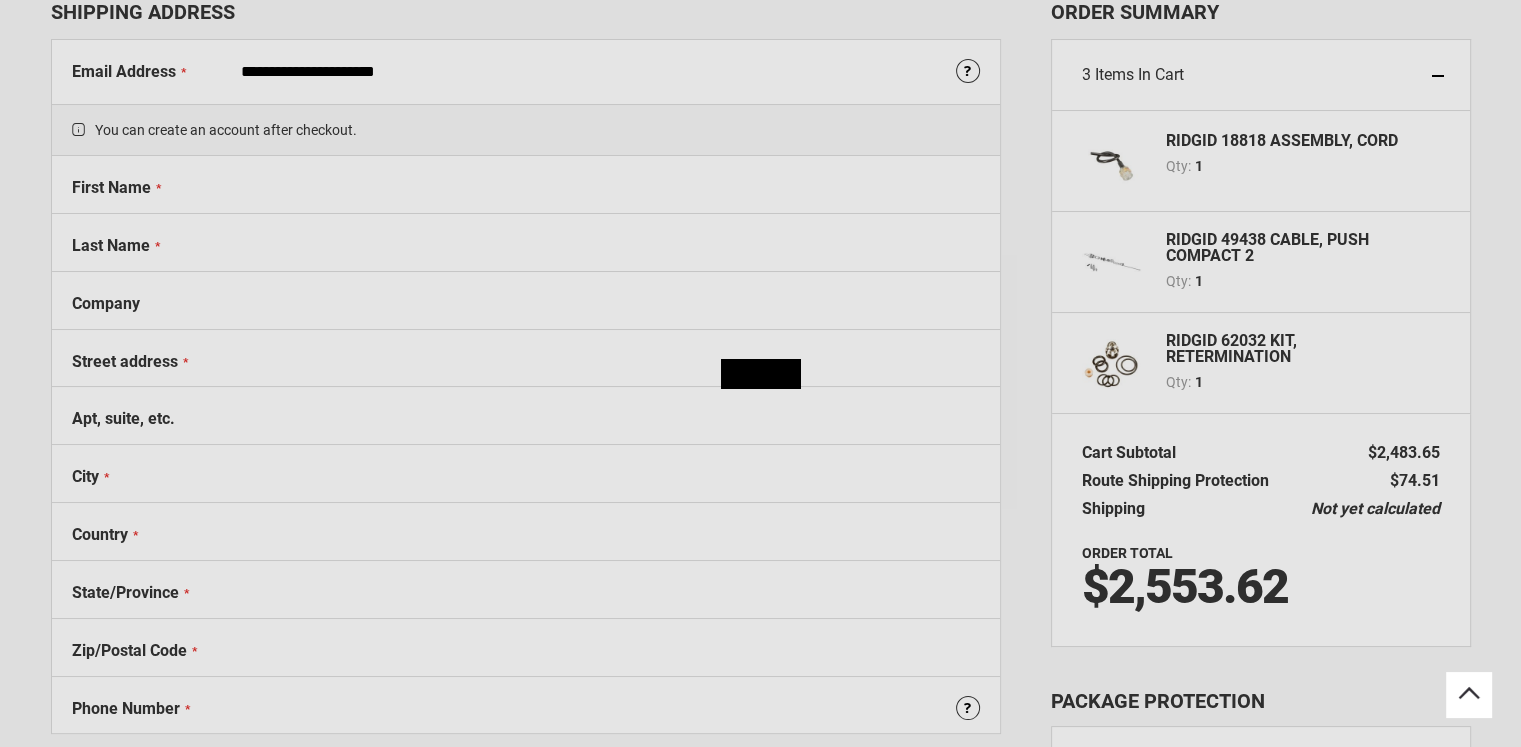 select on "**" 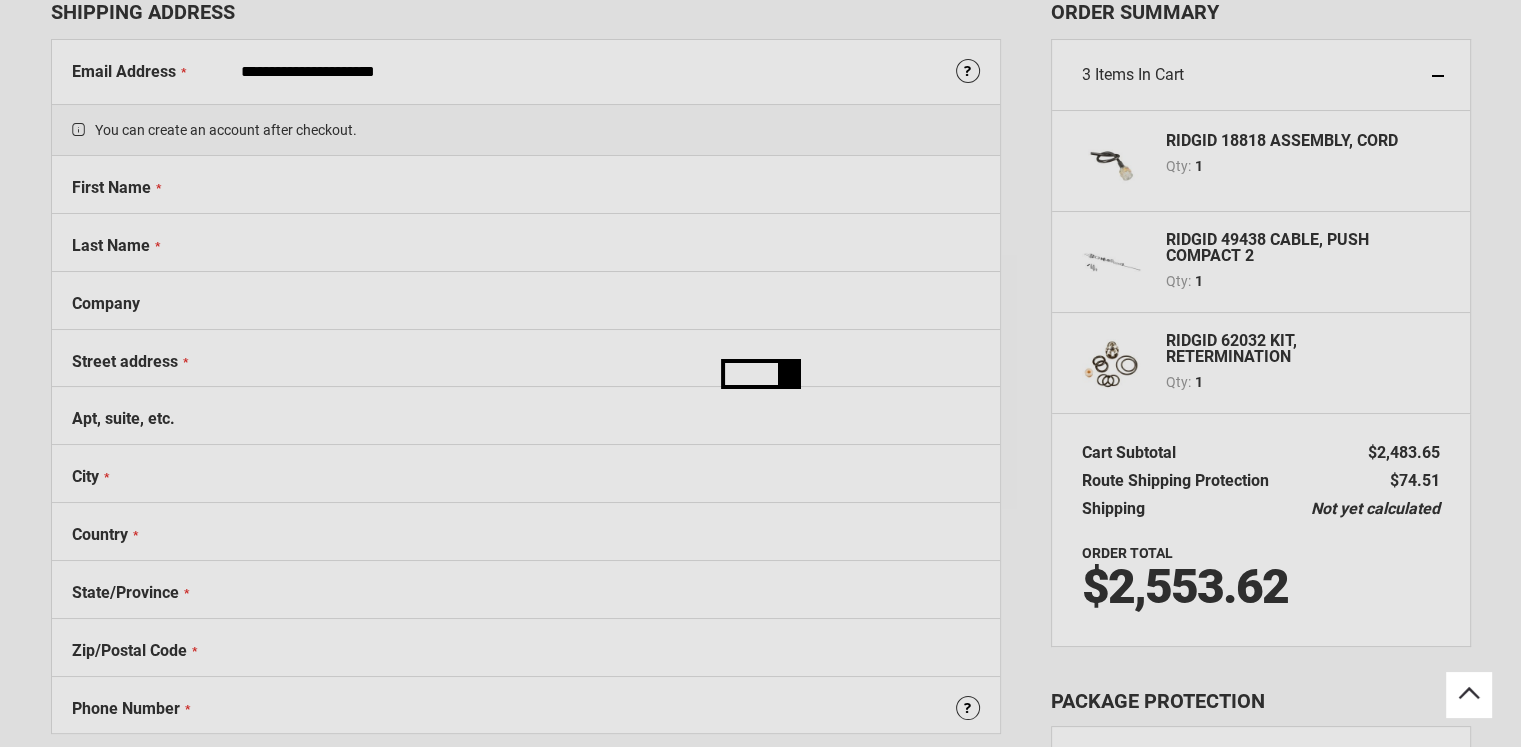 select on "**" 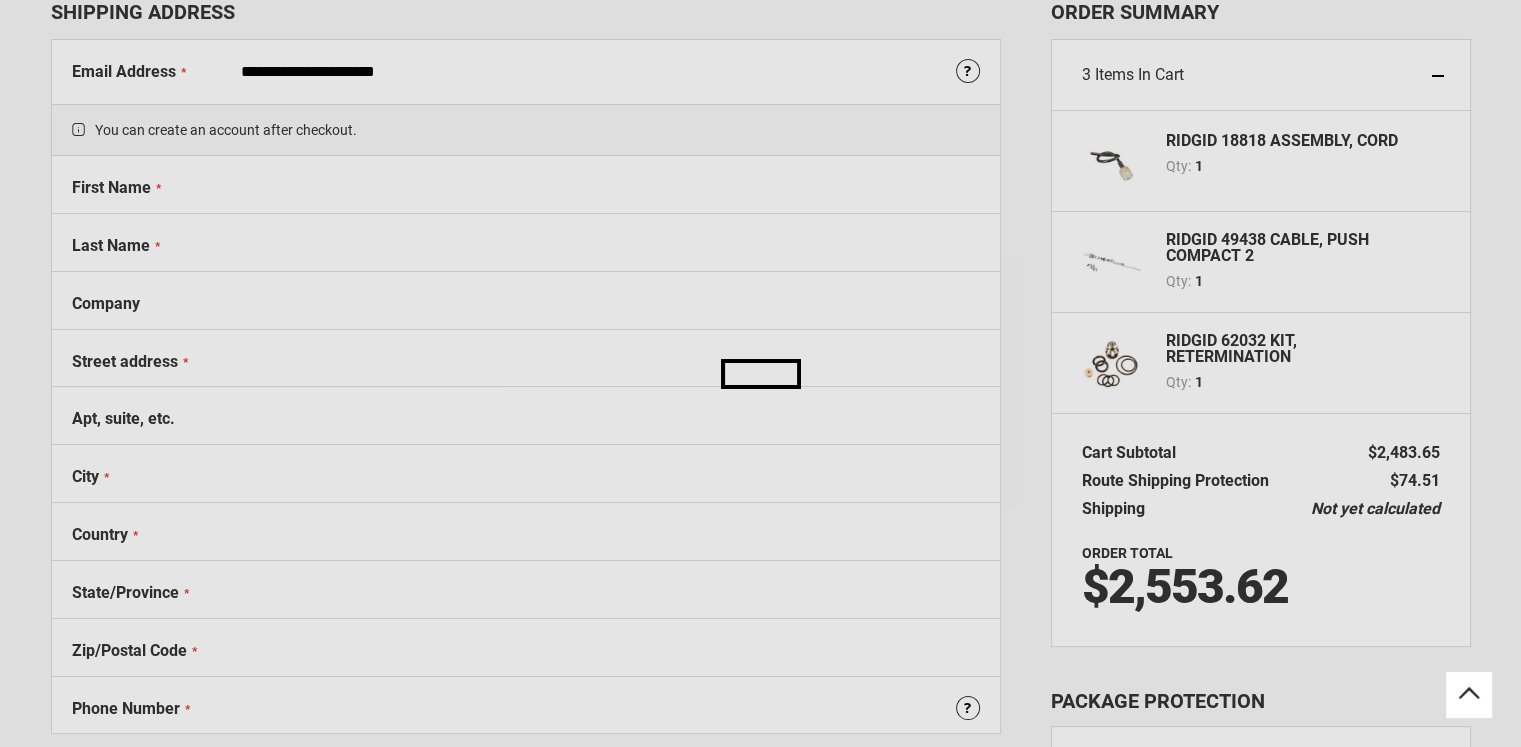scroll, scrollTop: 0, scrollLeft: 0, axis: both 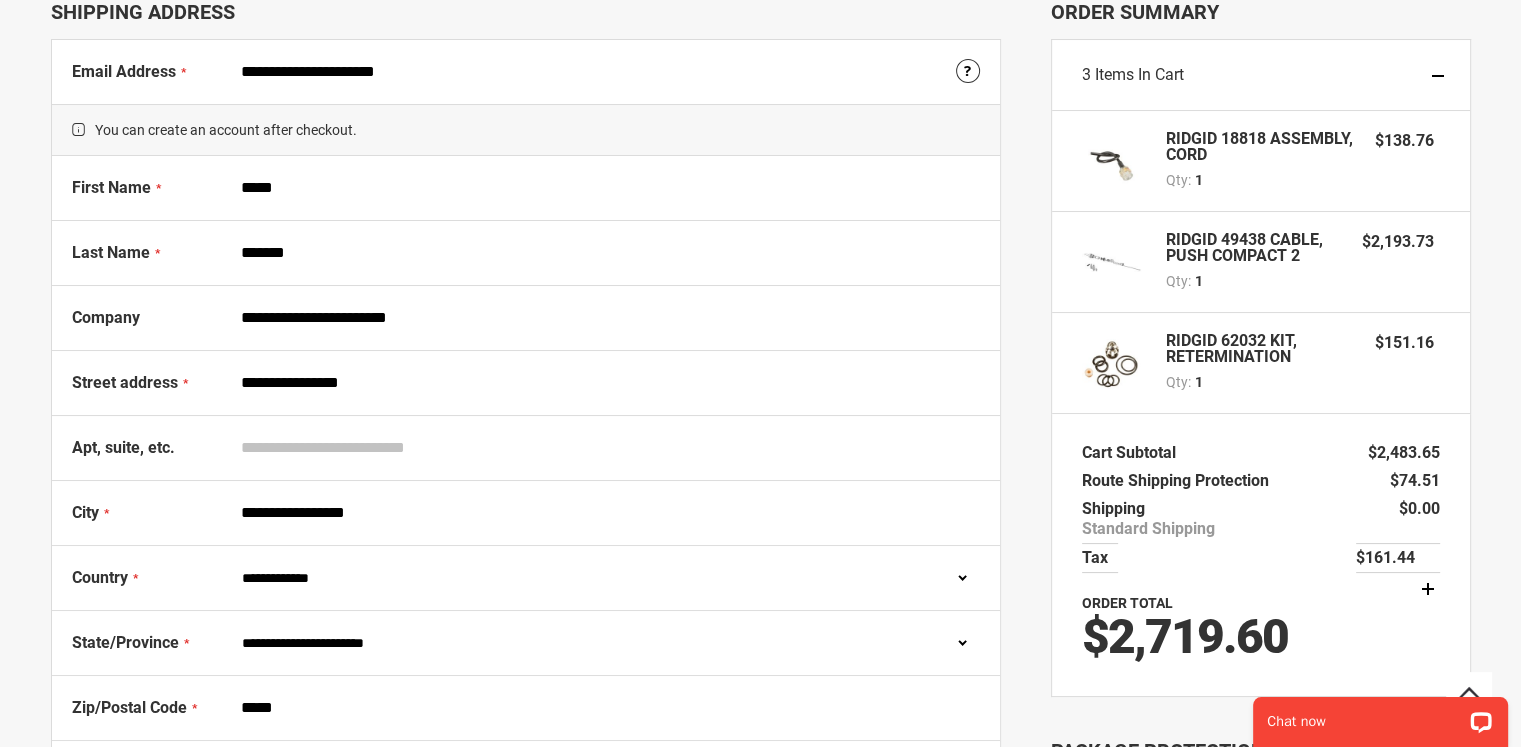 click on "Last Name
*******" at bounding box center [526, 253] 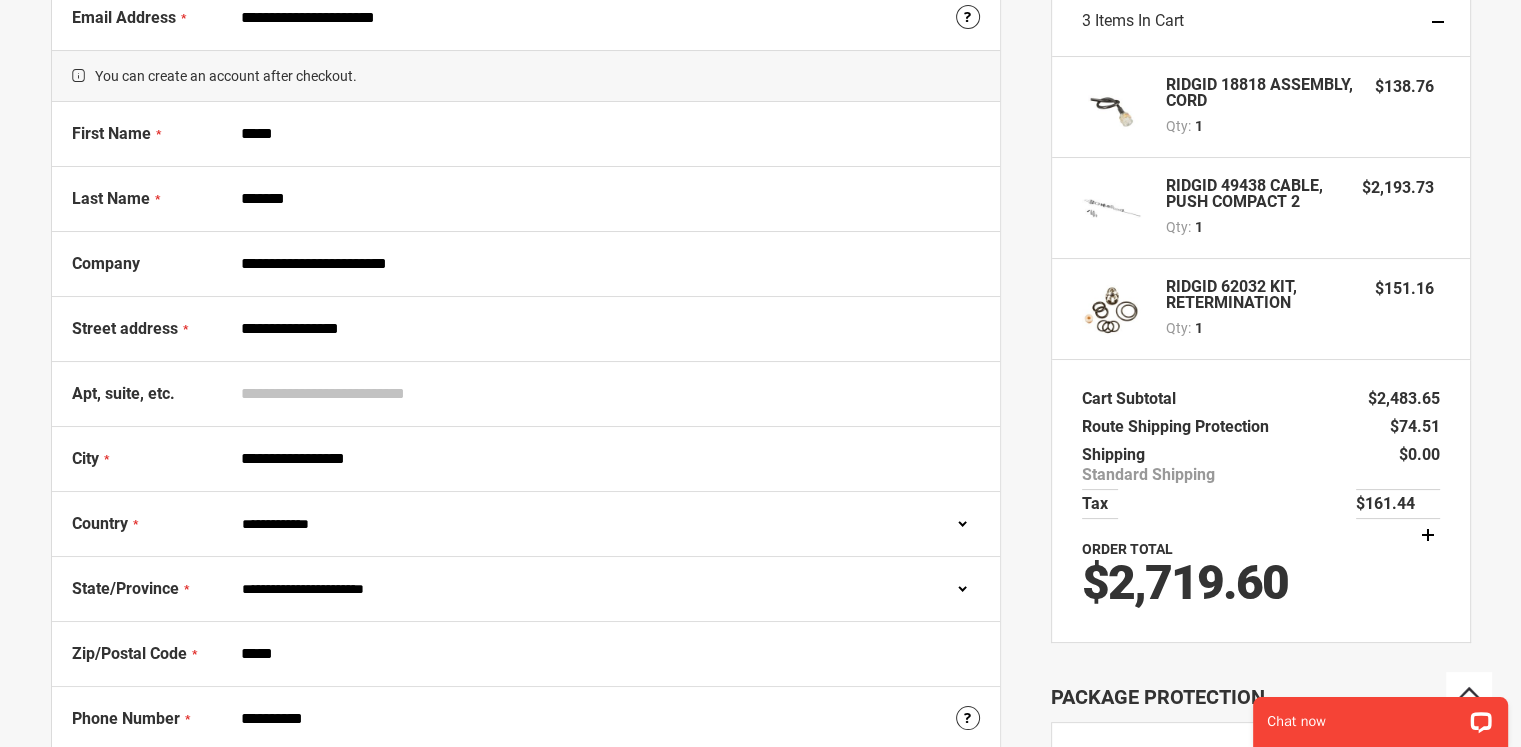 scroll, scrollTop: 231, scrollLeft: 0, axis: vertical 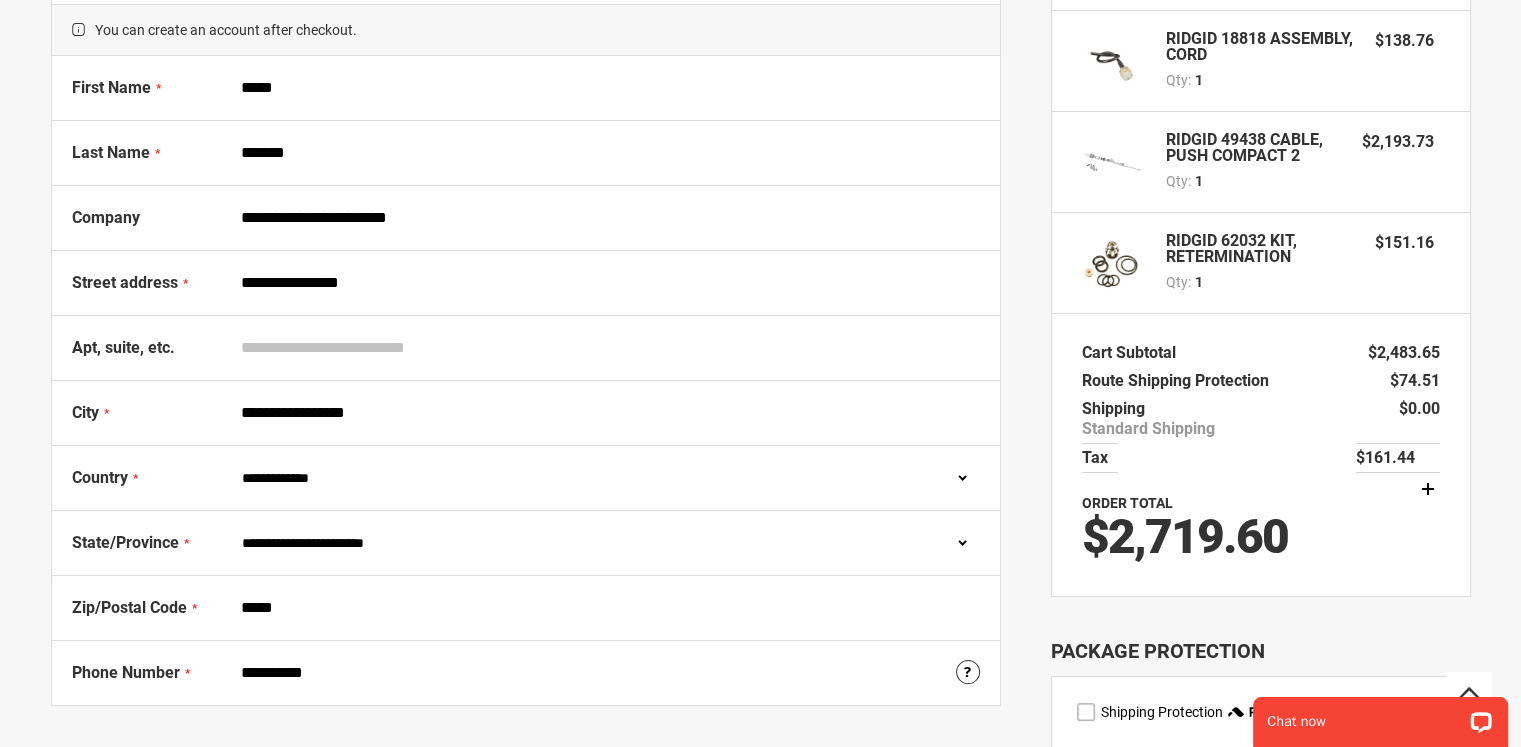 click on "**********" at bounding box center (606, 283) 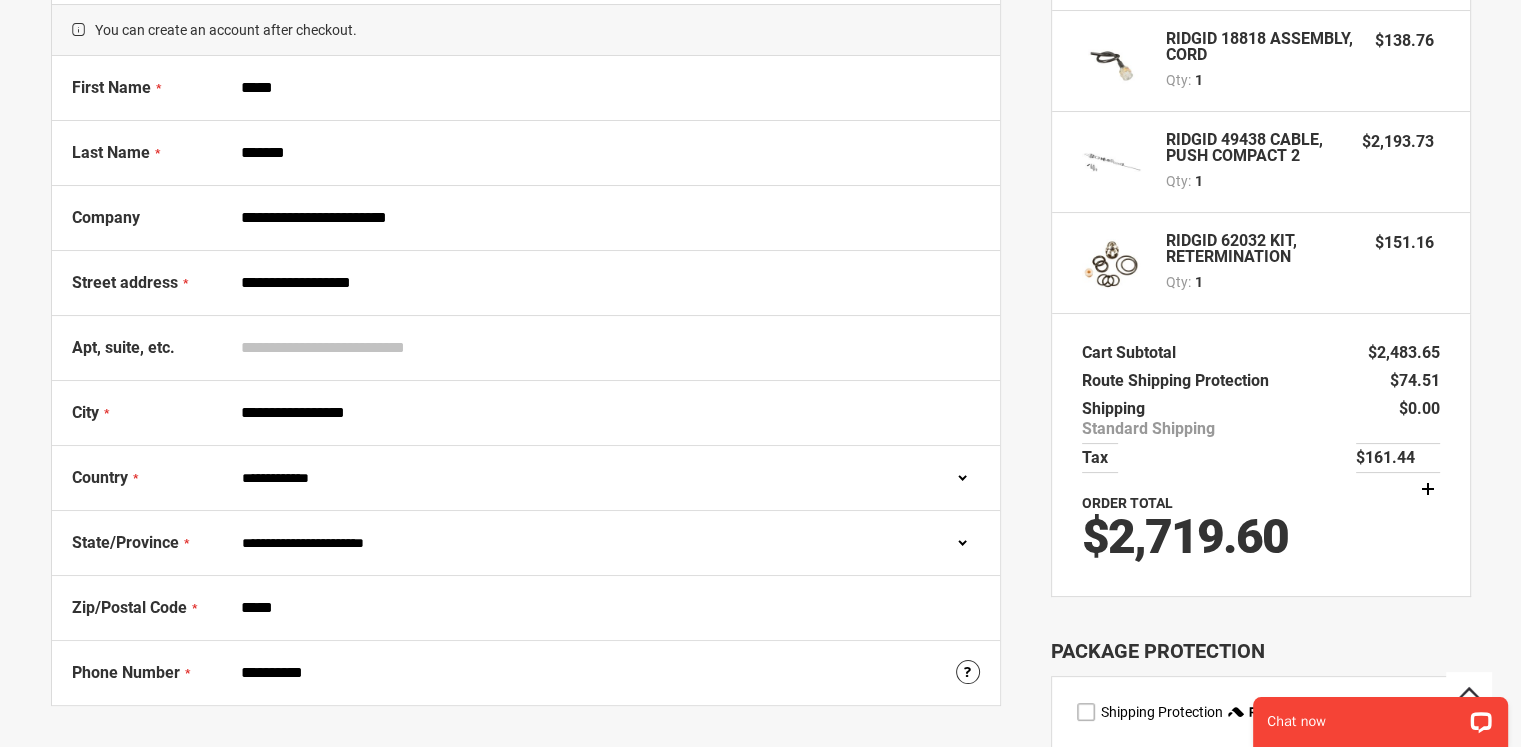 type on "**********" 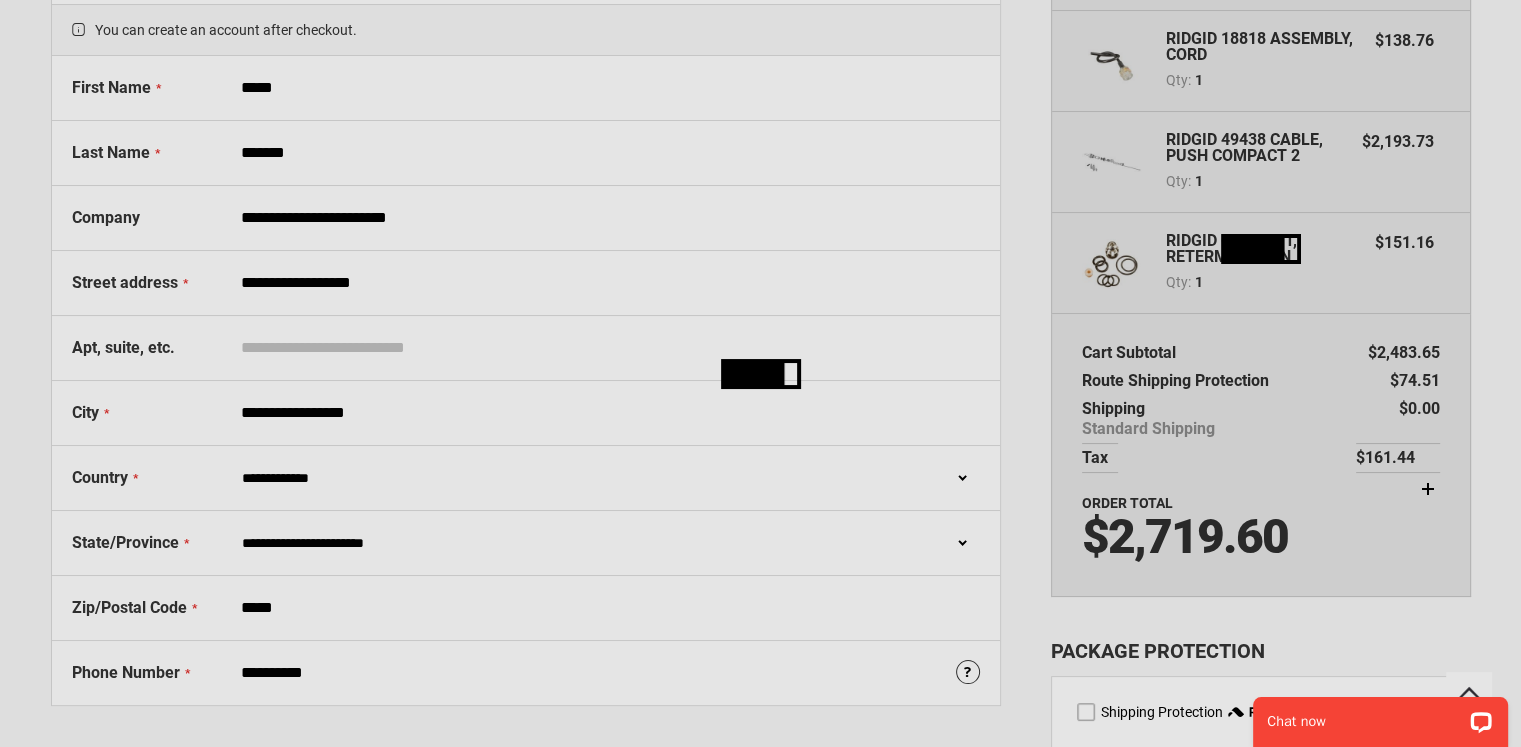 drag, startPoint x: 368, startPoint y: 409, endPoint x: 233, endPoint y: 413, distance: 135.05925 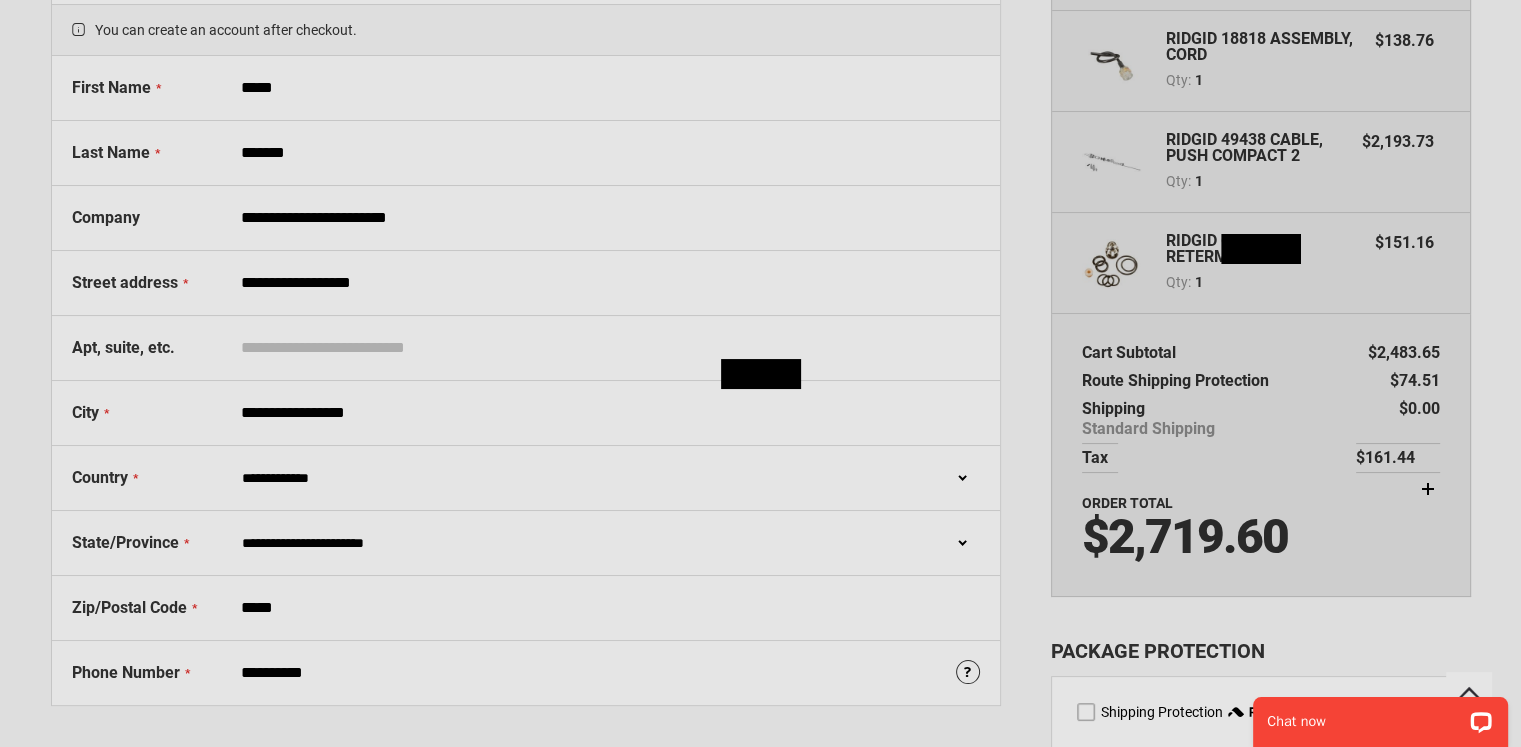 click on "**********" at bounding box center [606, 413] 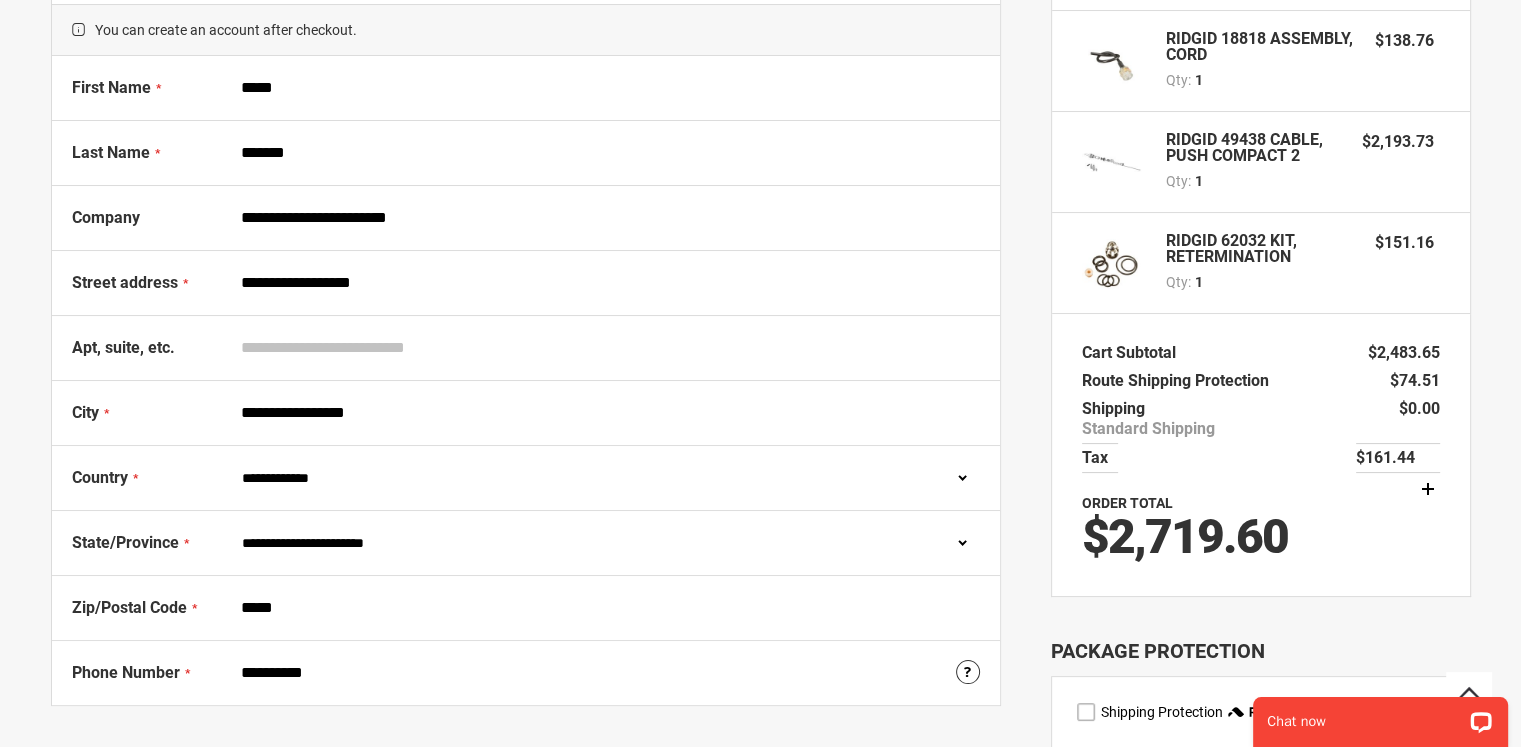 click on "**********" at bounding box center (606, 413) 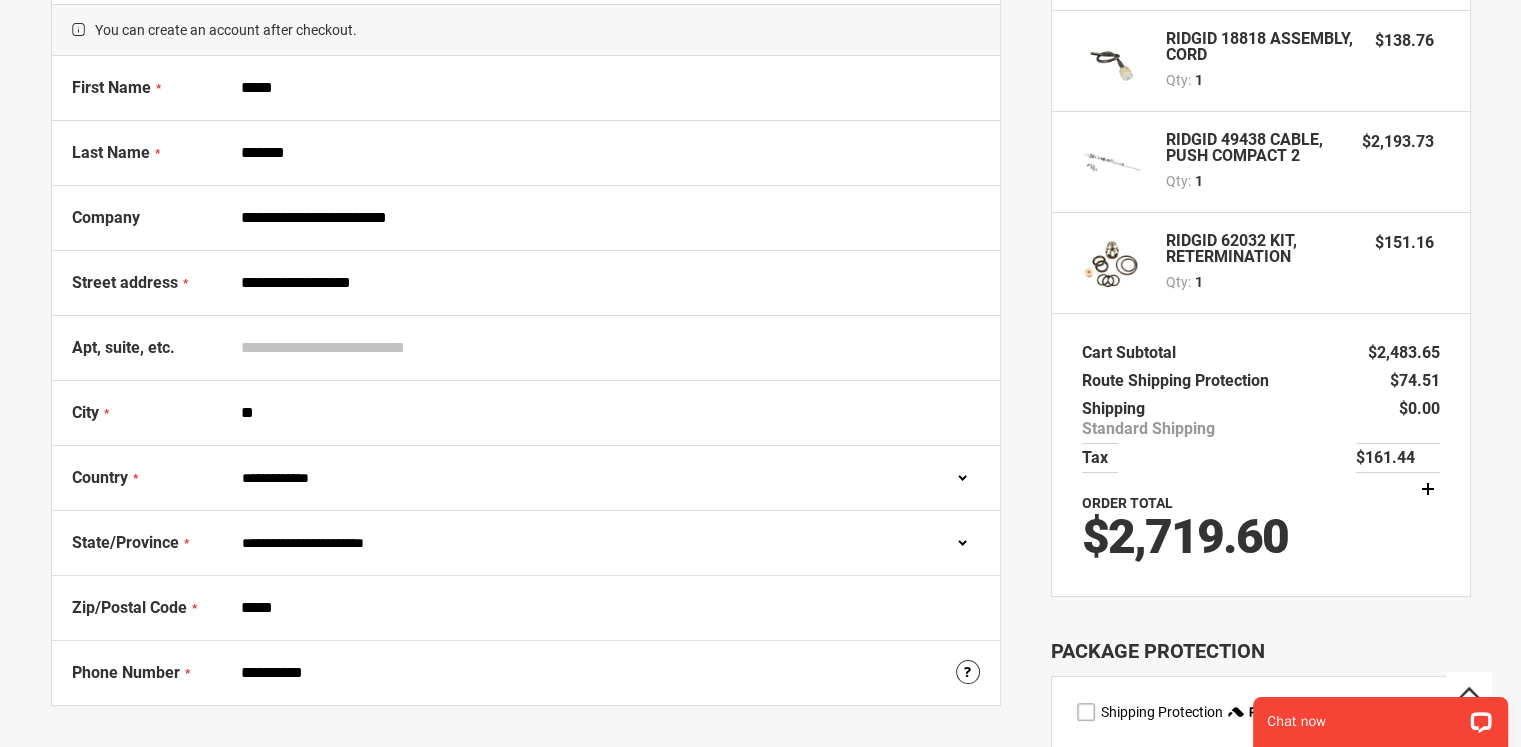 type on "*" 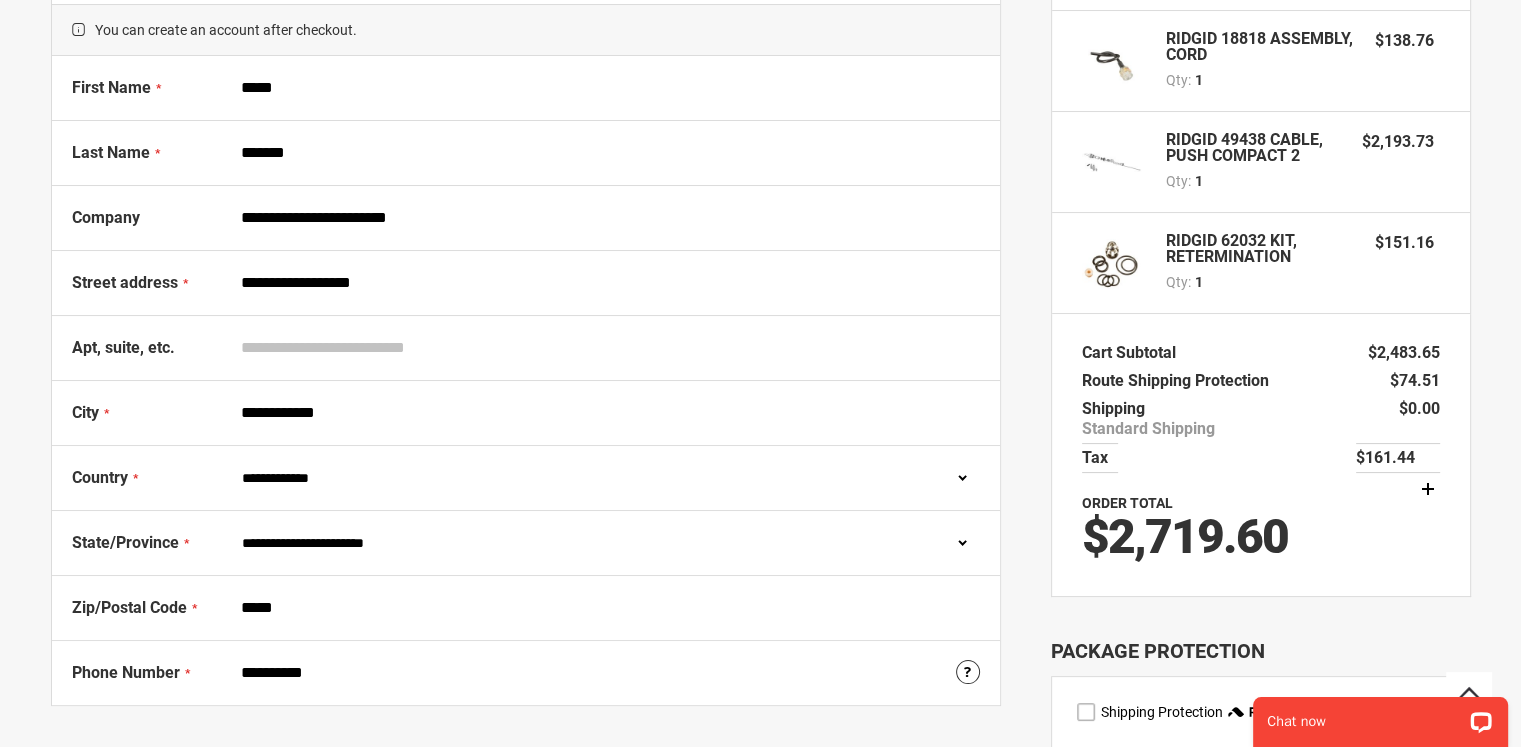 type on "**********" 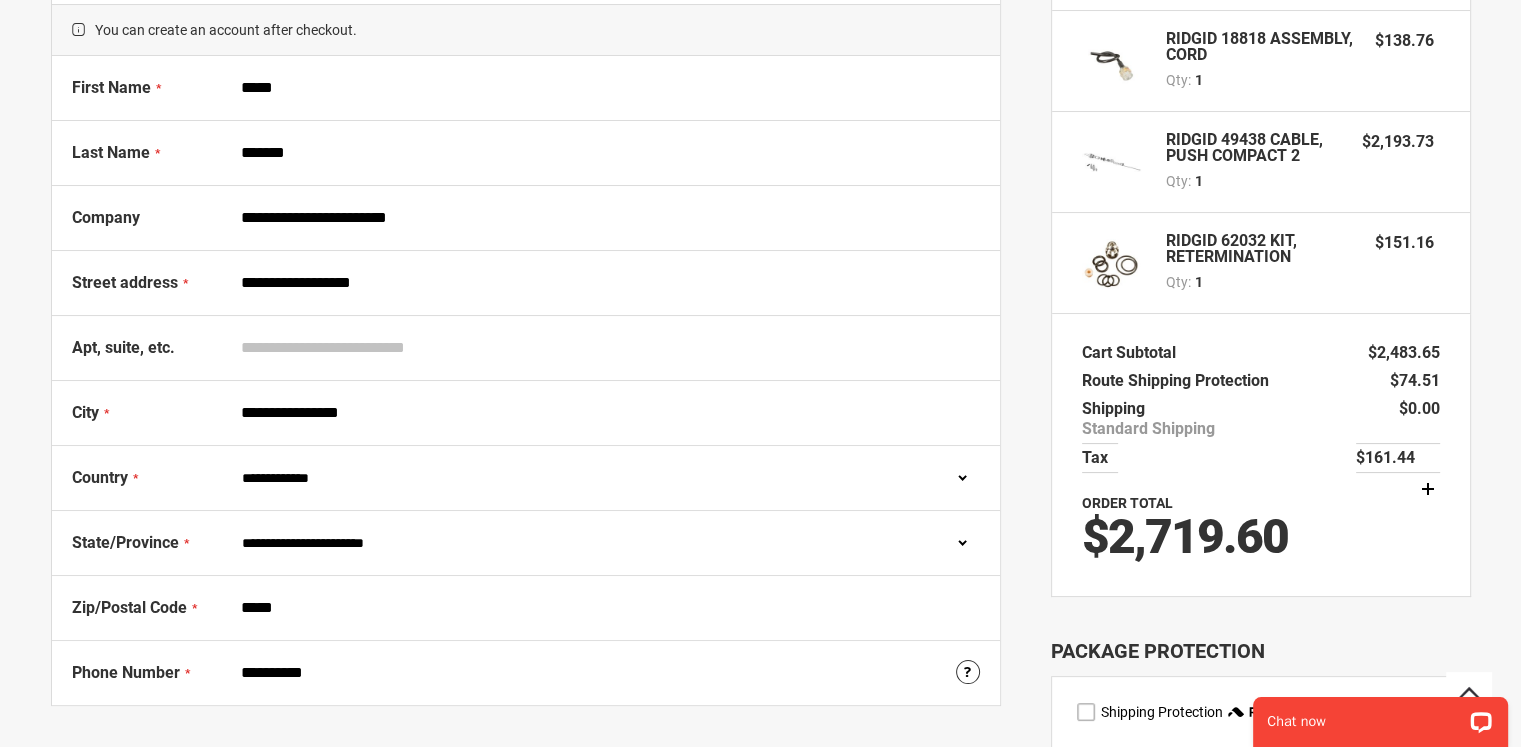 click on "*****" at bounding box center (606, 608) 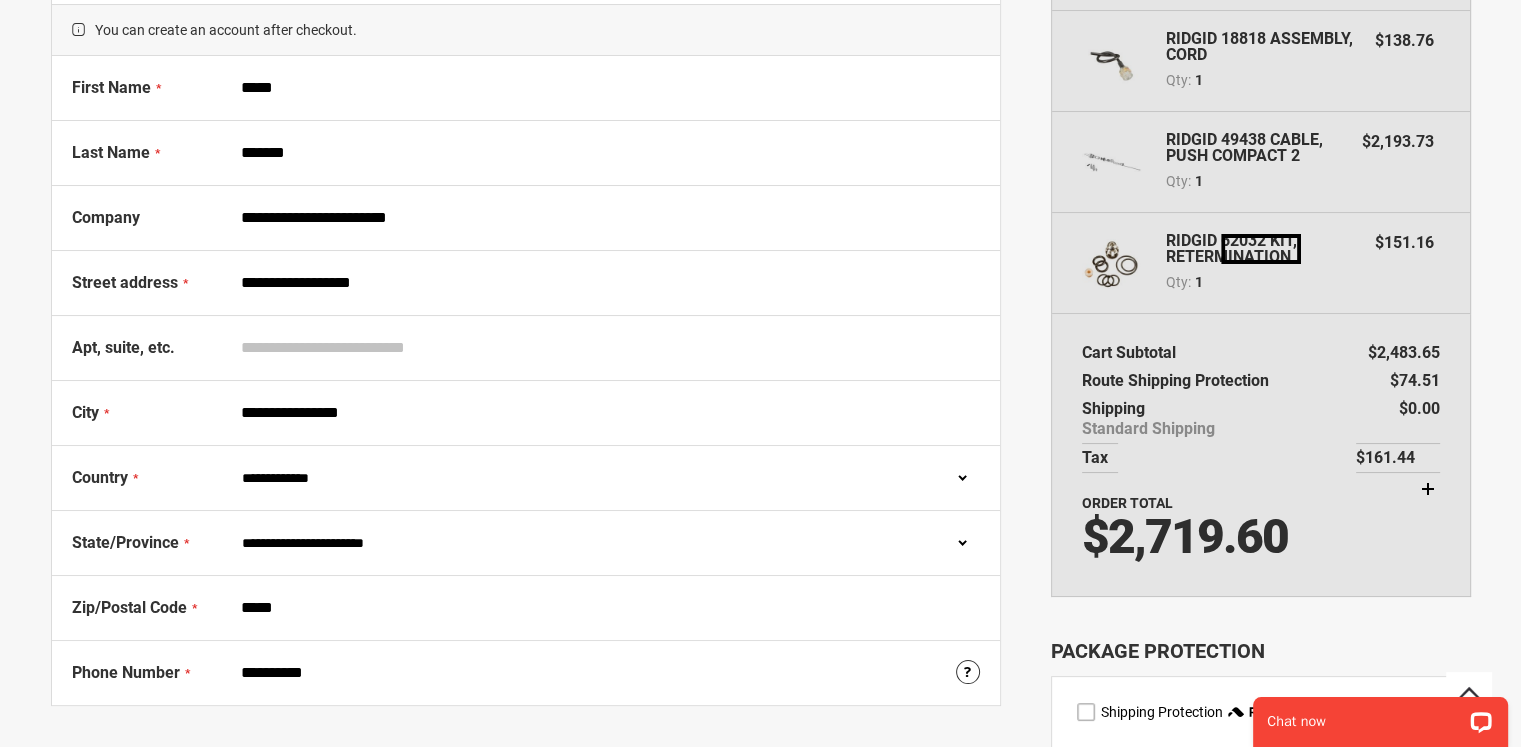 type on "*****" 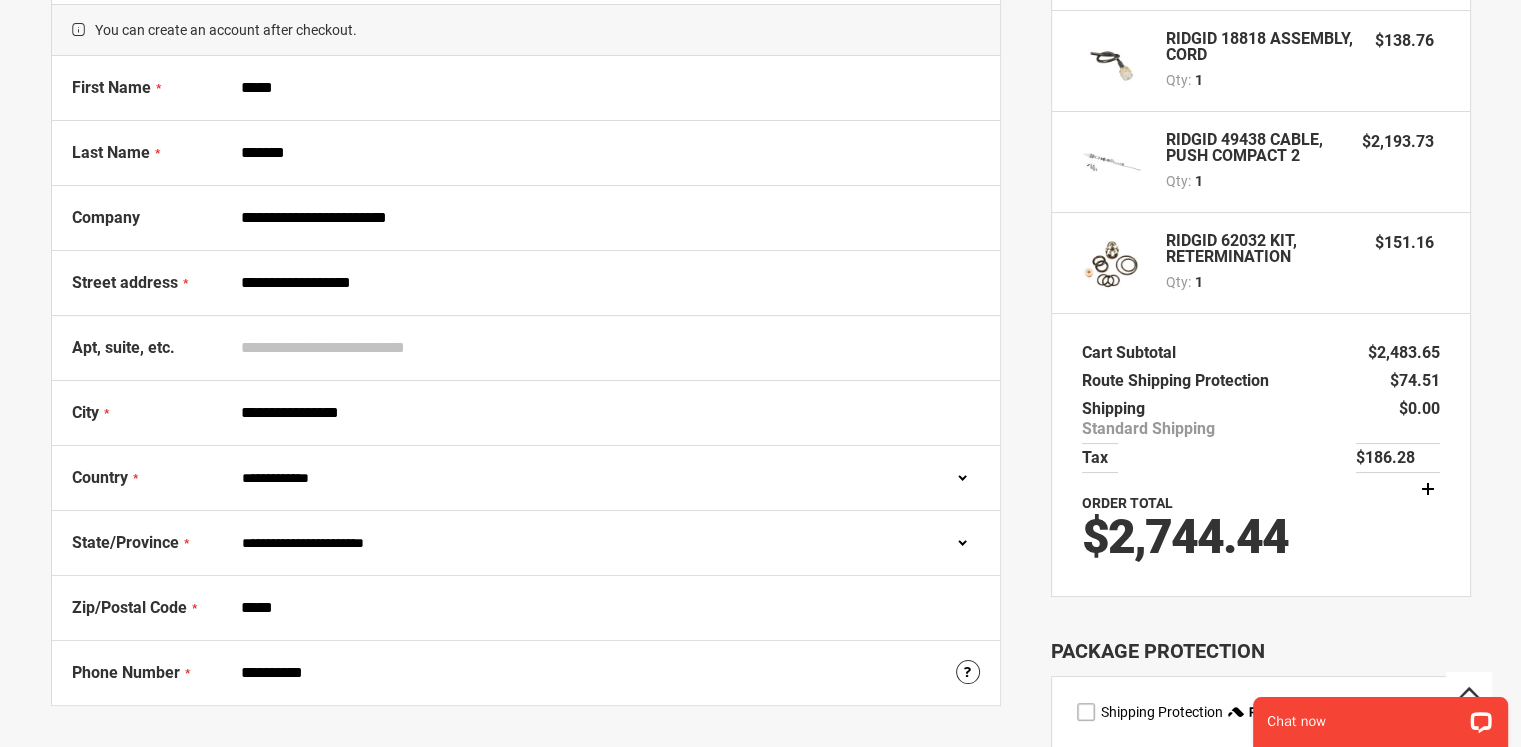type on "**********" 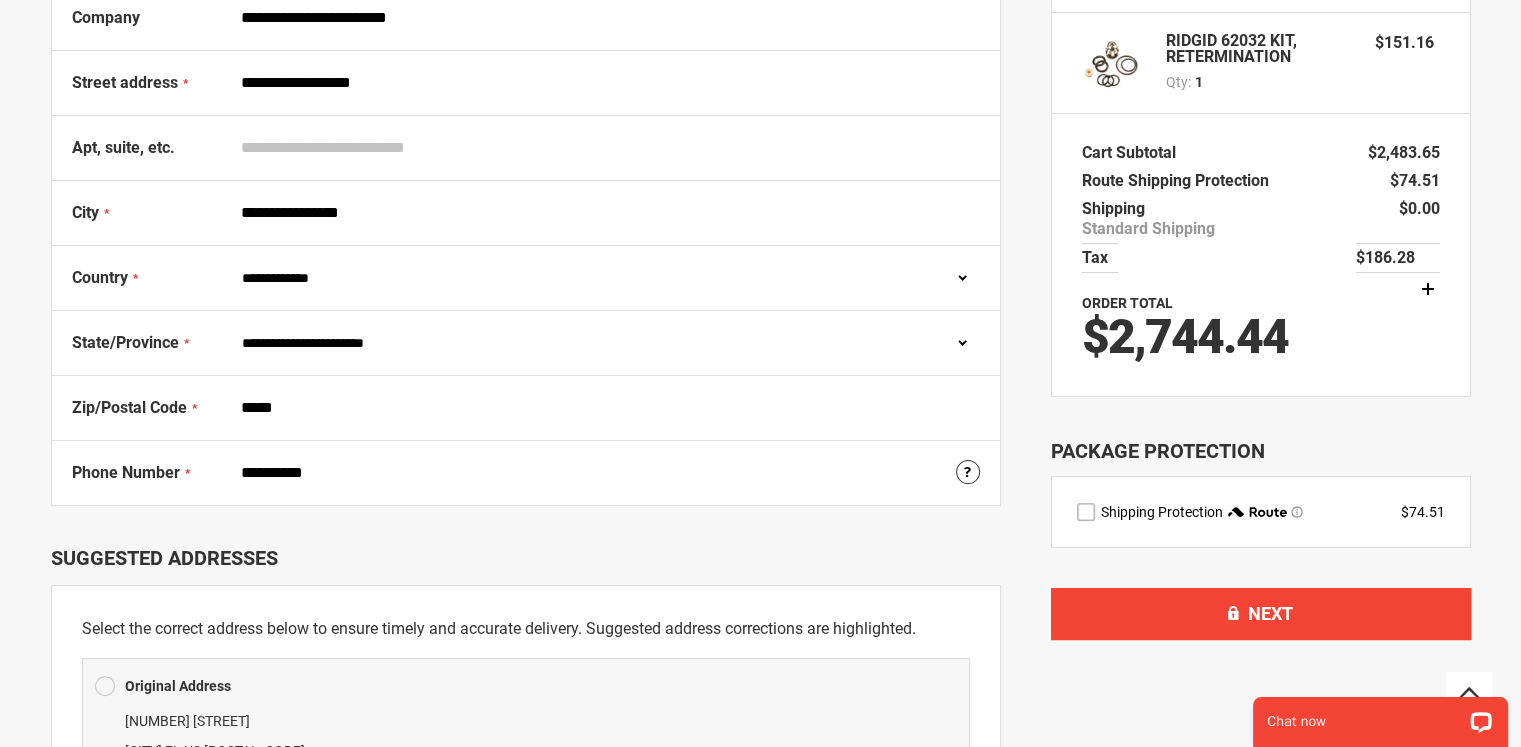 scroll, scrollTop: 631, scrollLeft: 0, axis: vertical 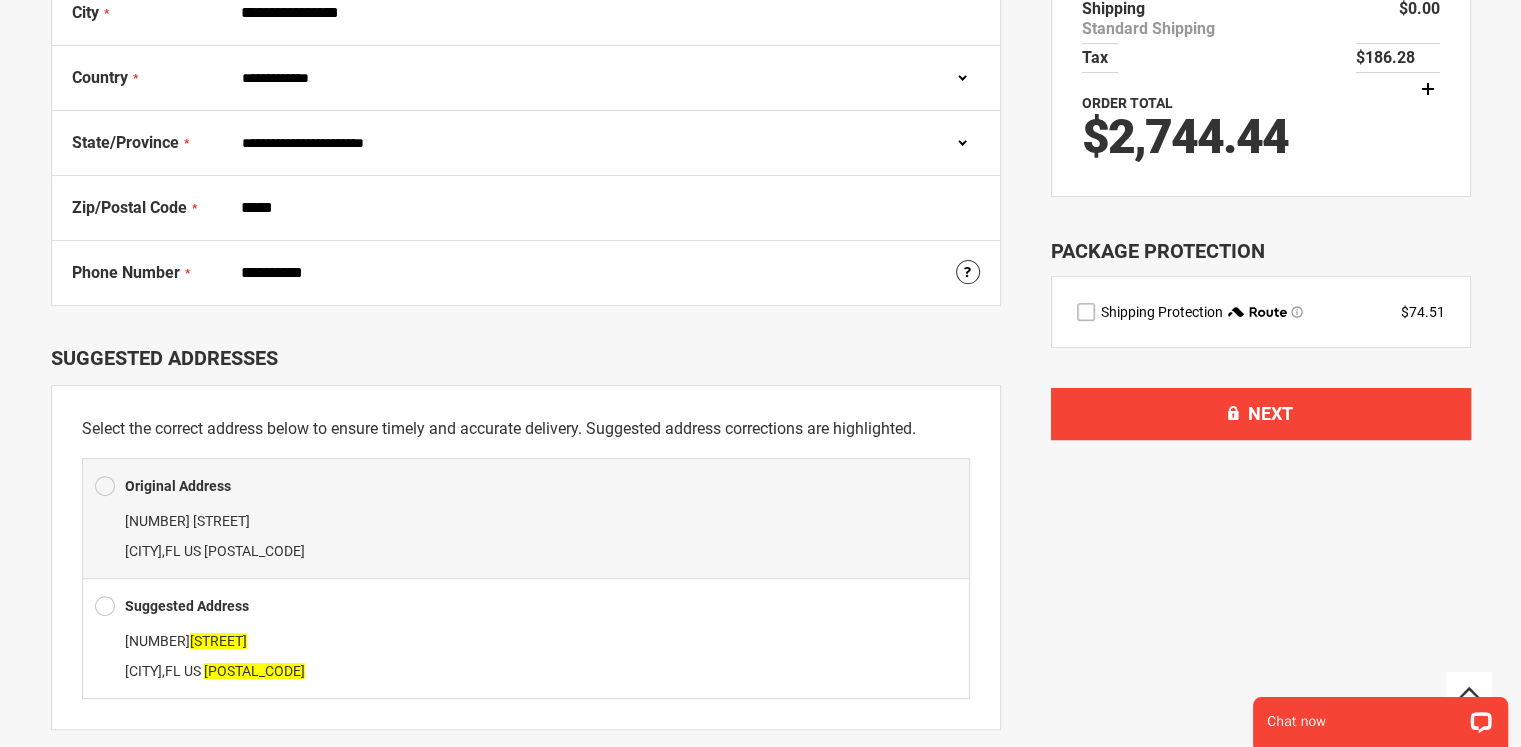 click at bounding box center (105, 606) 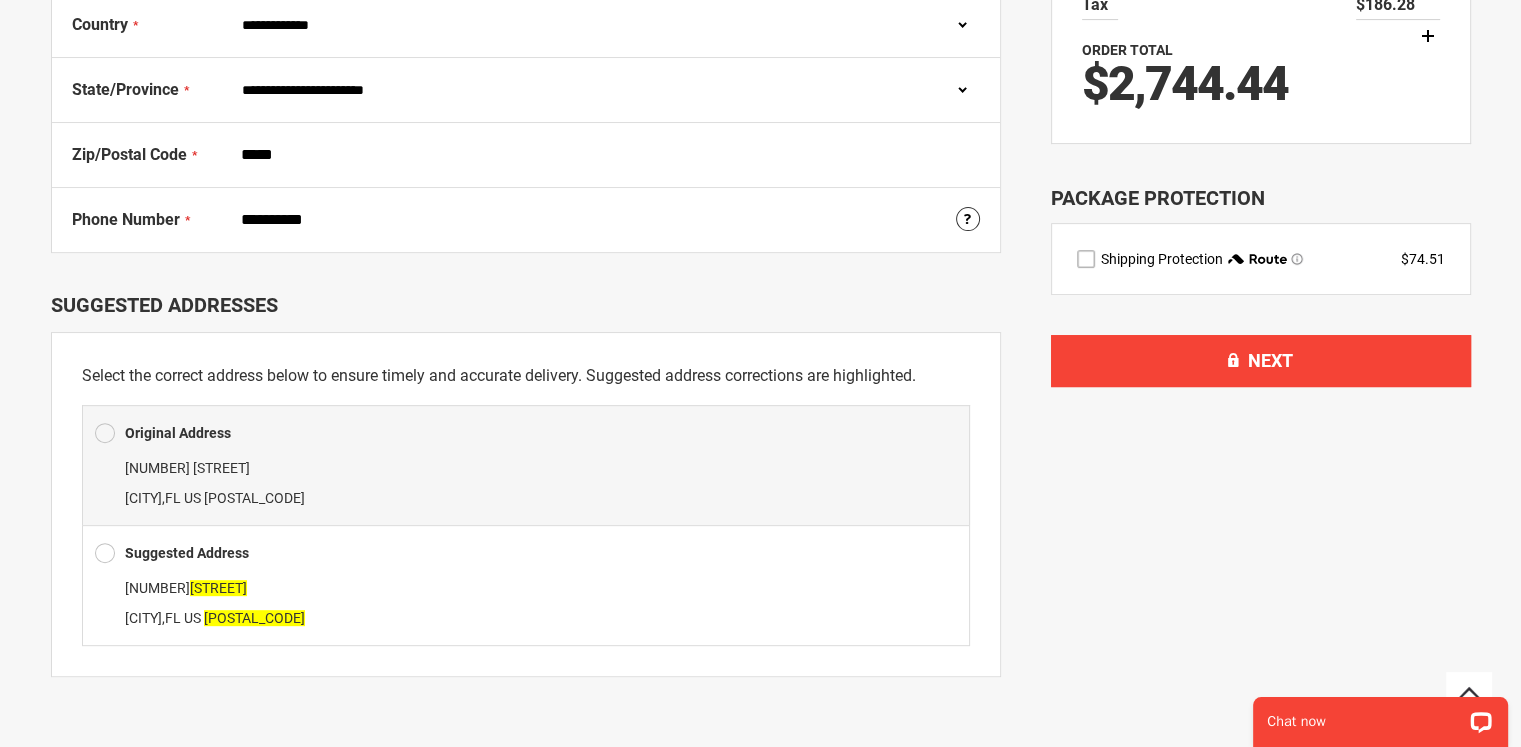 scroll, scrollTop: 731, scrollLeft: 0, axis: vertical 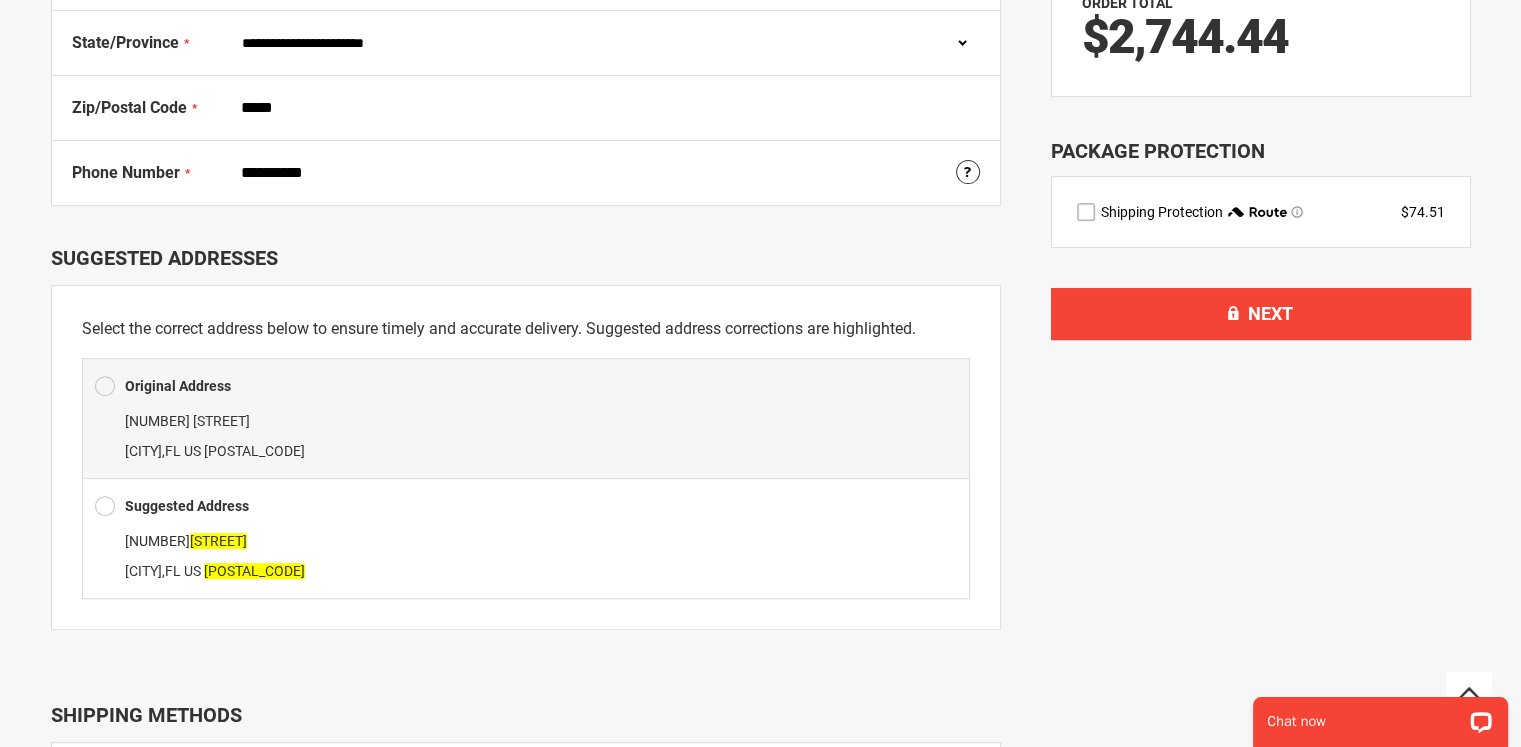 click on "Suggested Address" at bounding box center [187, 506] 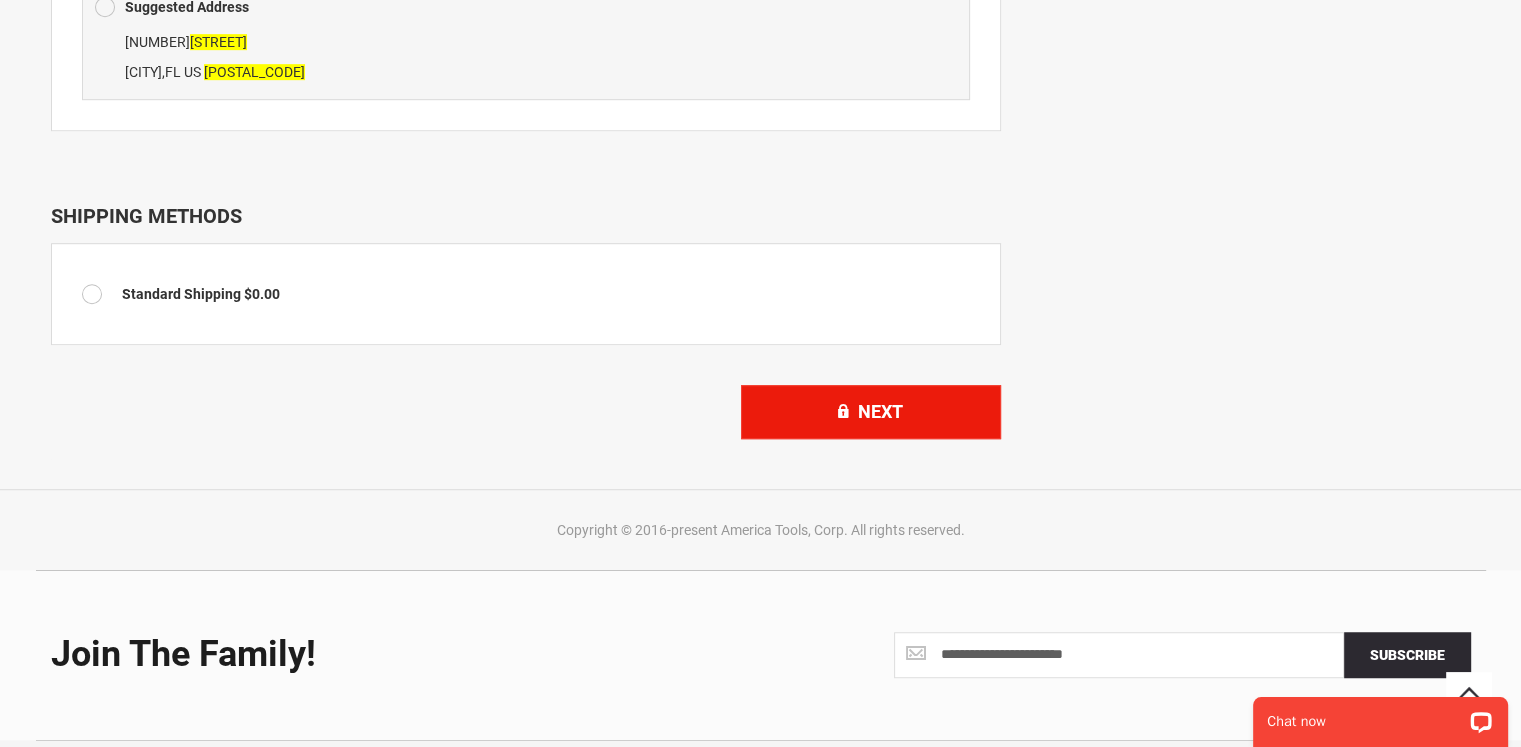 scroll, scrollTop: 1231, scrollLeft: 0, axis: vertical 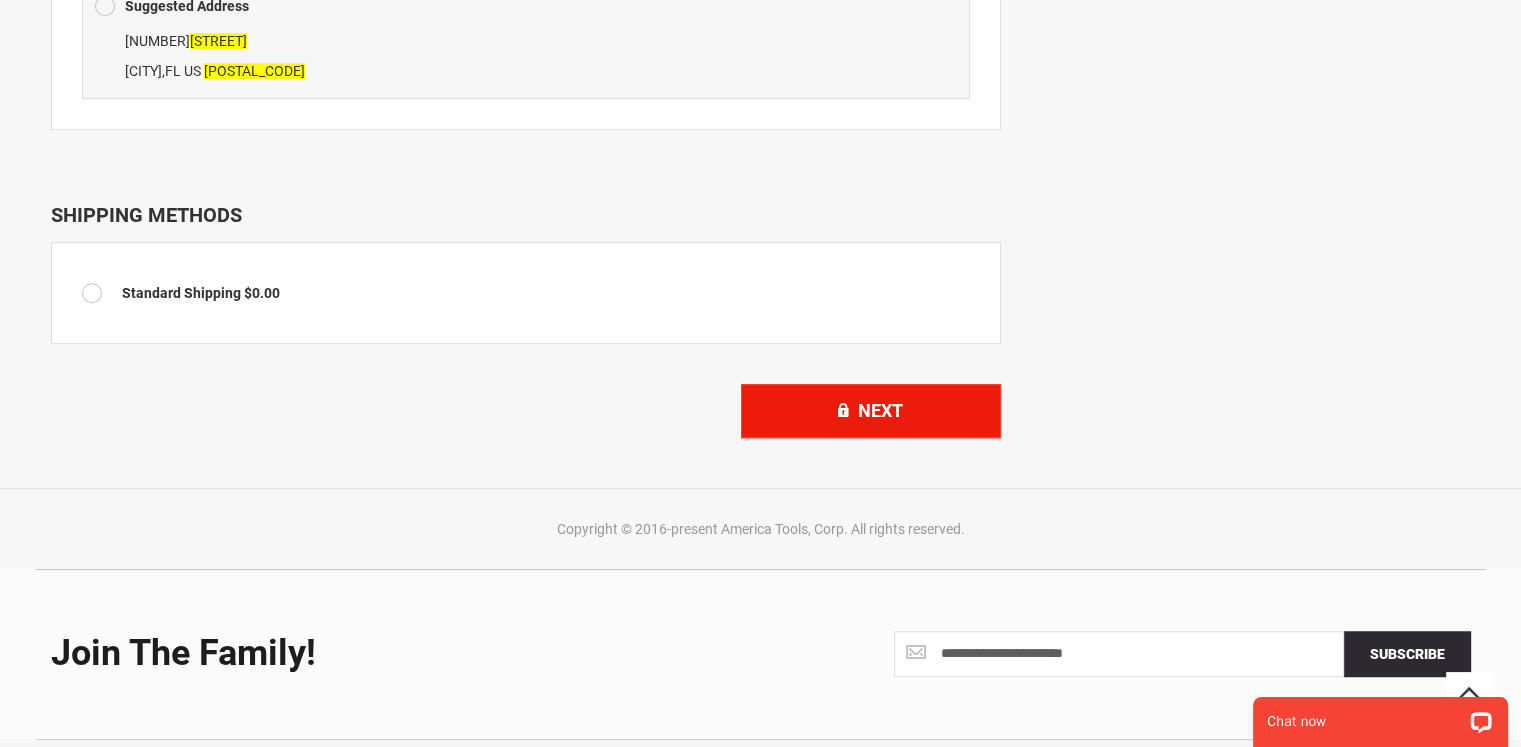 click on "Next" at bounding box center (880, 410) 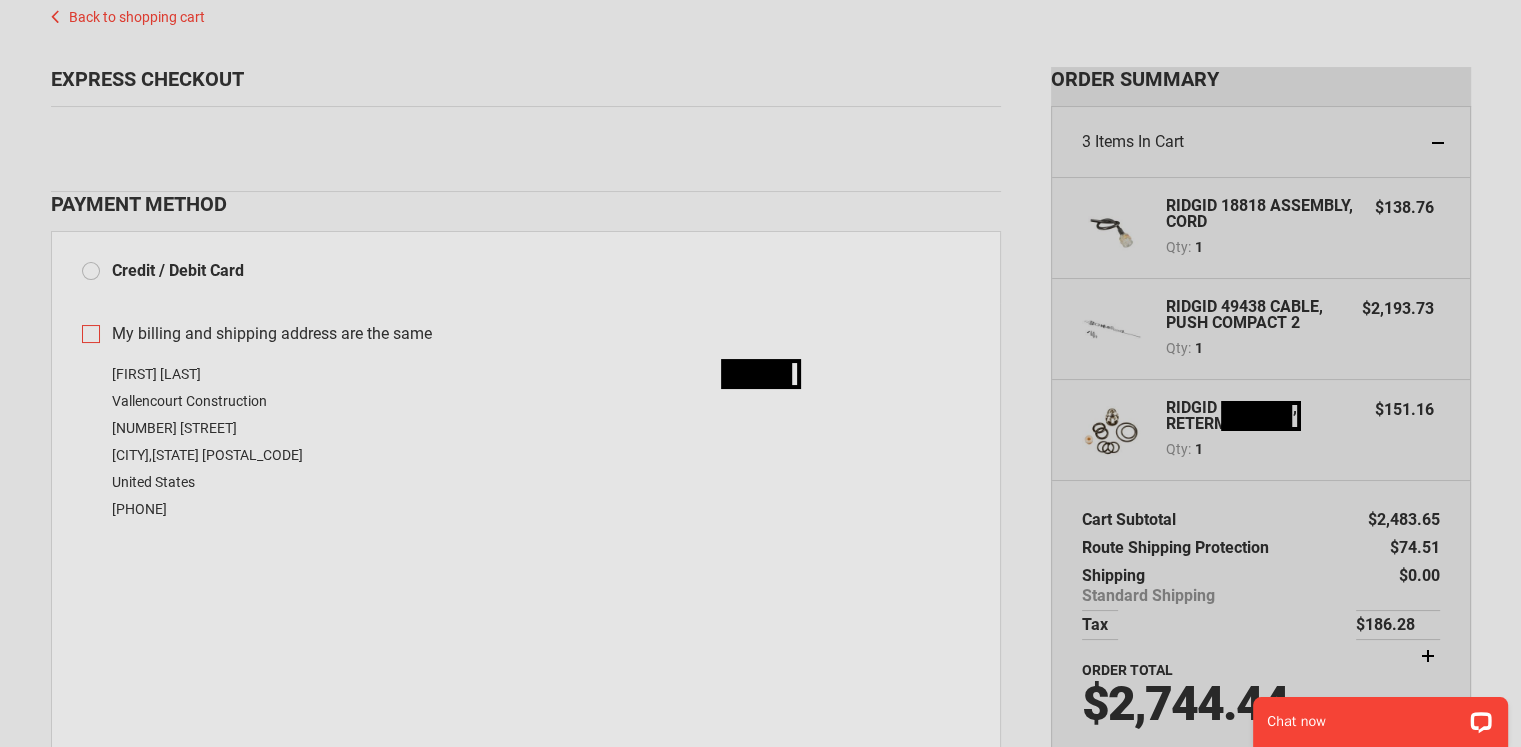 scroll, scrollTop: 100, scrollLeft: 0, axis: vertical 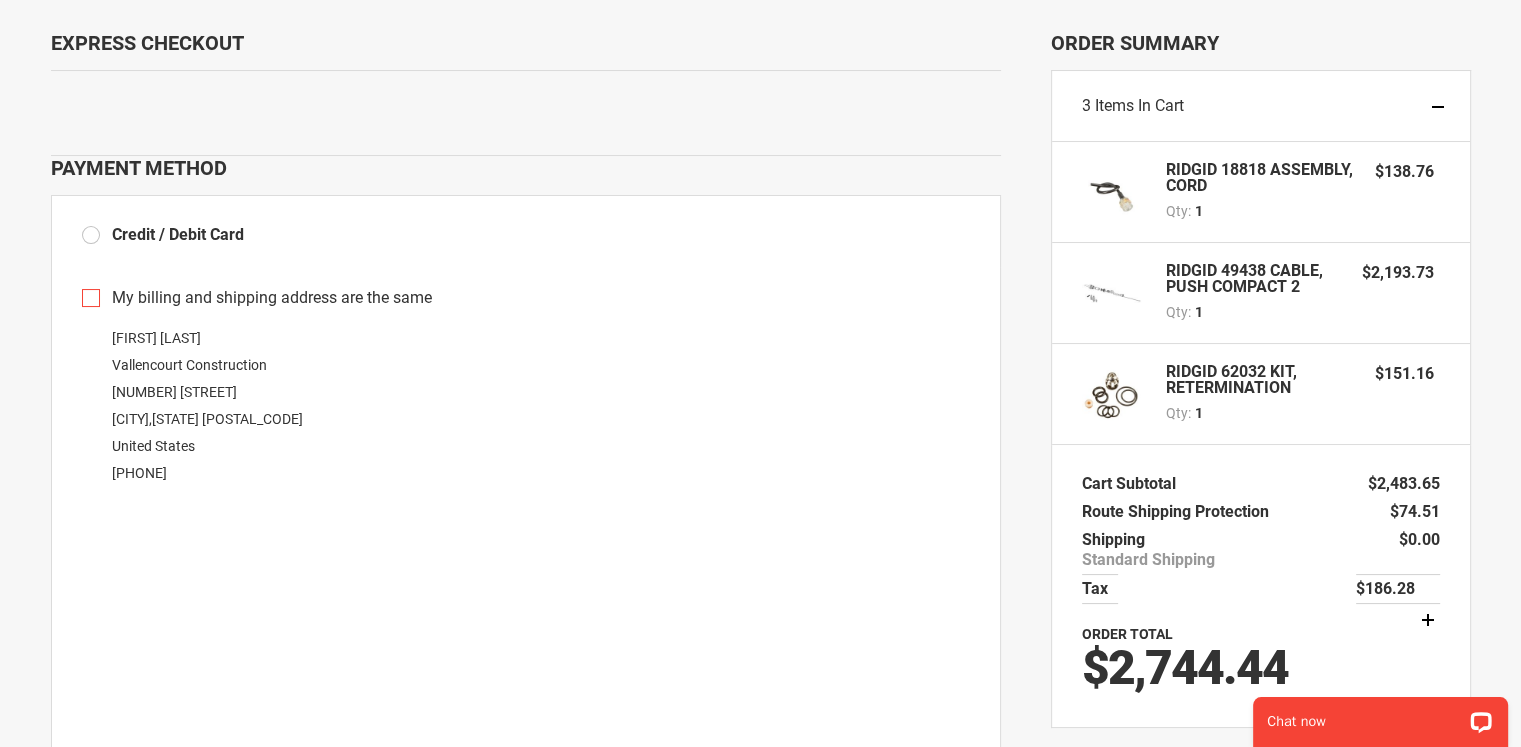 click on "My billing and shipping address are the same" at bounding box center [526, 298] 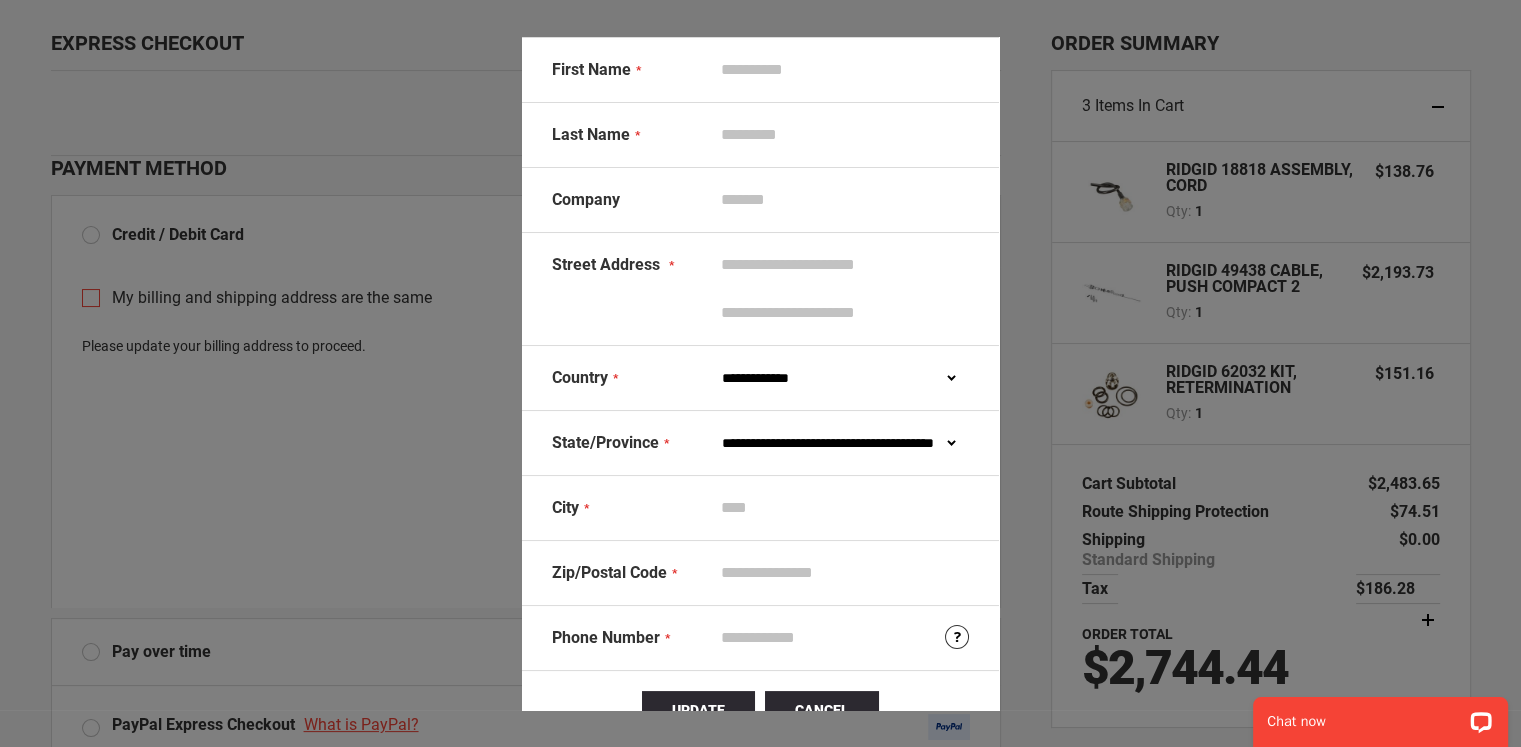 click on "First Name" at bounding box center [840, 70] 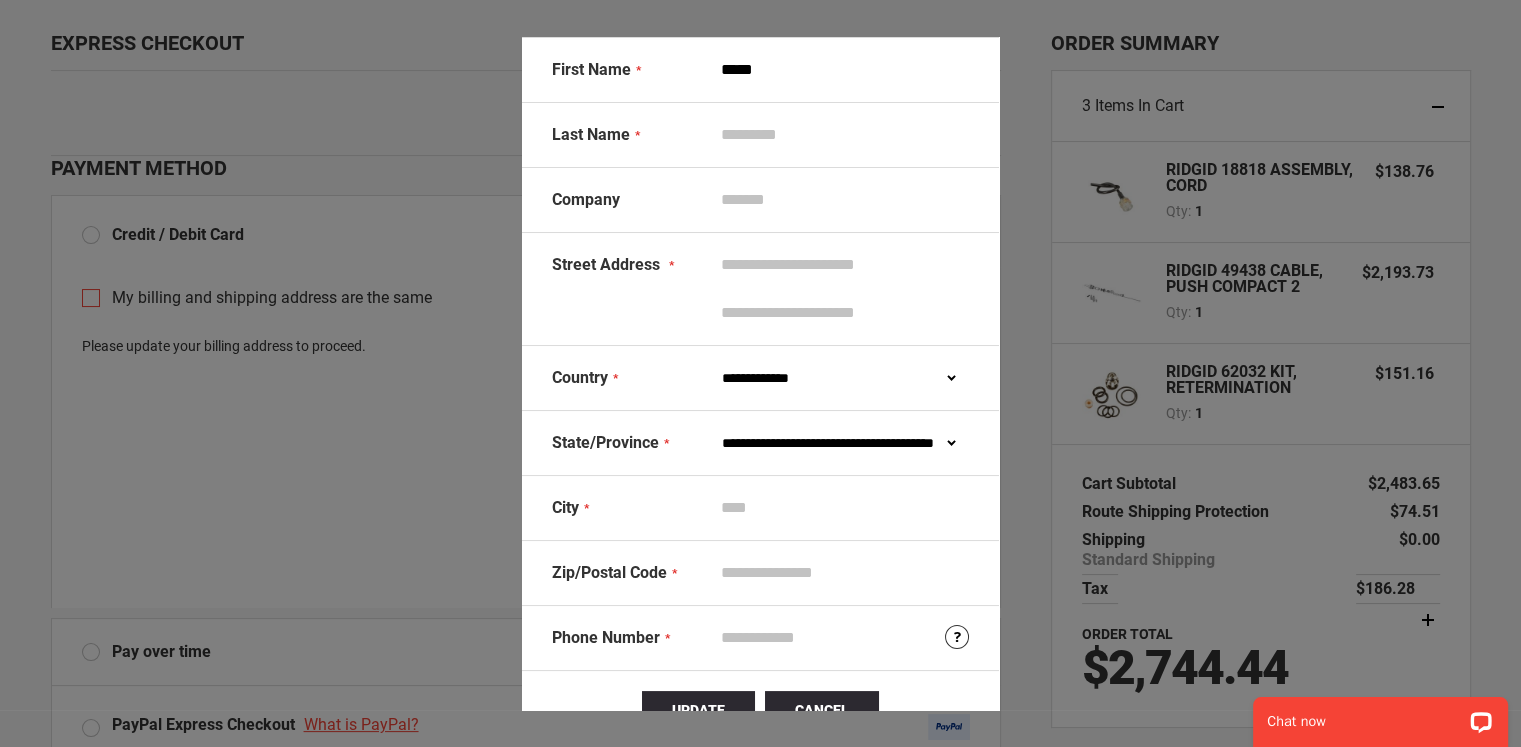 type on "*******" 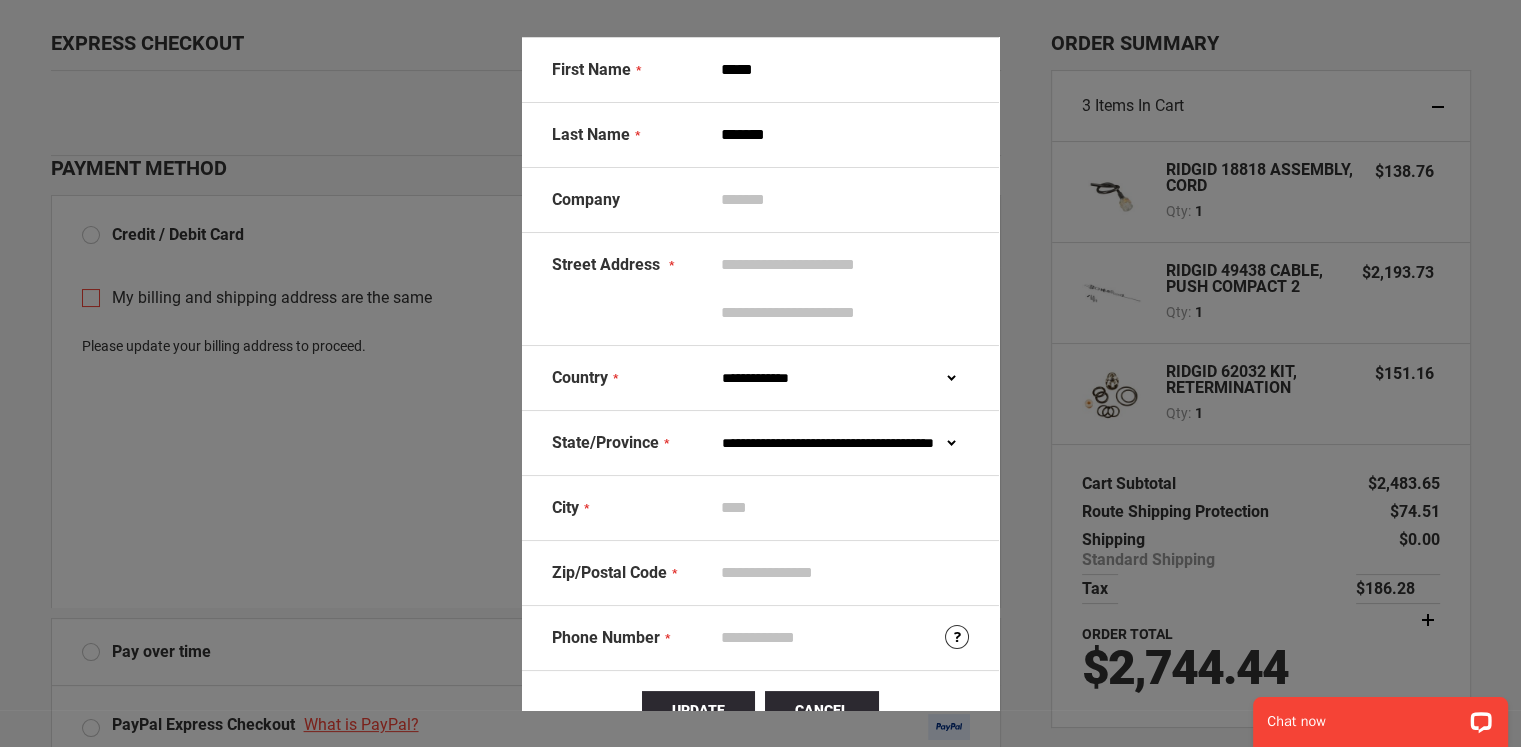 type on "**********" 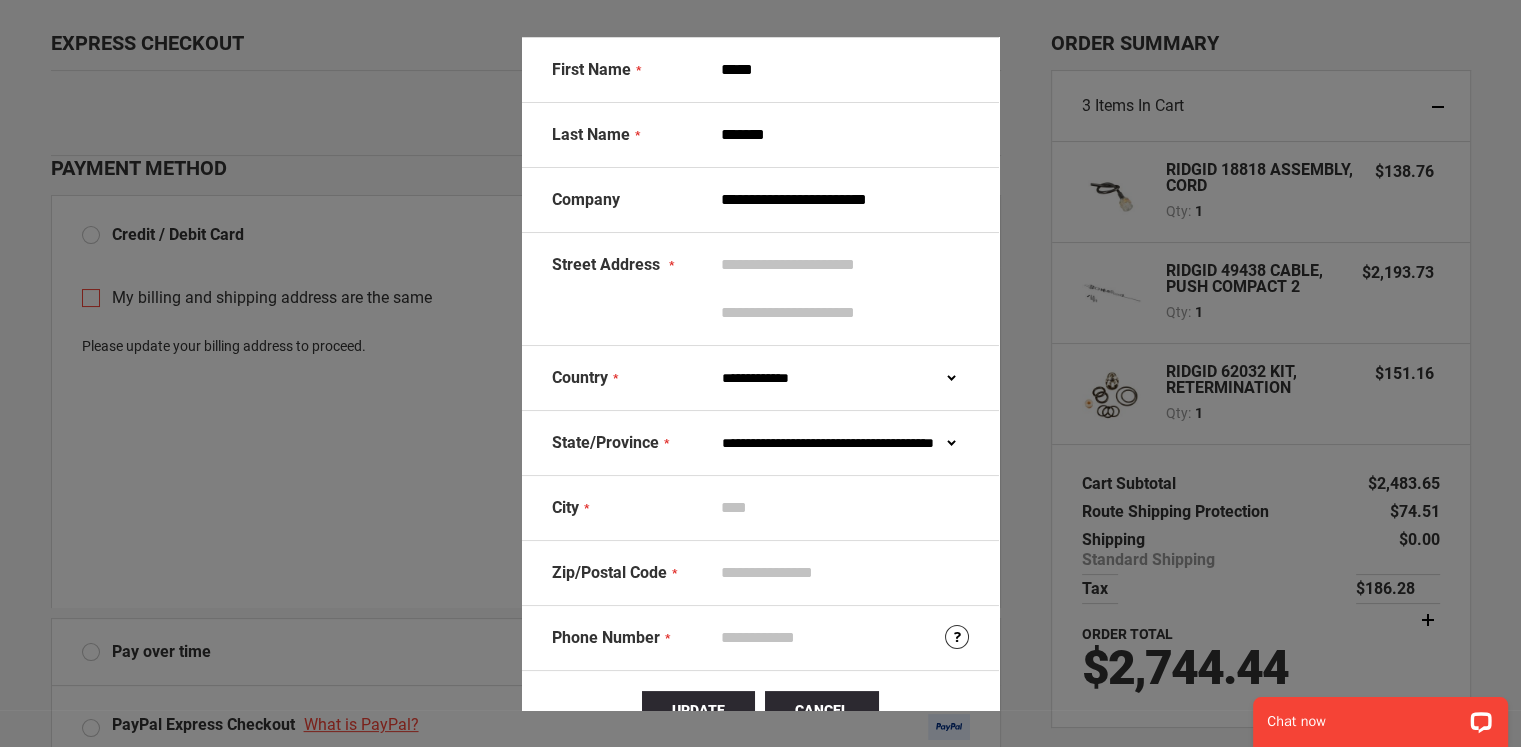 type on "**********" 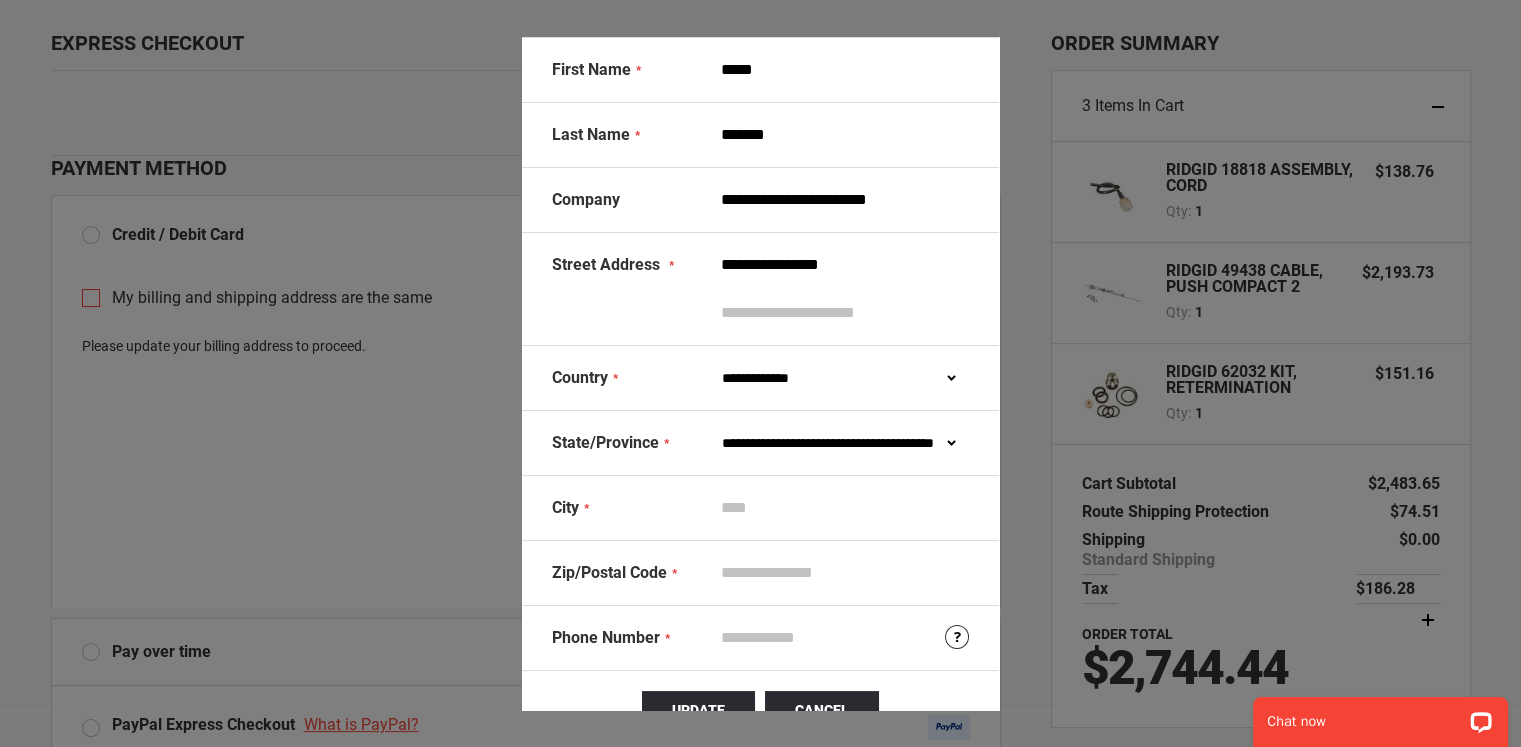 select on "**" 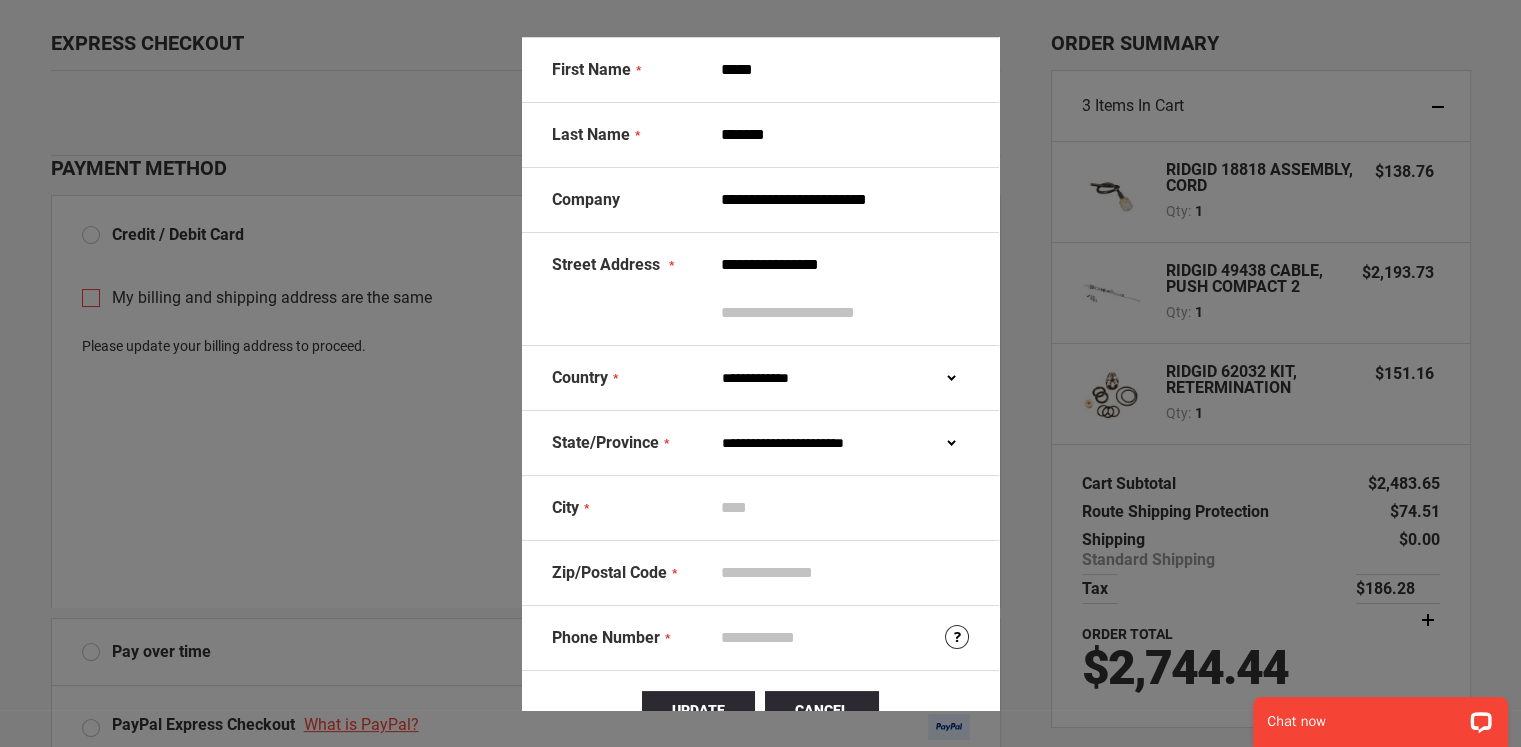 type on "**********" 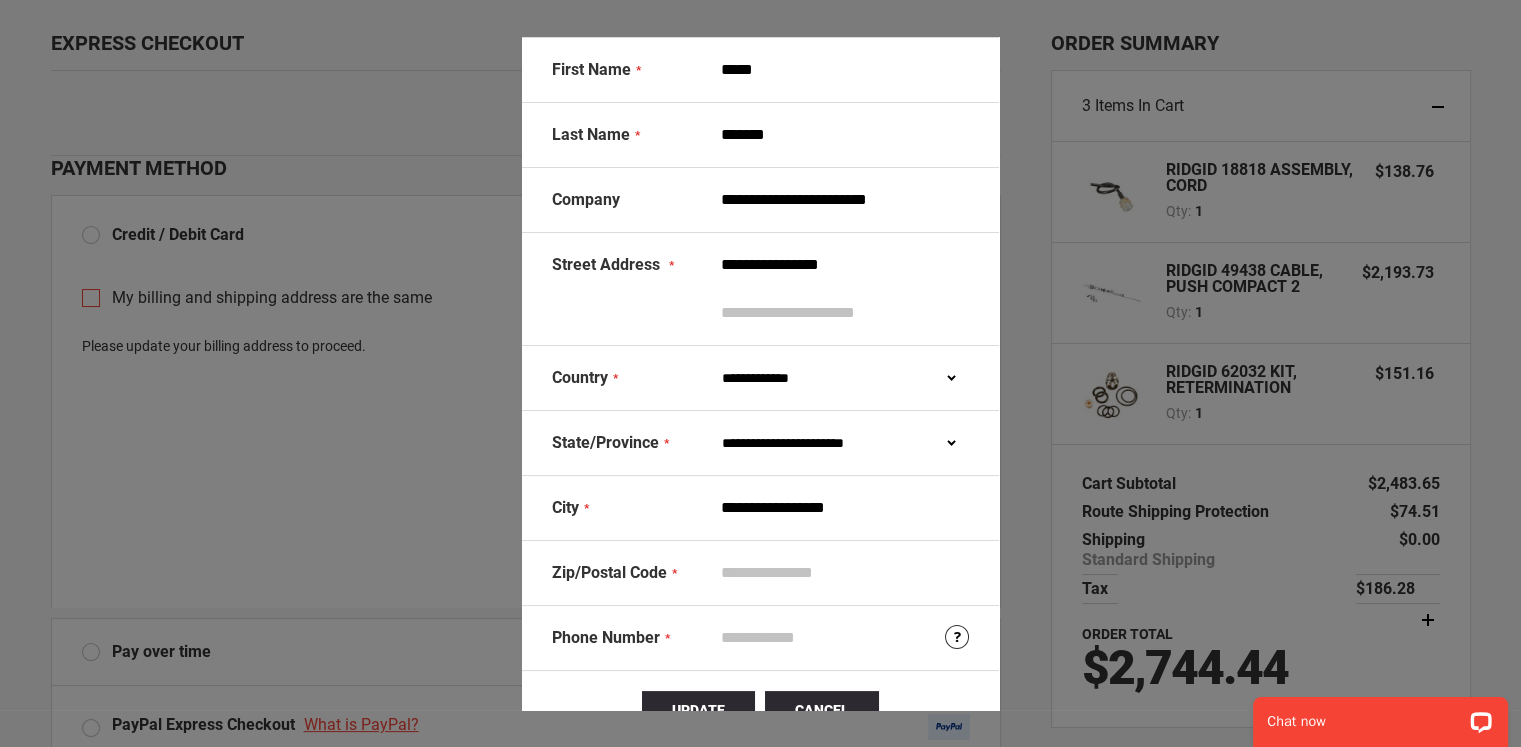 type on "*****" 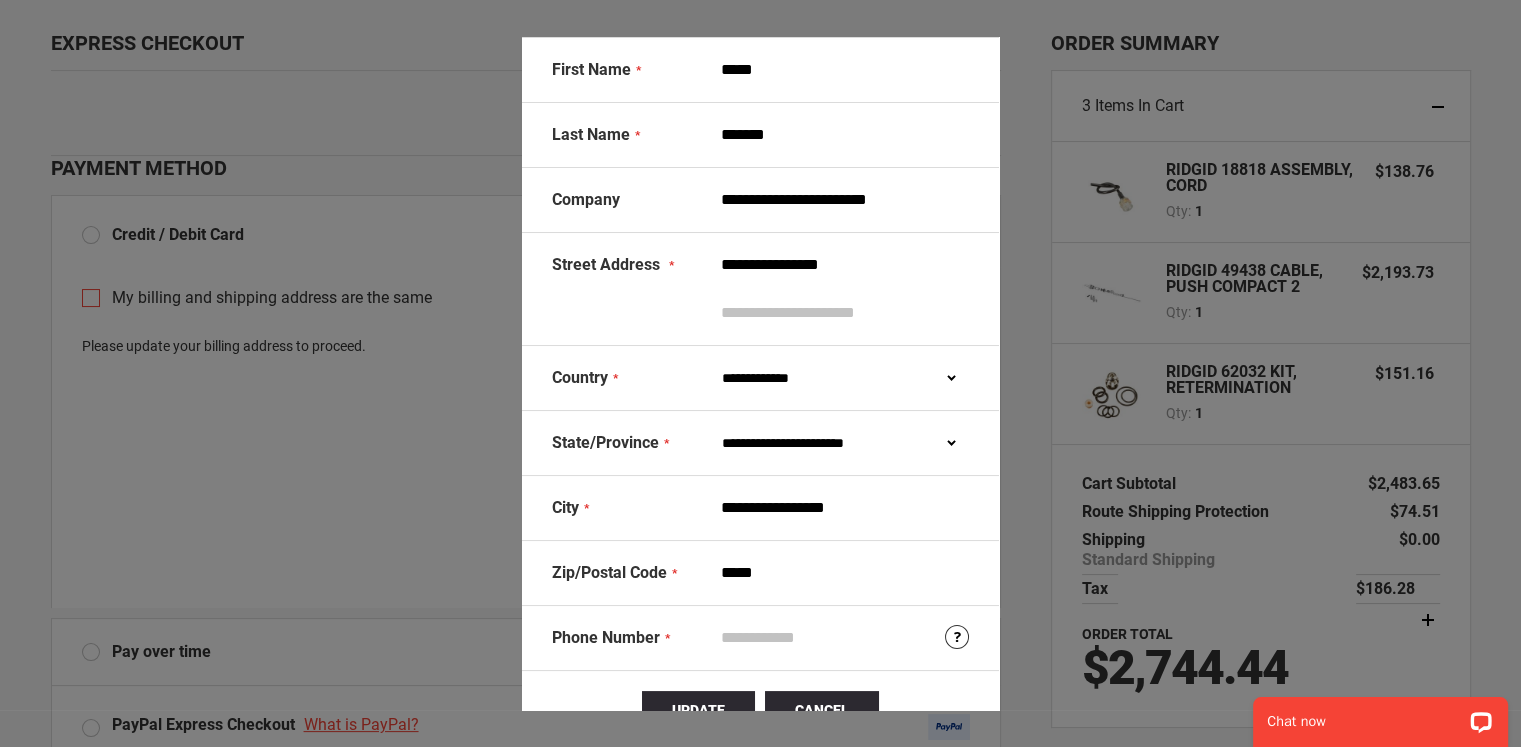 type on "**********" 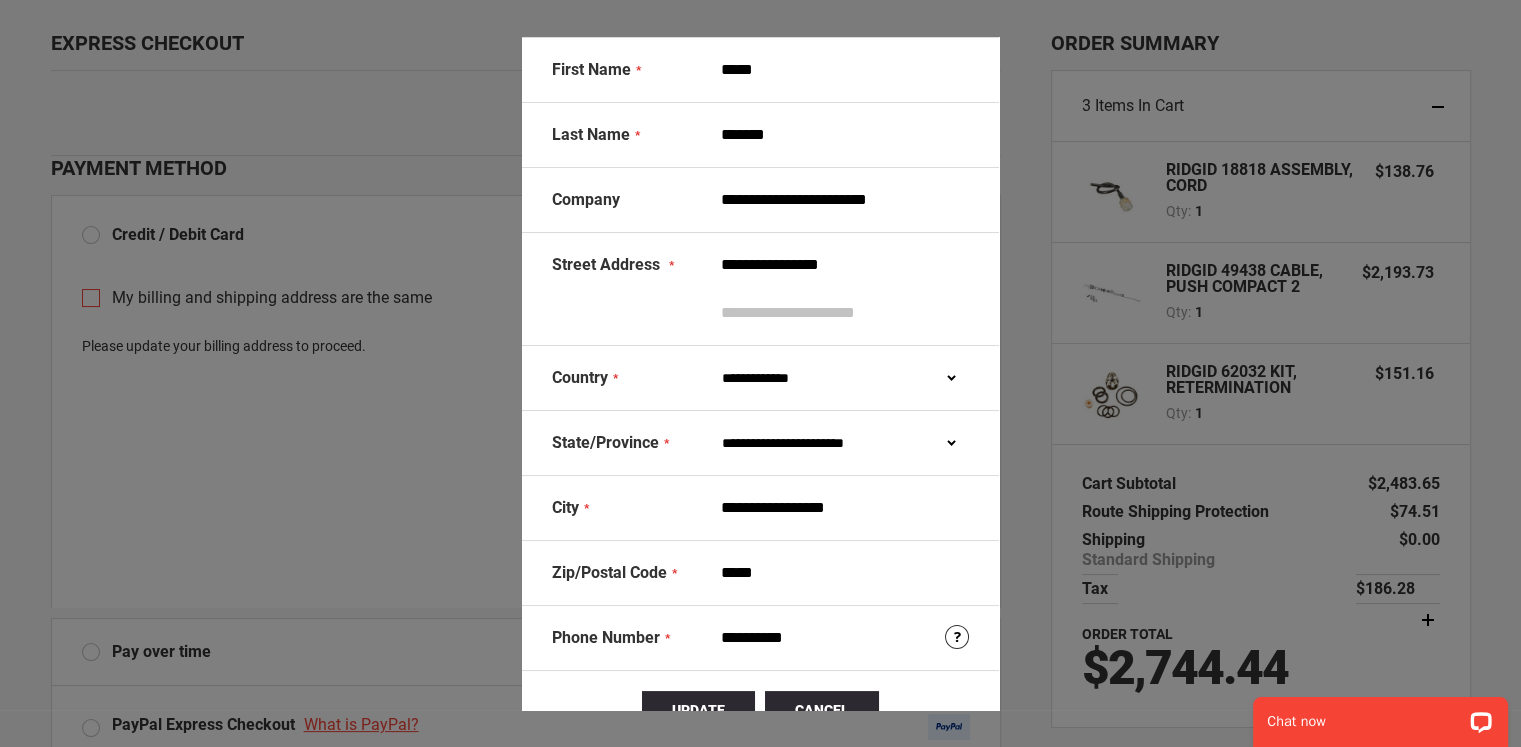 drag, startPoint x: 864, startPoint y: 264, endPoint x: 610, endPoint y: 266, distance: 254.00787 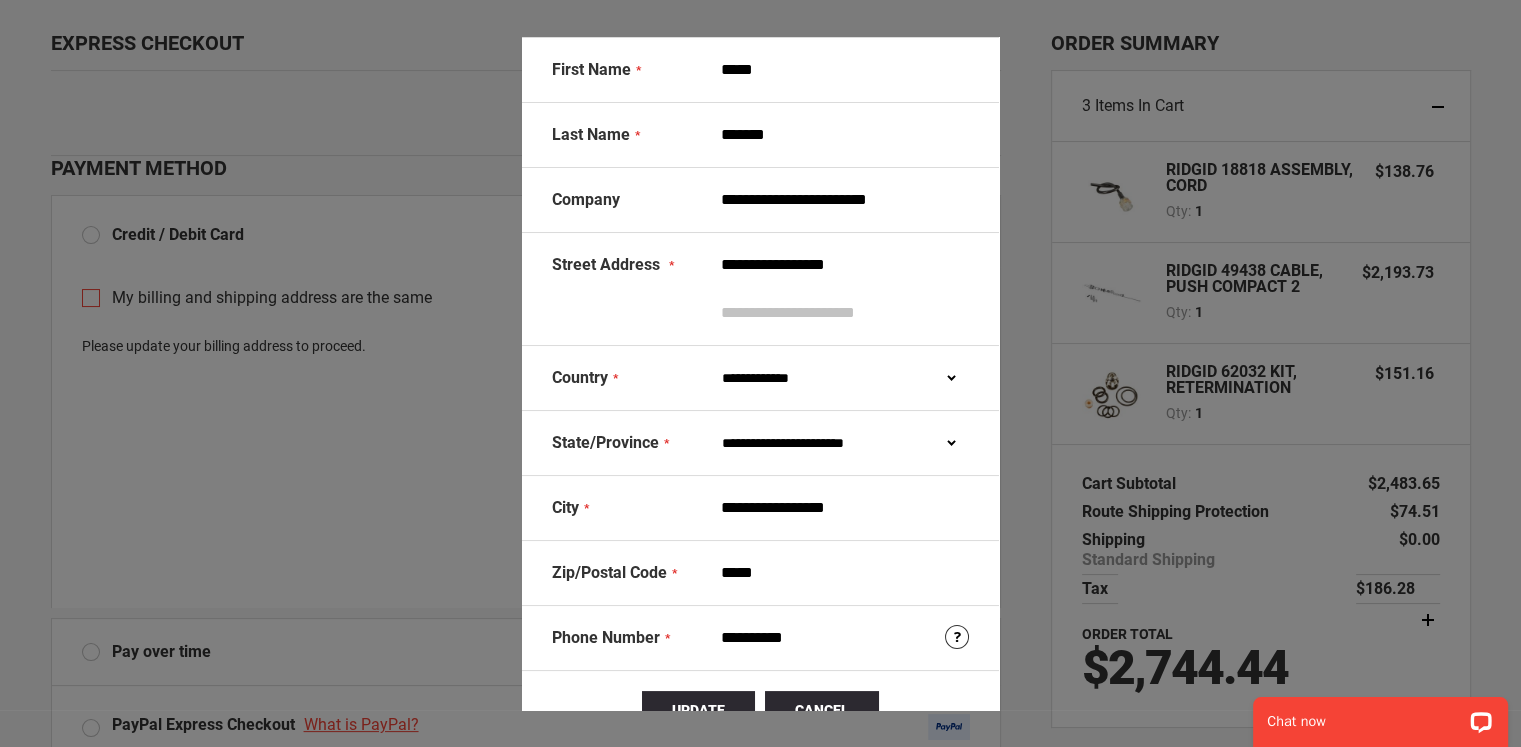 type on "**********" 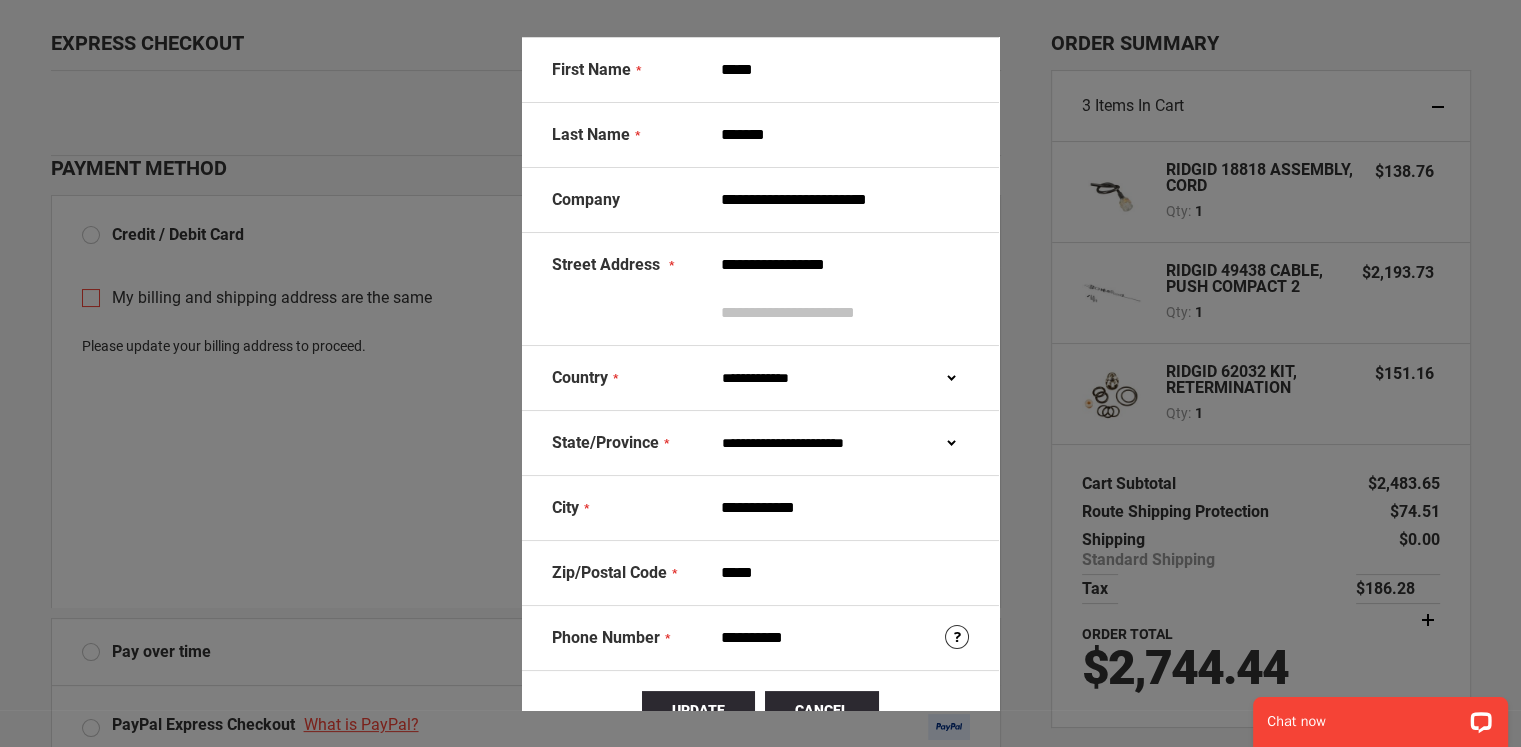 type on "**********" 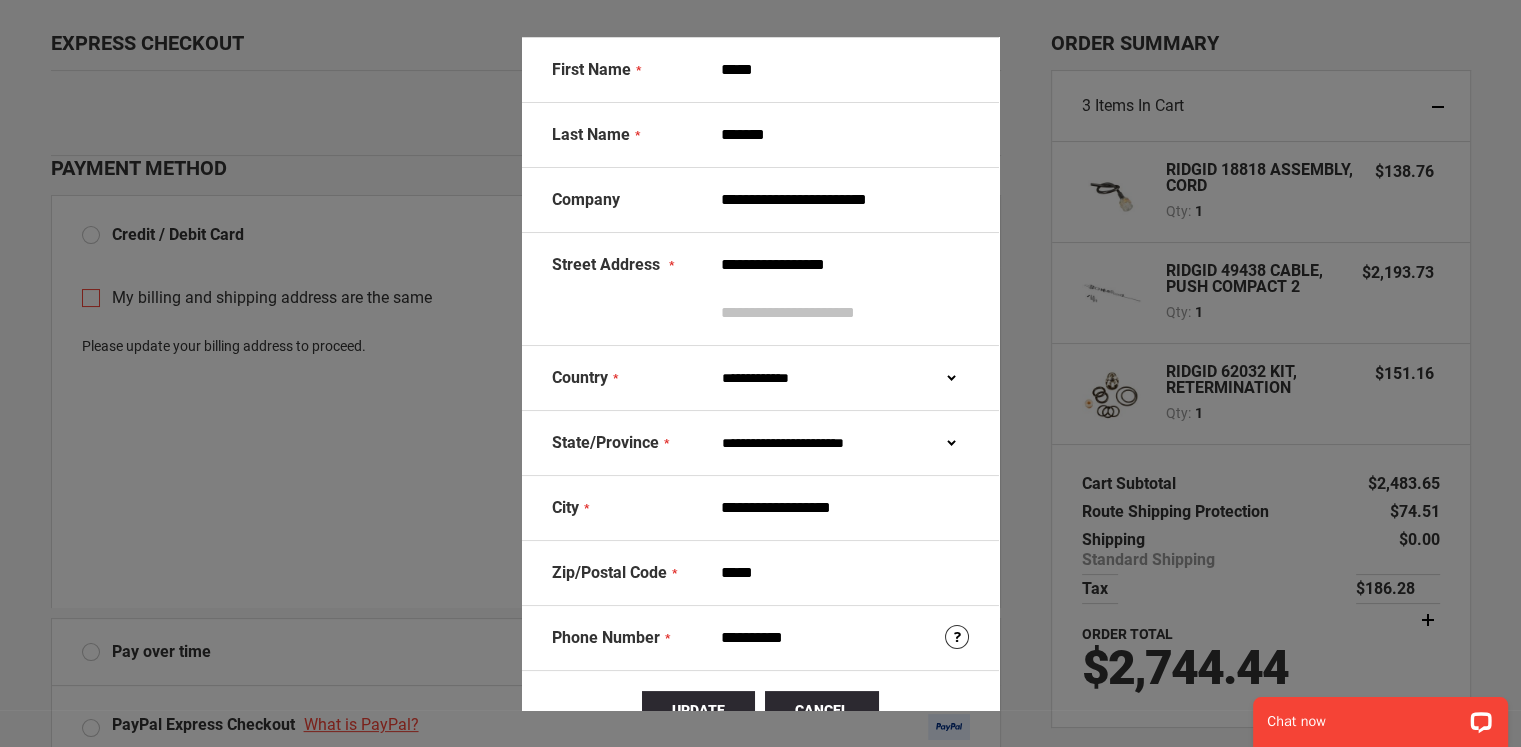 click on "*****" at bounding box center [840, 573] 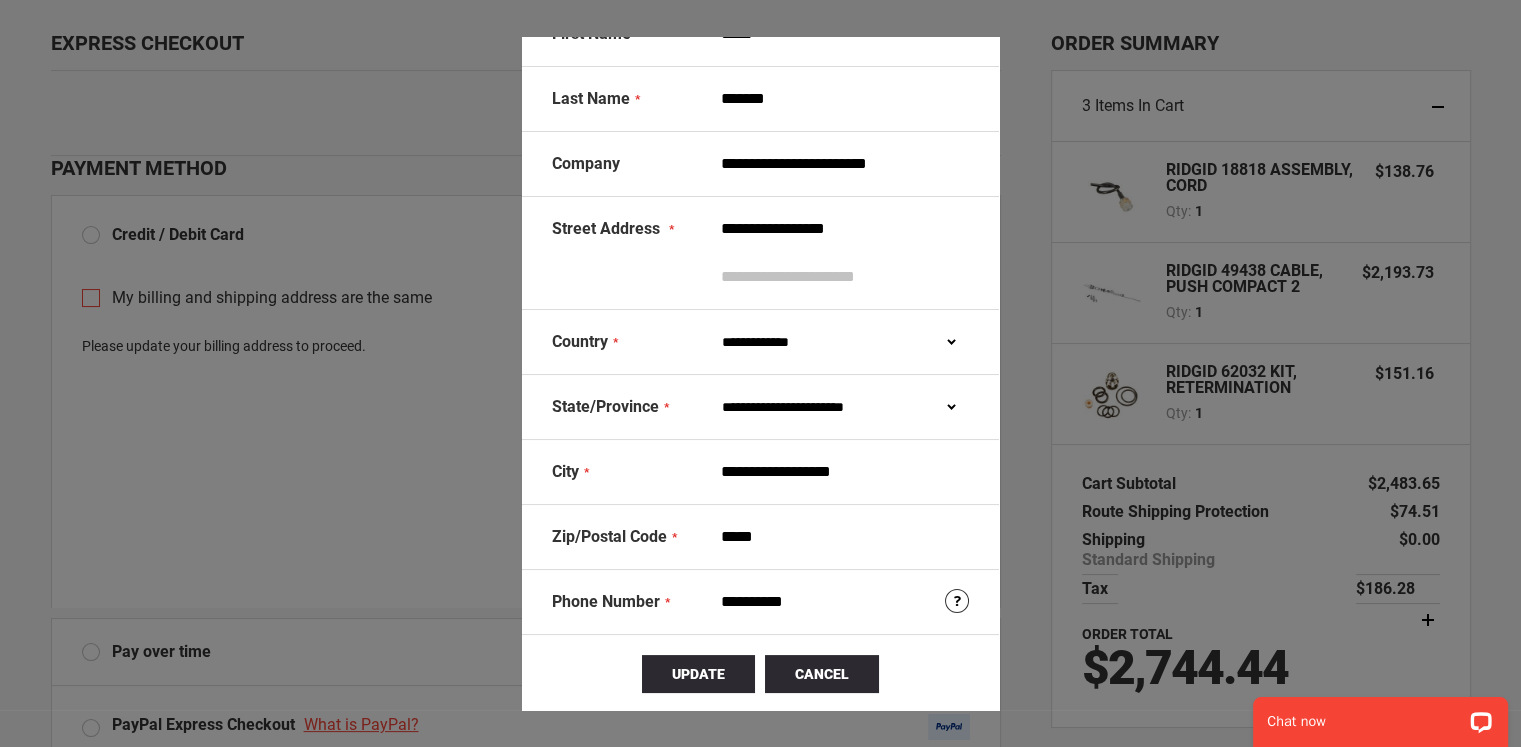 scroll, scrollTop: 37, scrollLeft: 0, axis: vertical 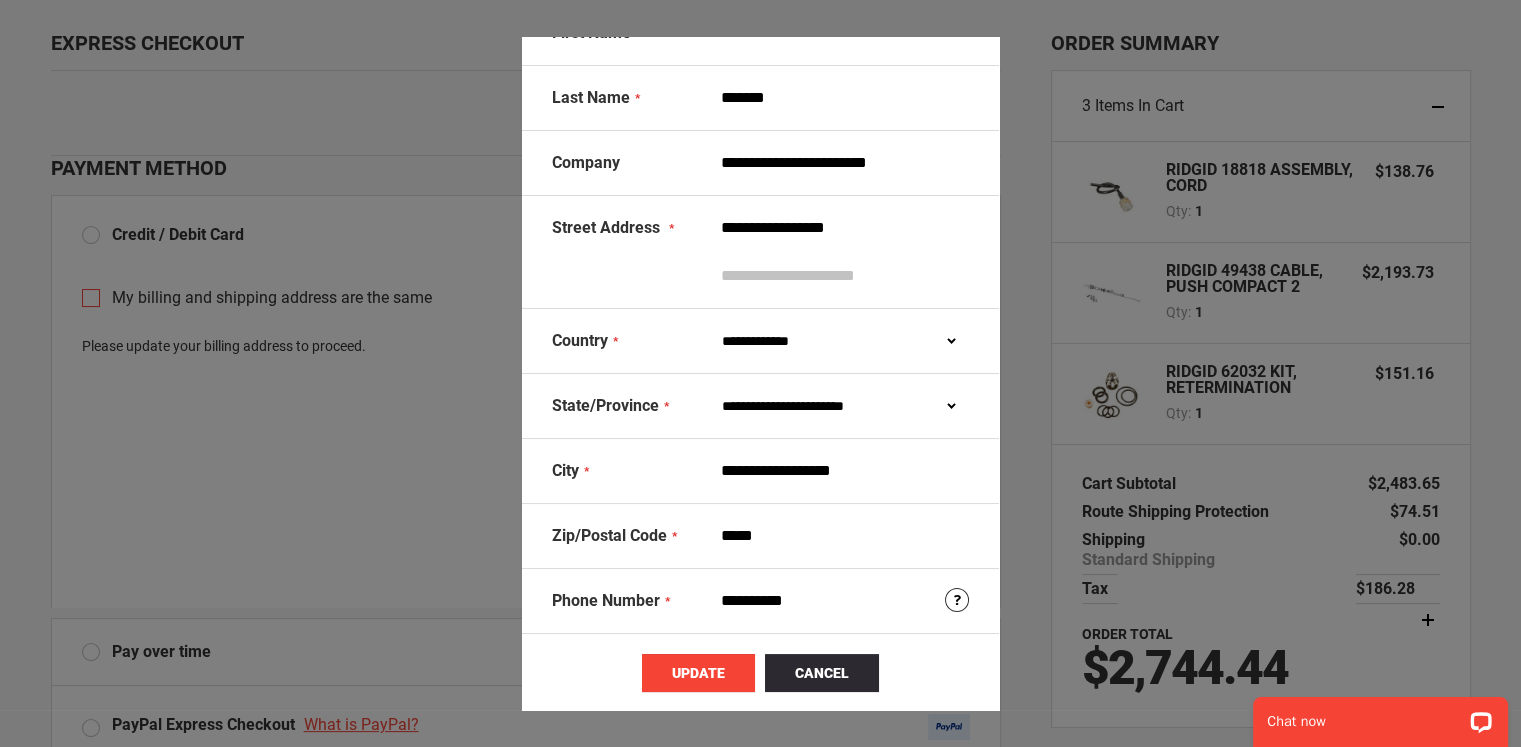type on "**********" 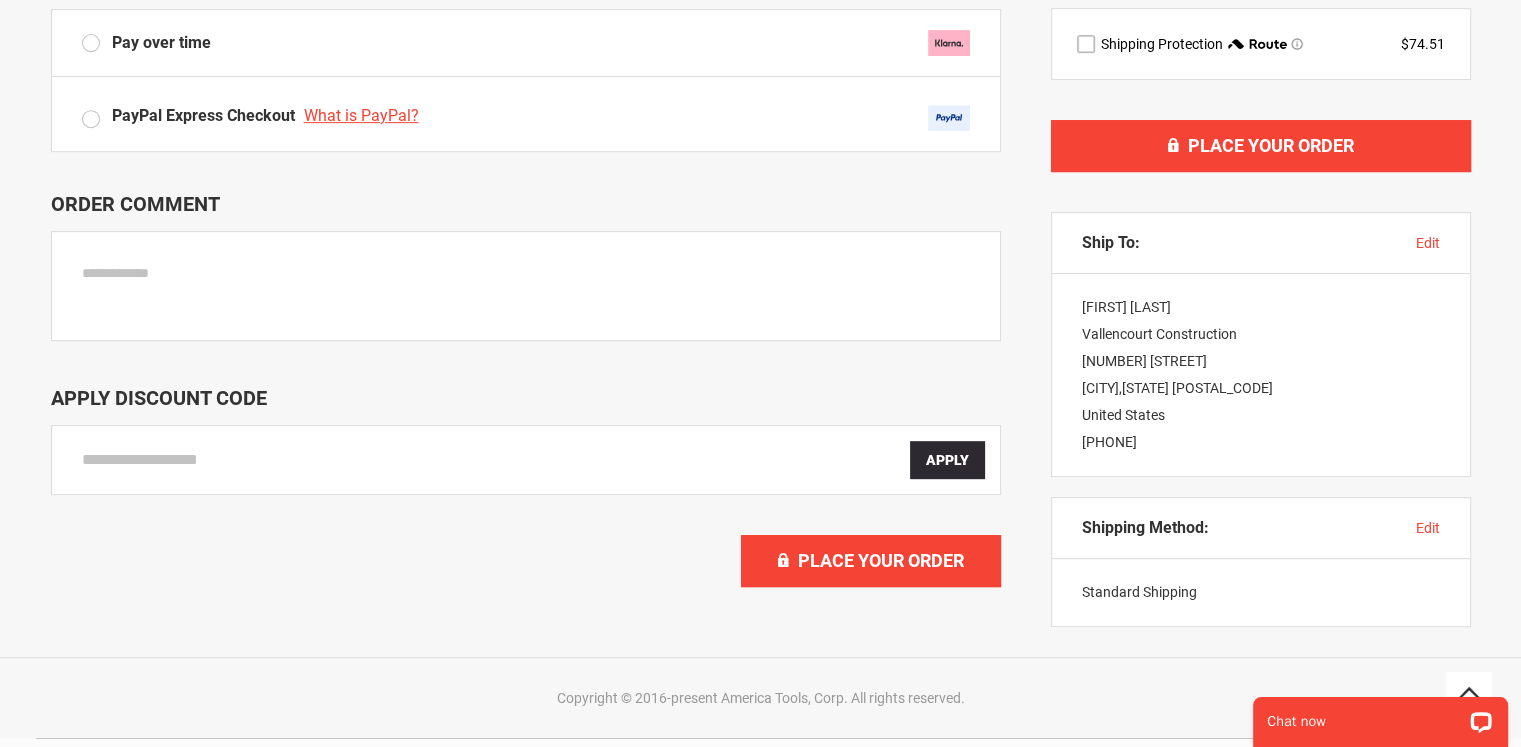 scroll, scrollTop: 900, scrollLeft: 0, axis: vertical 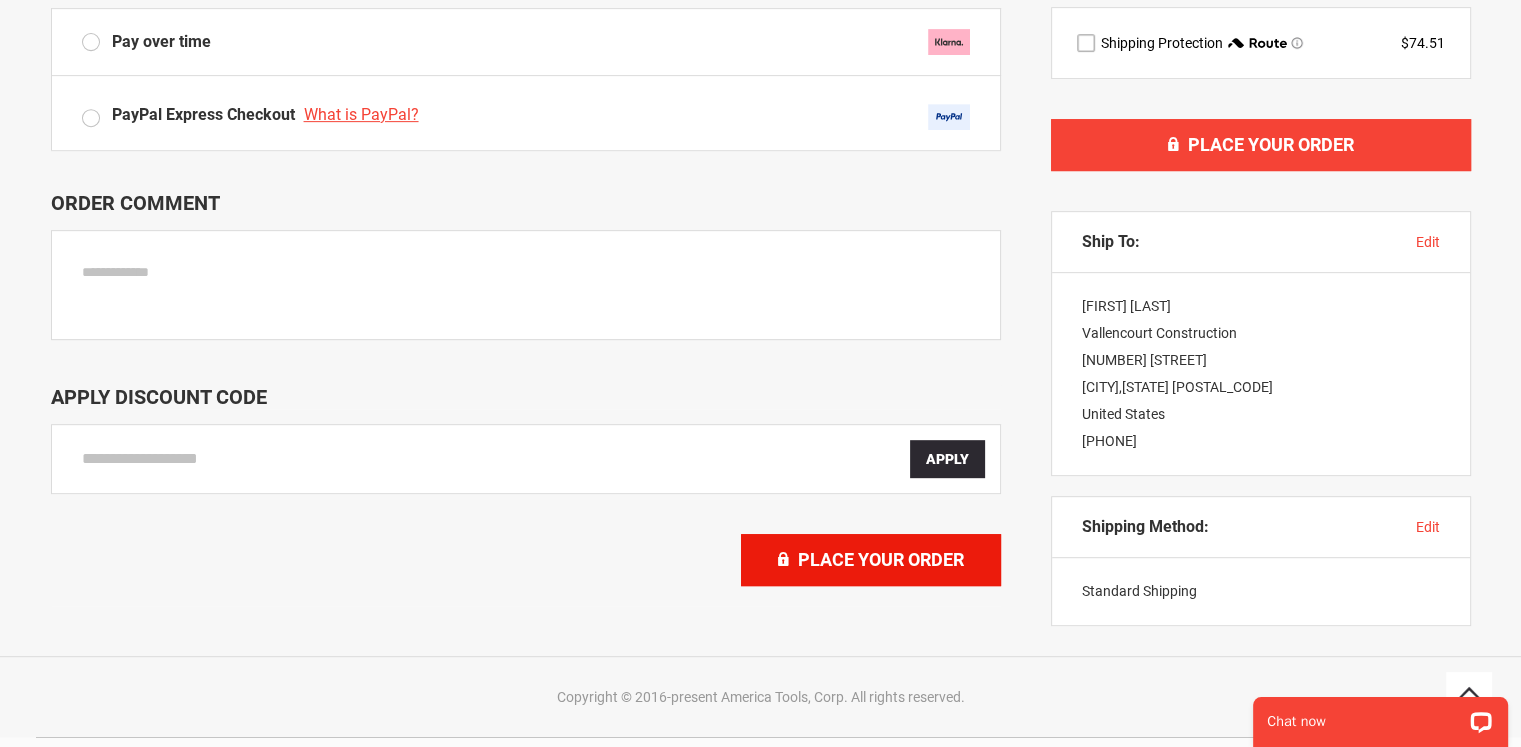 click on "Place Your Order" at bounding box center [881, 559] 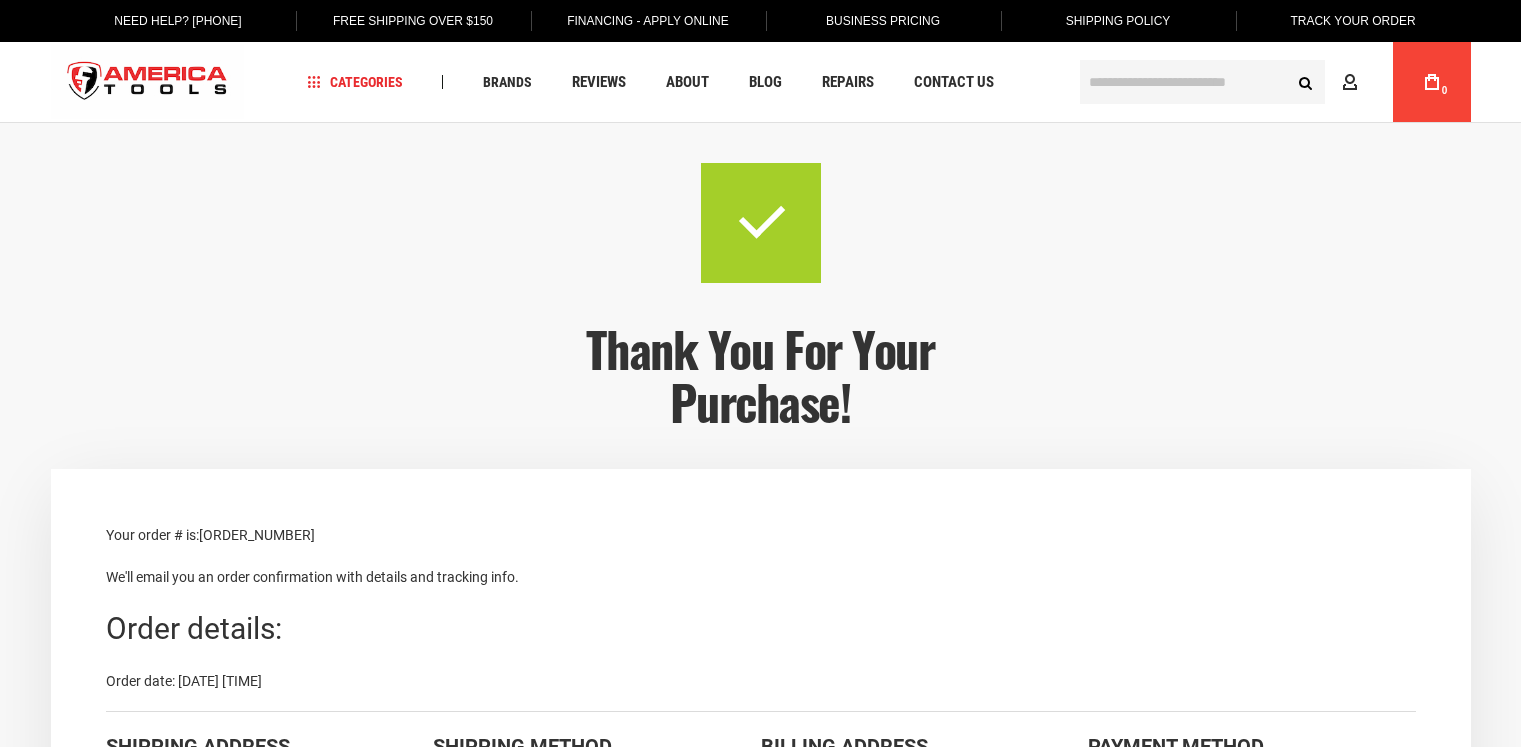 scroll, scrollTop: 0, scrollLeft: 0, axis: both 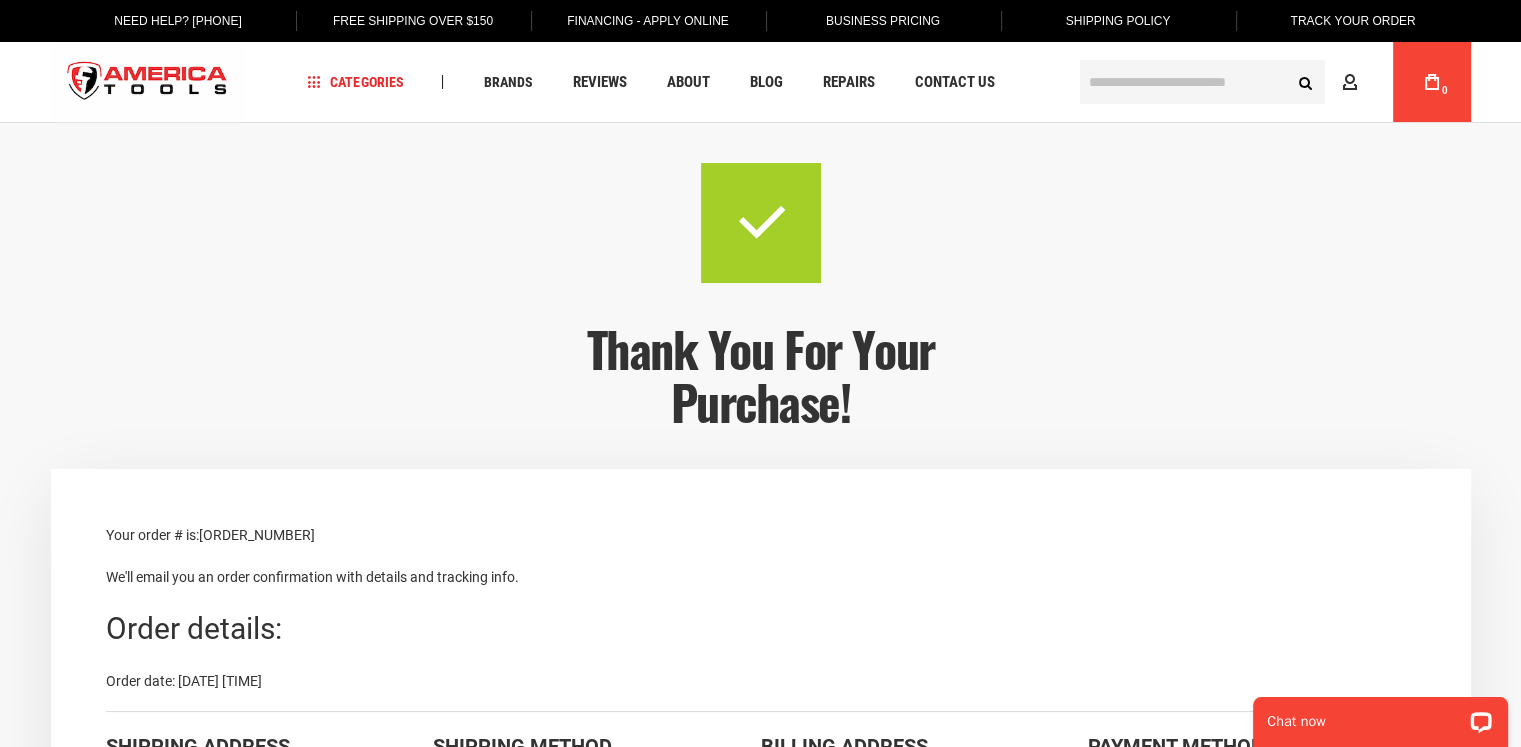 click on "Thank you for your purchase!
Your order # is:  000034731
We'll email you an order confirmation with details and tracking info.
Order details:
Order date: 2025-08-08 17:31:55
Shipping Address
kevin hillyer
6597 Camelot Ct
Keystone Heights, Florida, 32656-9437
United States
T: 3213017633
Shipping Method
Standard Shipping
Billing Address
kevin hillyer
449 center street
Green Cove Springs, Florida, 32043
United States
T: 3213017633
Payment Method
SKU" at bounding box center (761, 1099) 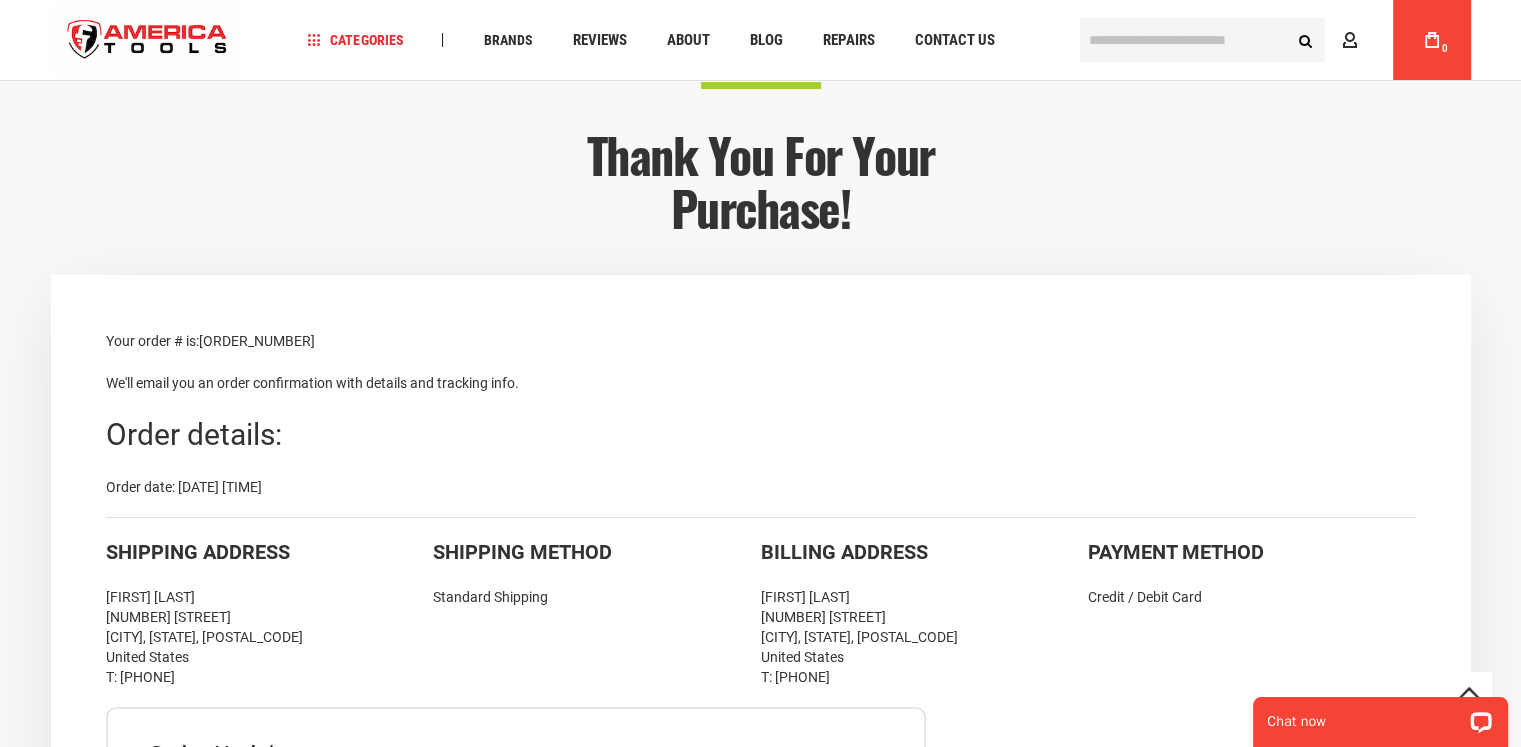 scroll, scrollTop: 200, scrollLeft: 0, axis: vertical 